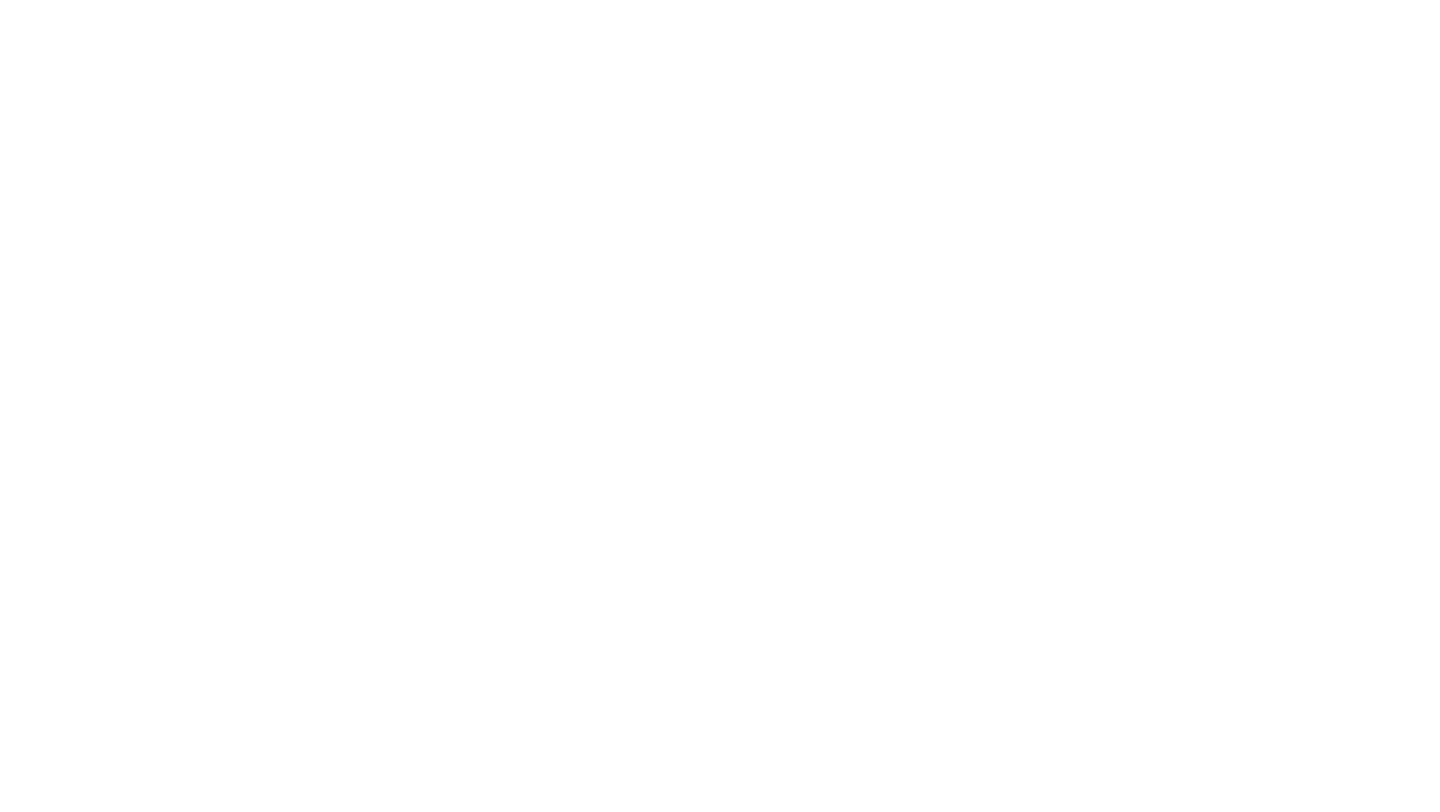 scroll, scrollTop: 0, scrollLeft: 0, axis: both 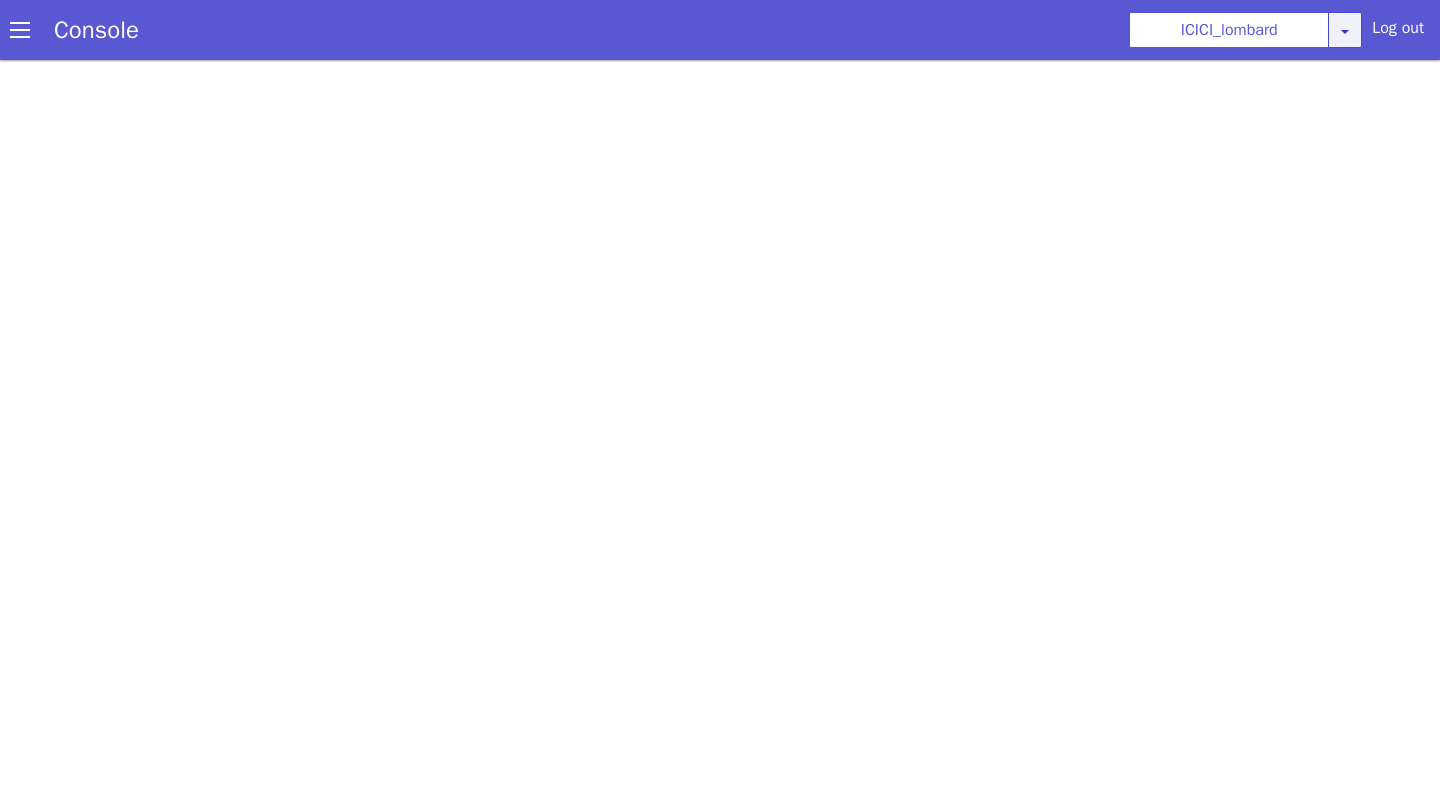 click on "Console ICICI_lombard AO Smith Airtel DTH Pilot Airtel POC Alice Blue NT Aliceblue American Finance - US Apollo Apollo 24*7 Application - Collections ArchiveClient Auto NPS feedback Avaya Devconnect Axis Axis AMC Axis Outbound BAGIC BALIC BALIC Old 2 Bajaj Autofinance Bajaj Fin Banking Demo Barbeque Nation Buy Now Pay Later Cars24 Cashe Central Bank of India Charles Tyrwhitt Cholamandalam Finance Consumer Durables Coverfox Covid19 Helpline Credgenics CreditMate DPDzero DUMMY Data collection Demo - Collections Dish TV E2E_VB_PAMS_India ERCM Emeritus Eureka Forbes - LQ FFAM360 - US Familiarity Farming_Axis Finaccel Flipkart Flow Templates Fusion Microfinance Giorgos_TestBot Great Learning Grievance Bot HDB Finance HDFC HDFC Ergo HDFC Freedom CC HDFC Life Demo HDFC Securities Hathway Internet Hathway V2 Home Credit IBM IBM Banking Demo ICICI ICICI Bank Outbound ICICI Lombard Persistency ICICI Prudential ICICI securities ICICI_lombard IDFC - Test IDFC First Bank IFFCO Tokio Insurance Iffco Tokio Indiamart Indigo" at bounding box center [720, 30] 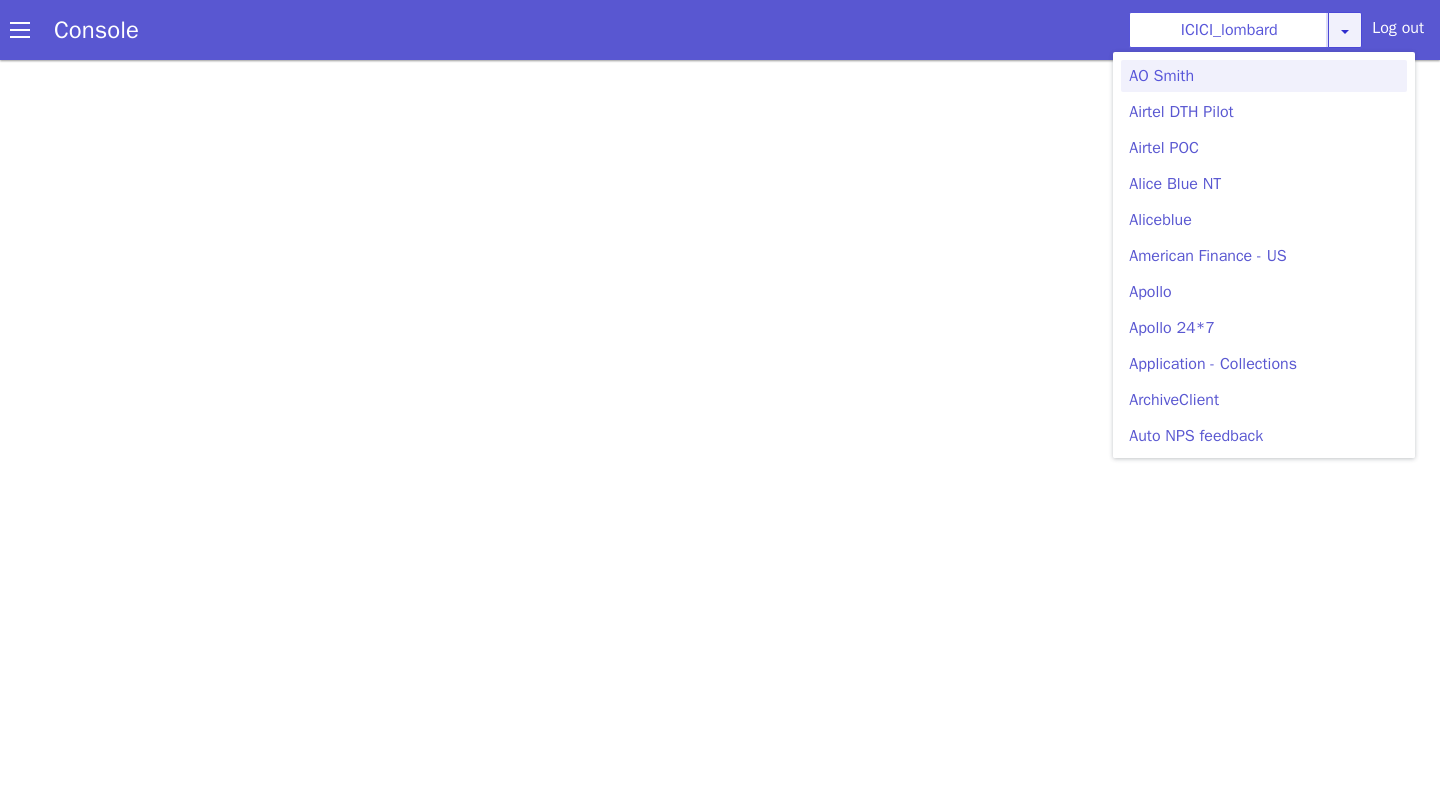 click at bounding box center [1345, 31] 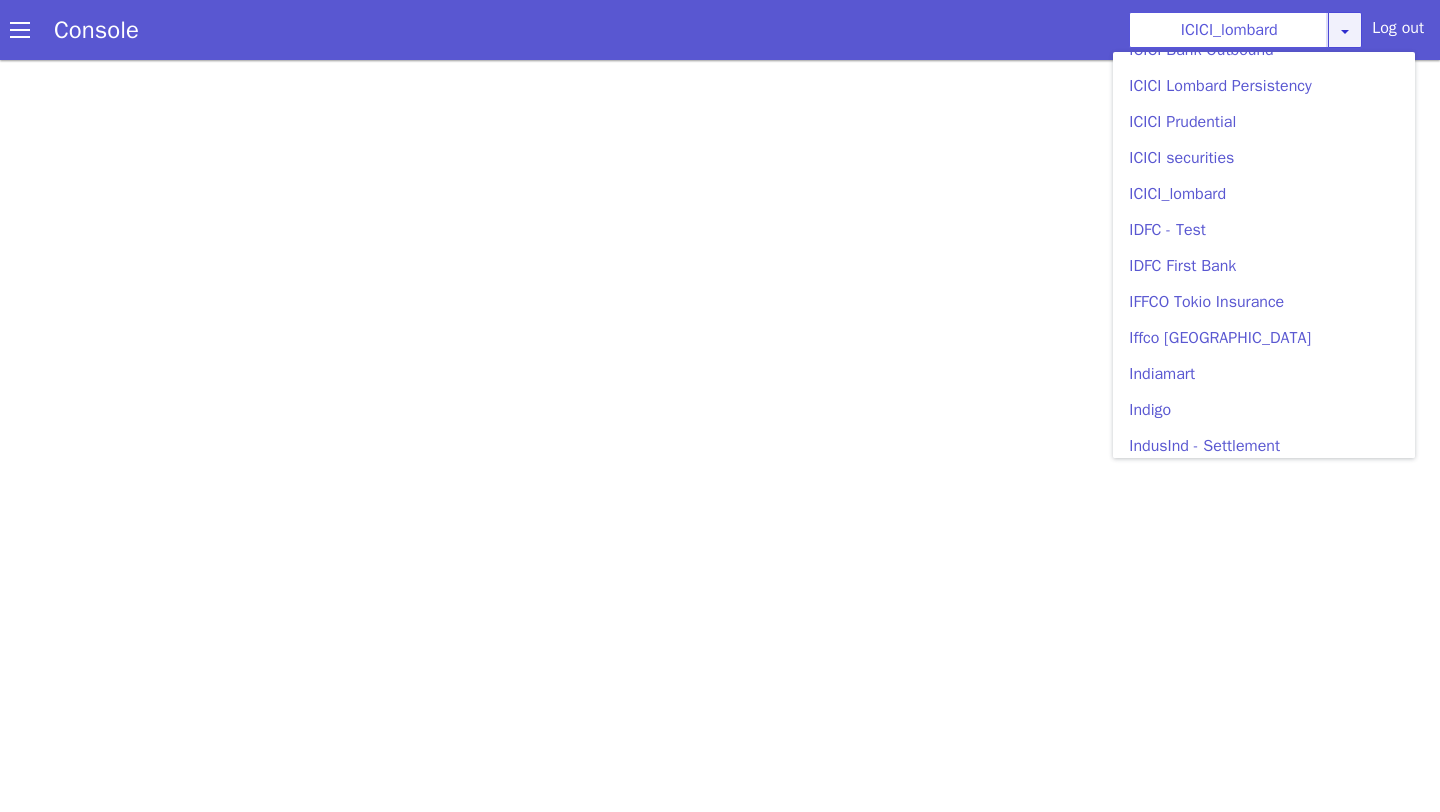 scroll, scrollTop: 2328, scrollLeft: 0, axis: vertical 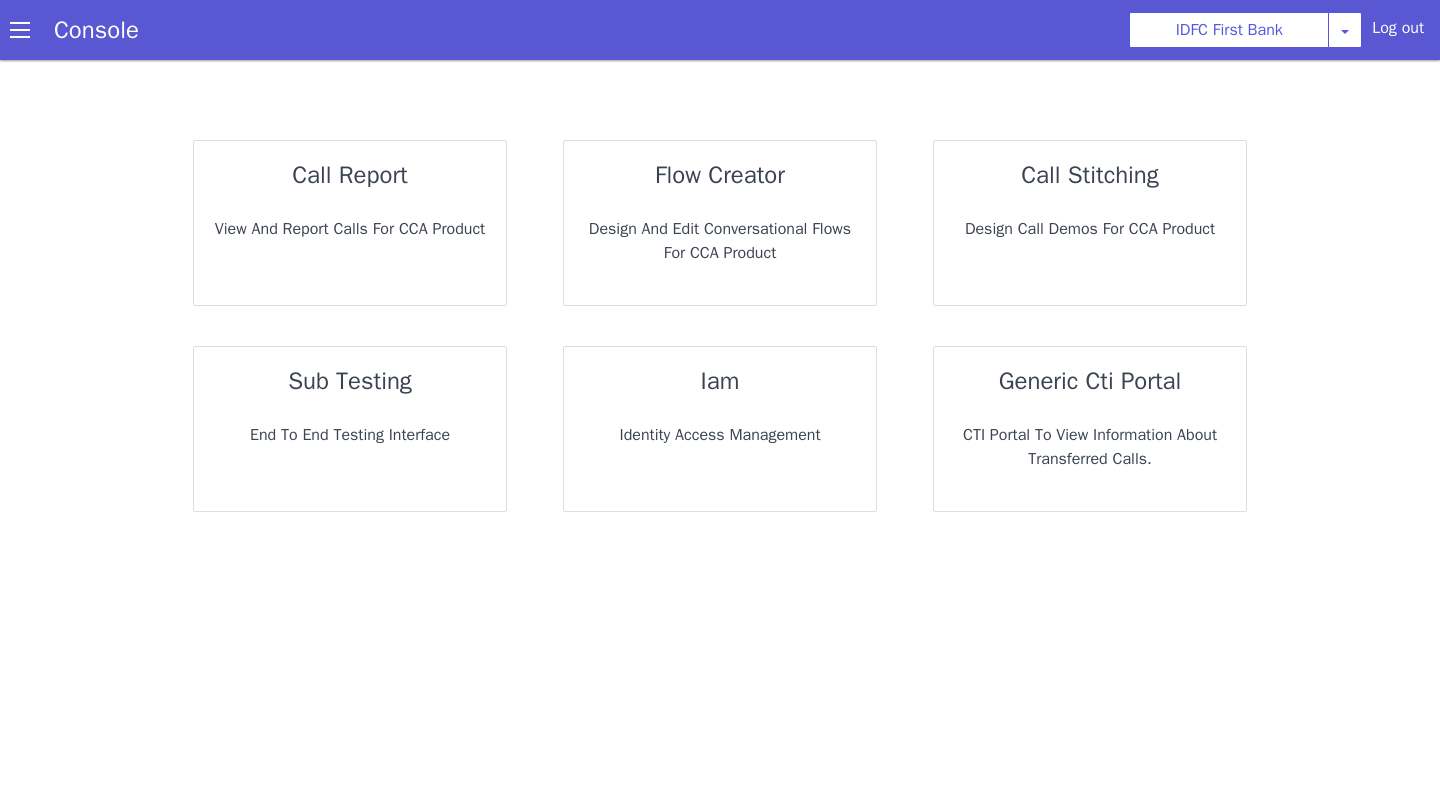 click on "End to End Testing Interface" at bounding box center [350, 435] 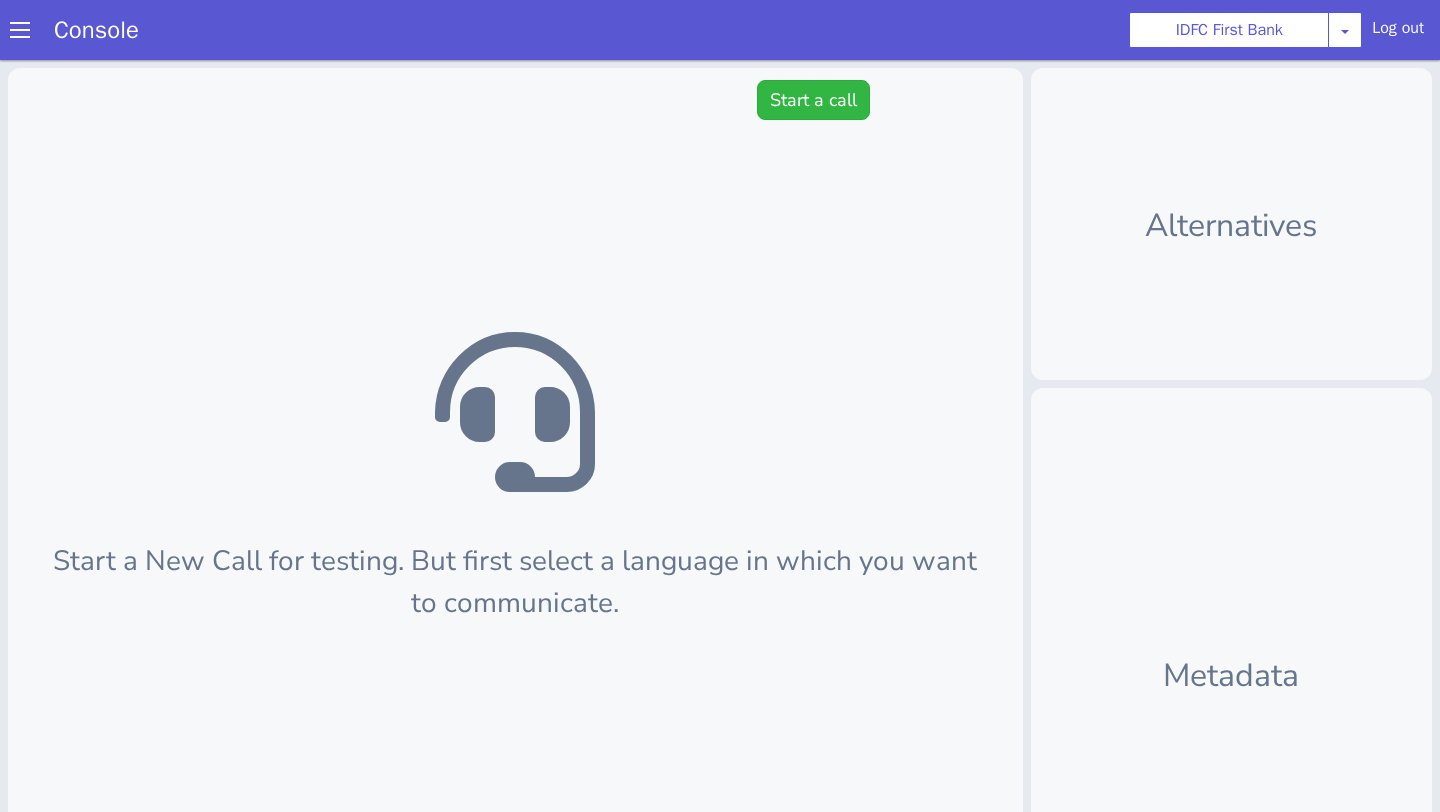 scroll, scrollTop: 6, scrollLeft: 0, axis: vertical 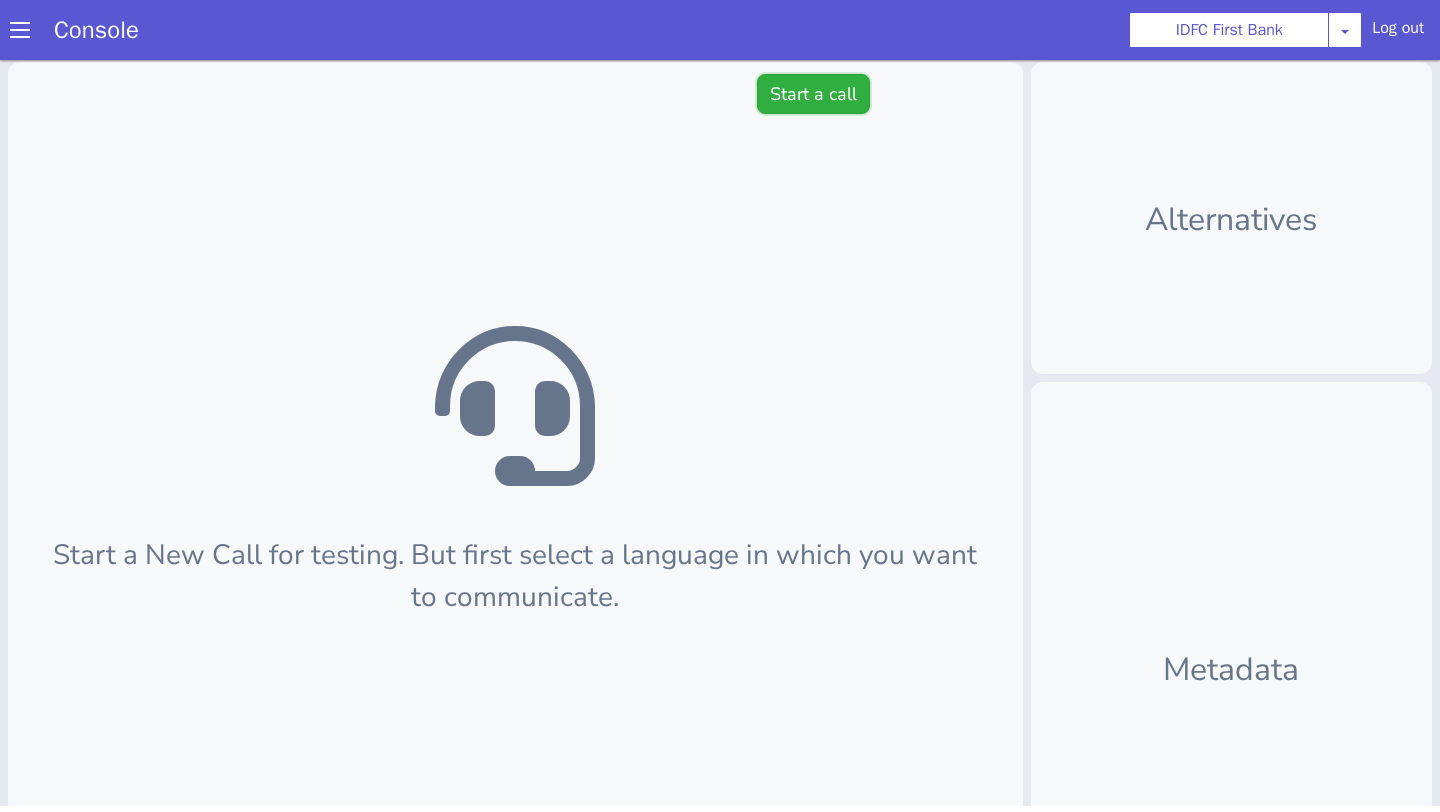 click on "Start a call" at bounding box center (813, 94) 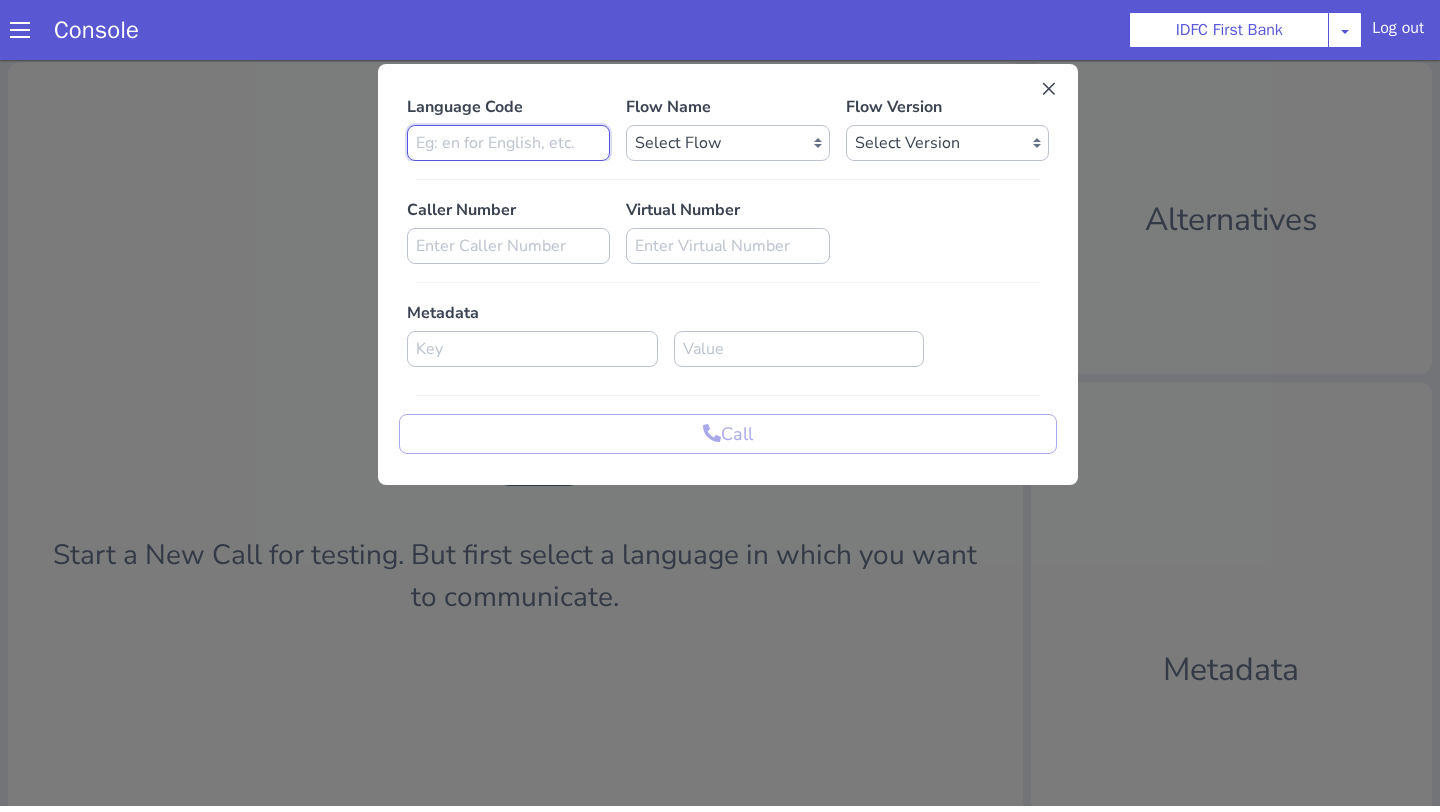 click at bounding box center [508, 143] 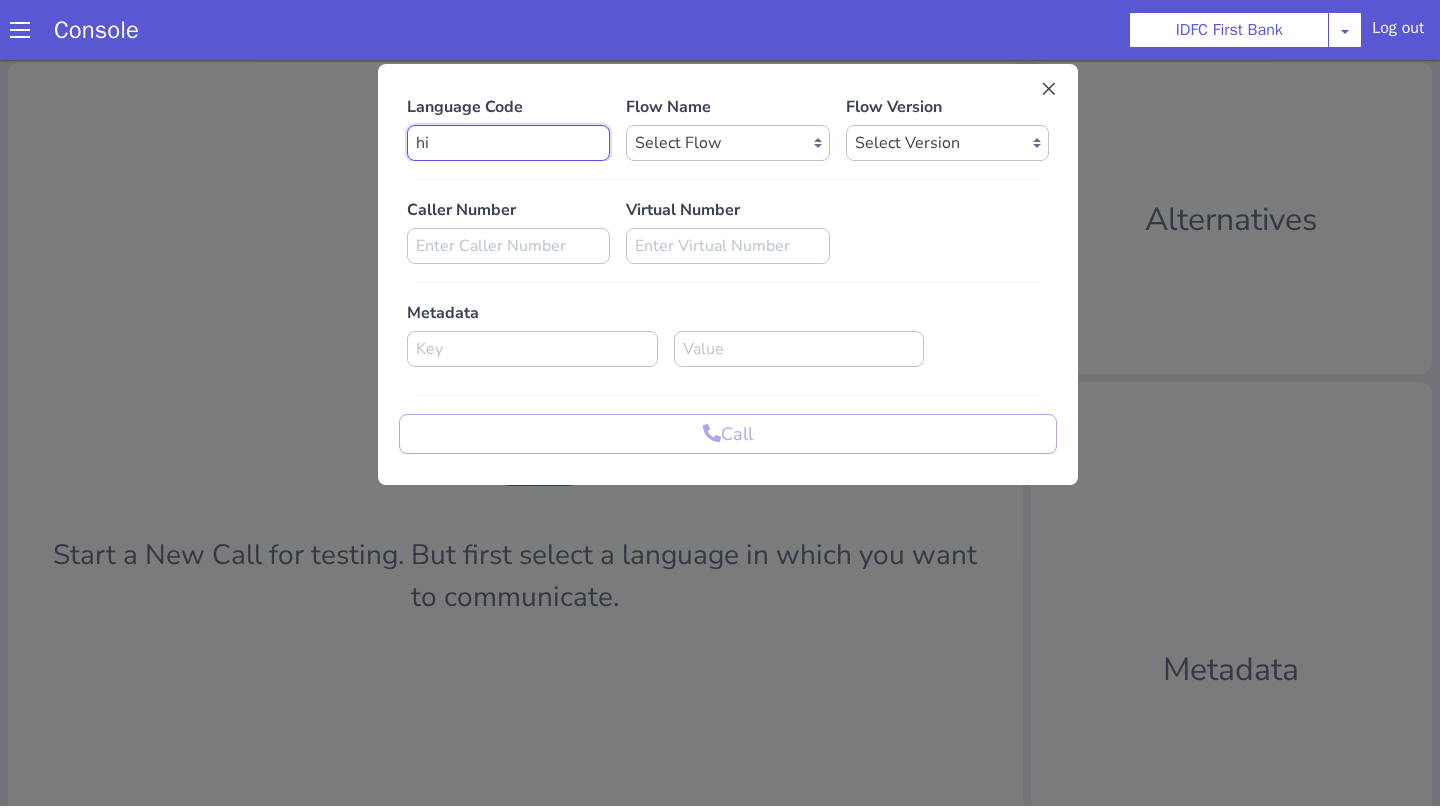 type on "hi" 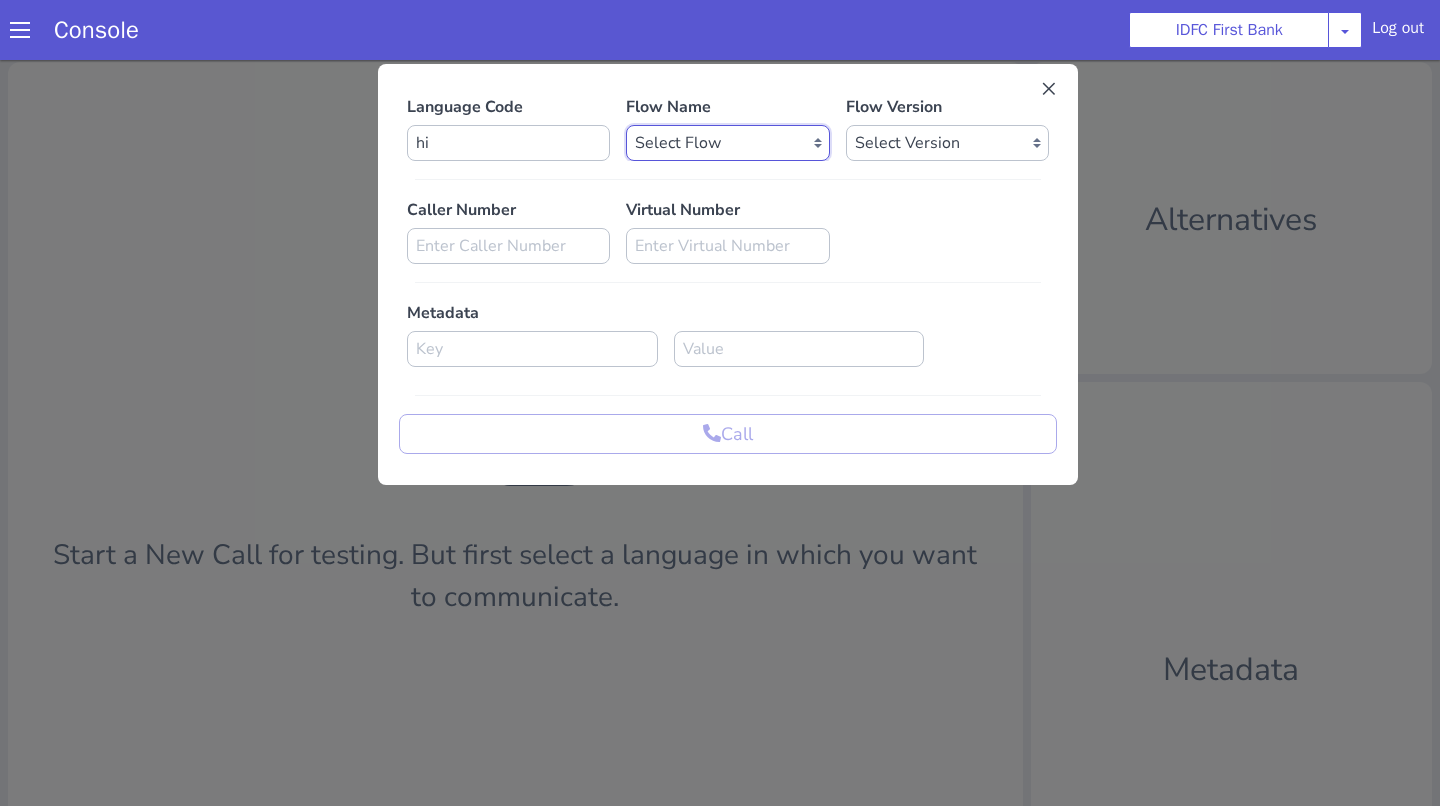 click on "Select Flow IDFC - MEL Flexi Rough work IDFC Test - English SA Funding T+15 Reminder IDFC Adhoc Feature Testing IDFC Test - Hindi API Test flow Lead Qualification Experiment Flow - 1 Lead Qualification Experiment - 2 IDFC Health Insurance IDFC PLCL Rural IDFC - Fund more IDFC - FD Cross Sell IDFC Farmer bot - Tamil HLBT - Home Loan Balance Transfer Rough IDFC PLCL : PLFK IDFC - LAP Balance Transfer IDFC - Car Refinance LOC - Rural IDFC - BIL Business Loan AcePL FirstMoney IDFC - PLCL MBL PL IDFC_farmer_en IDFC - Loan Against Property MBL Affordable Housing Loan BT IDFC - Life Insurance Policy IDFC CC PA+PQ IDFC - BALCON LOC - Loan on Credit Card SA Funding Rural IDFC - AcePL Rural Farmer_Bot_Bengali MEL Flexi Repeat IDFC_farmer_marathi IDFC_farmer_telugu IDFC_farmer_kannada IDFC_farmer_odiya IDFC Pre Approved Loan Lead Conversion IDFC - EMI Conversion SA FundMore Rural IDFC - MBL HL Fresh IDFC - FD Rural IDFC - CA Funding IDFC - Gold Loan Fresh IDFC - Gold loan BT IDFC - UAT Gold Loan BT IDFC VKYC Reminder" at bounding box center (727, 143) 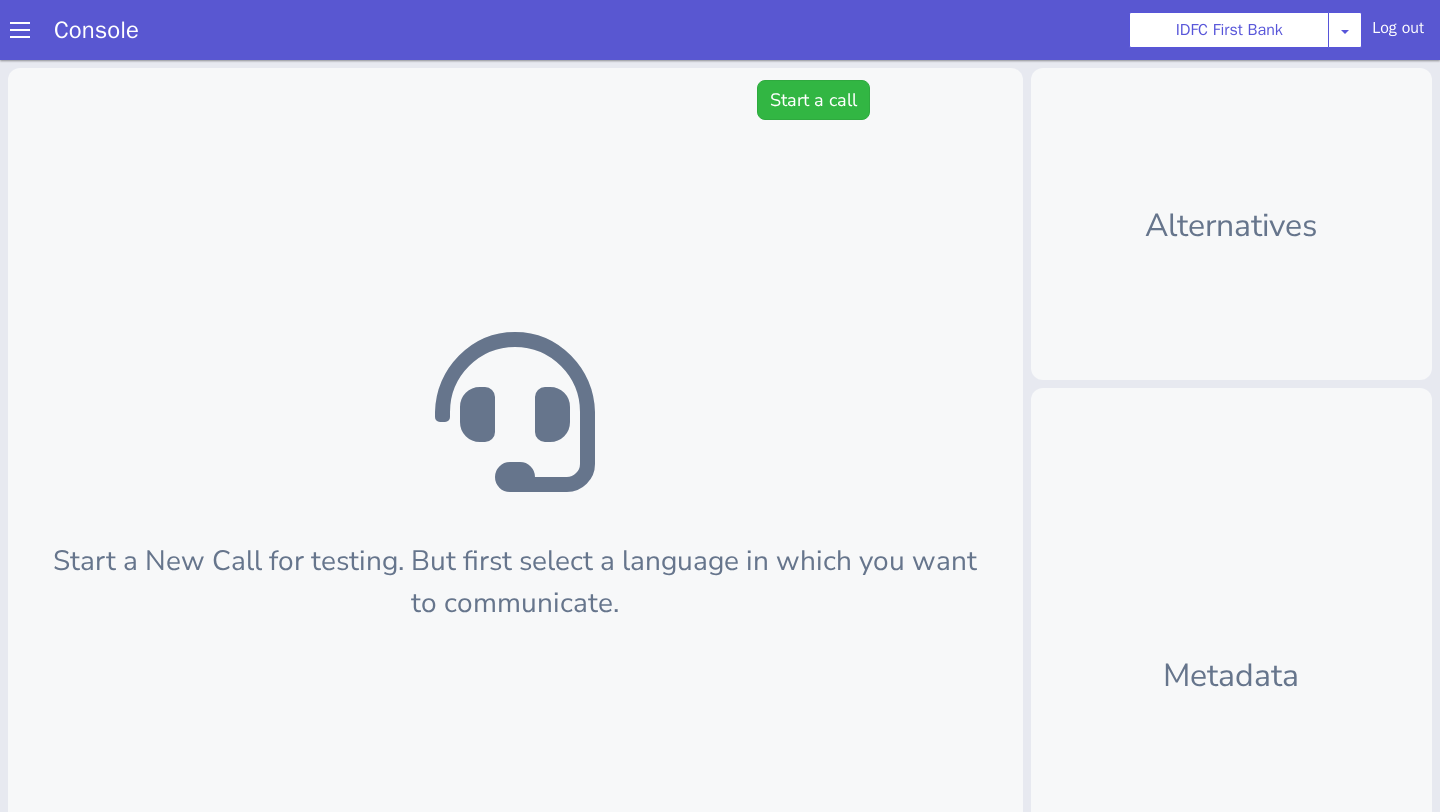 scroll, scrollTop: 0, scrollLeft: 0, axis: both 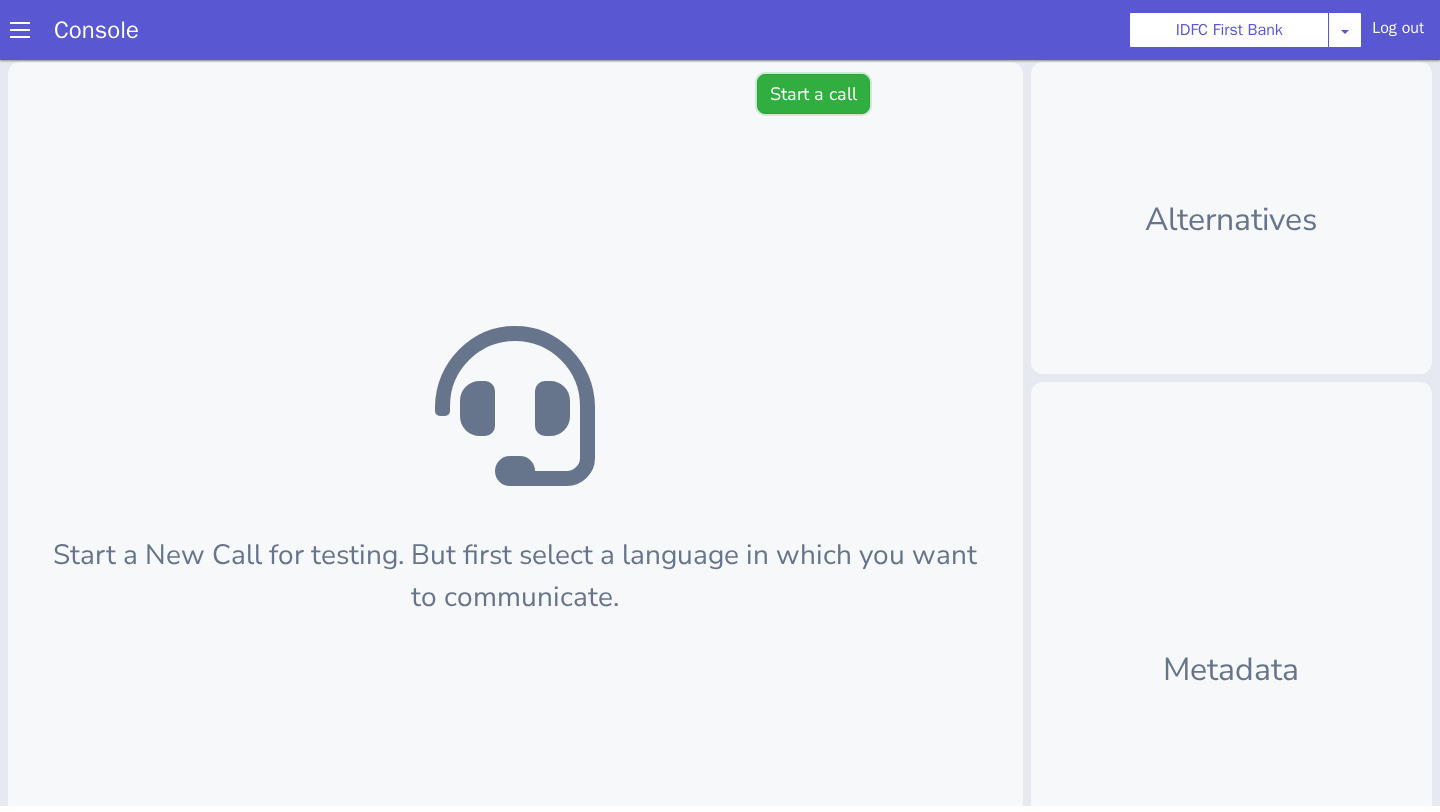 click on "Start a call" at bounding box center (813, 94) 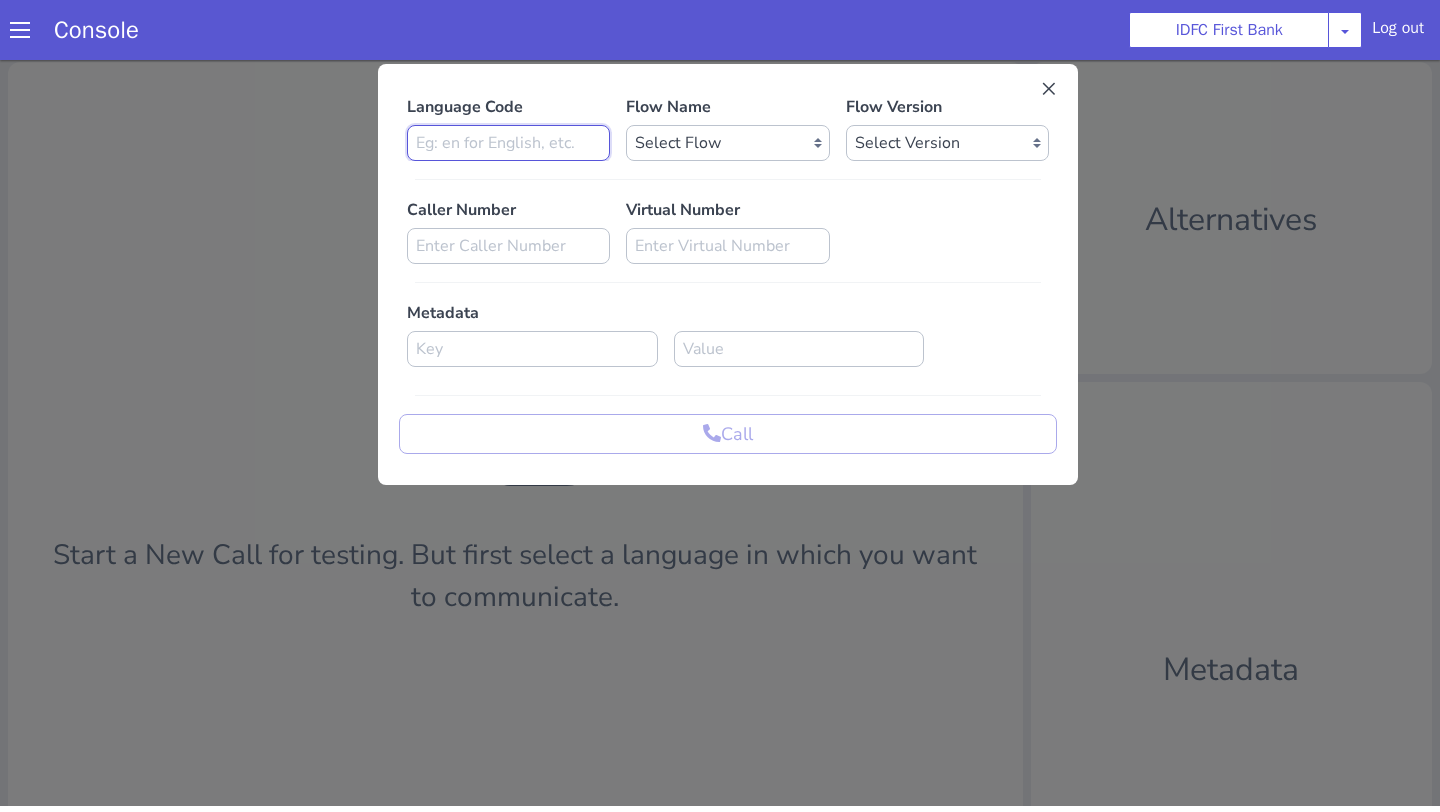 click at bounding box center (508, 143) 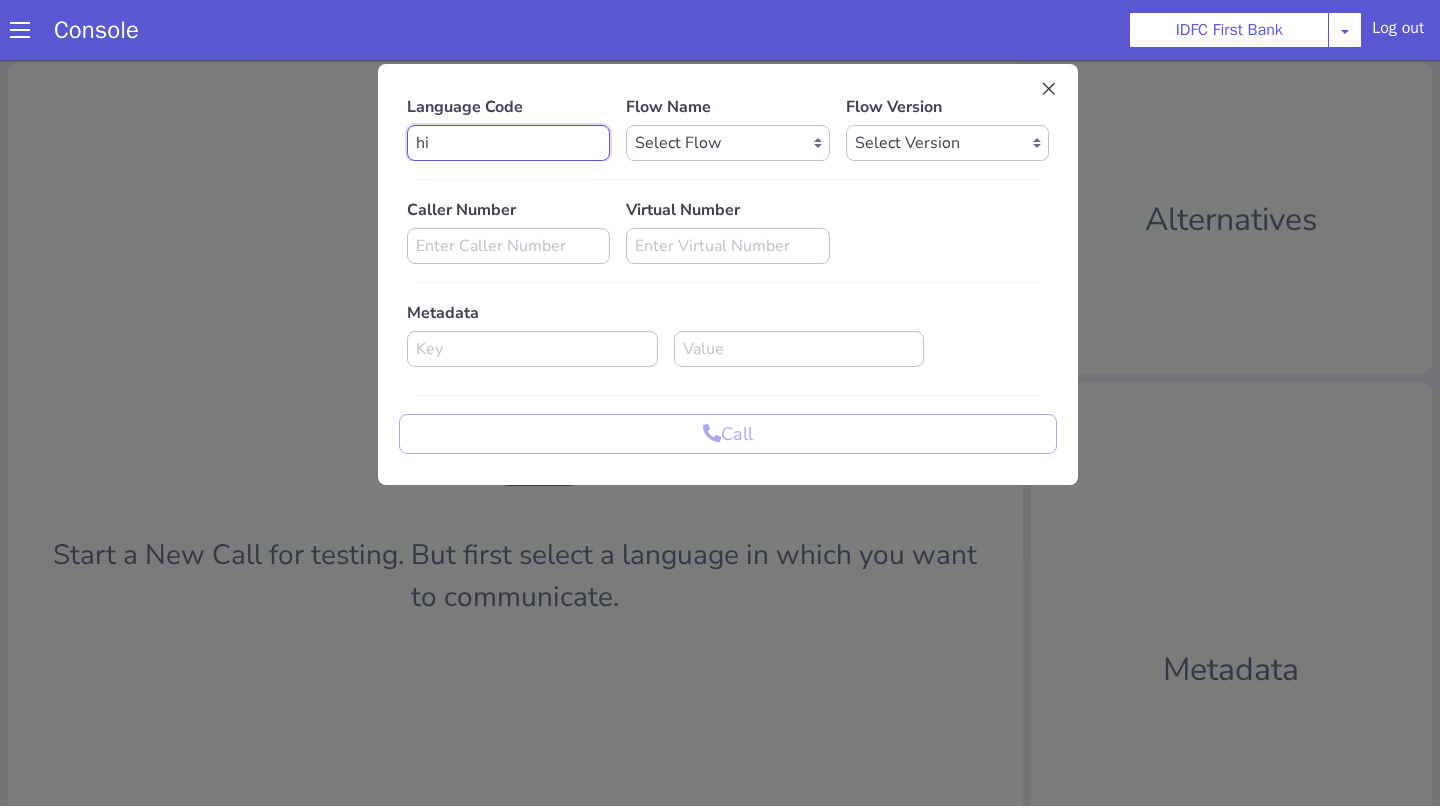 type on "hi" 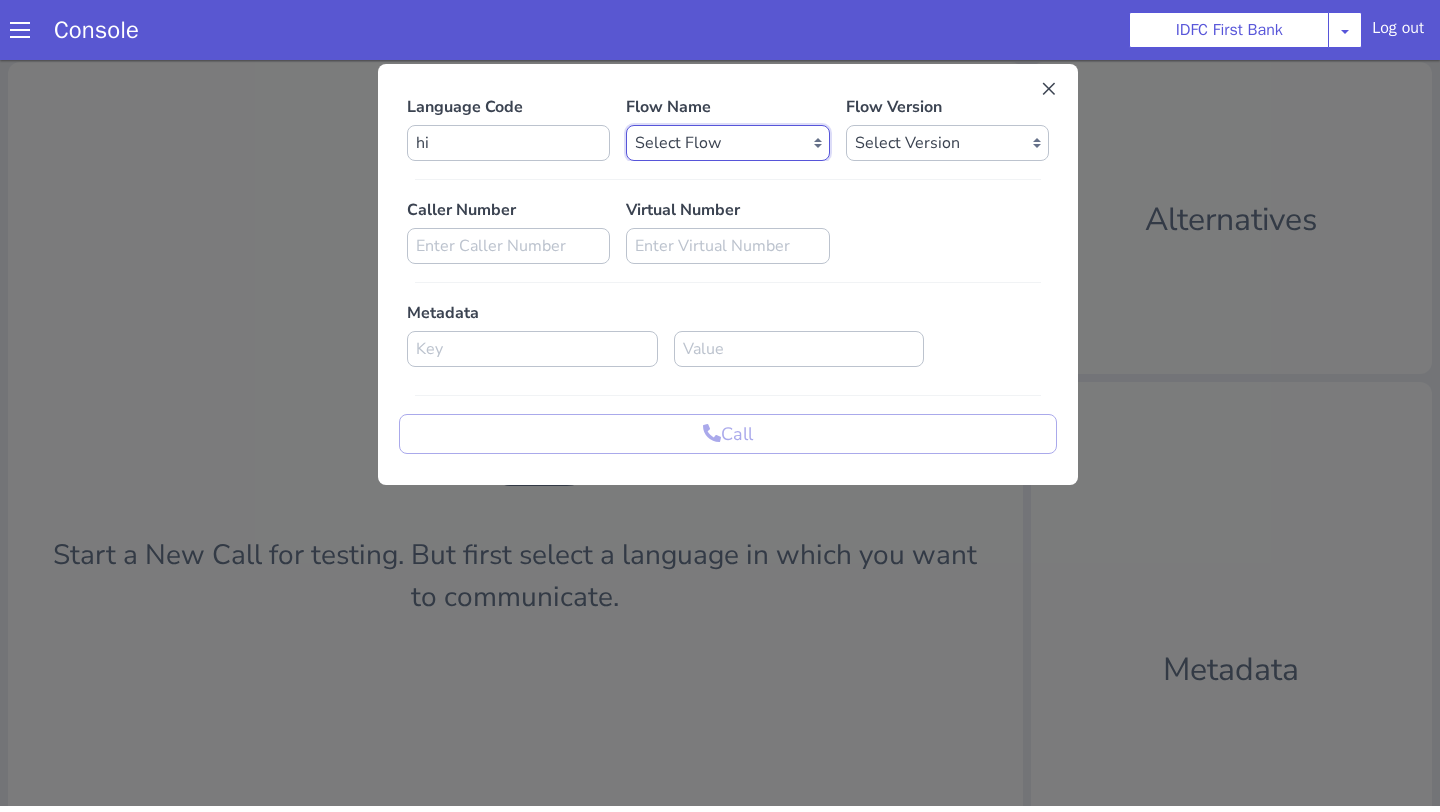 click on "Select Flow IDFC - MEL Flexi Rough work IDFC Test - English SA Funding T+15 Reminder IDFC Adhoc Feature Testing IDFC Test - Hindi API Test flow Lead Qualification Experiment Flow - 1 Lead Qualification Experiment - 2 IDFC Health Insurance IDFC PLCL Rural IDFC - Fund more IDFC - FD Cross Sell IDFC Farmer bot - Tamil HLBT - Home Loan Balance Transfer Rough IDFC PLCL : PLFK IDFC - LAP Balance Transfer IDFC - Car Refinance LOC - Rural IDFC - BIL Business Loan AcePL FirstMoney IDFC - PLCL MBL PL IDFC_farmer_en IDFC - Loan Against Property MBL Affordable Housing Loan BT IDFC - Life Insurance Policy IDFC CC PA+PQ IDFC - BALCON LOC - Loan on Credit Card SA Funding Rural IDFC - AcePL Rural Farmer_Bot_Bengali MEL Flexi Repeat IDFC_farmer_marathi IDFC_farmer_telugu IDFC_farmer_kannada IDFC_farmer_odiya IDFC Pre Approved Loan Lead Conversion IDFC - EMI Conversion SA FundMore Rural IDFC - MBL HL Fresh IDFC - FD Rural IDFC - CA Funding IDFC - Gold Loan Fresh IDFC - Gold loan BT IDFC - UAT Gold Loan BT IDFC VKYC Reminder" at bounding box center [727, 143] 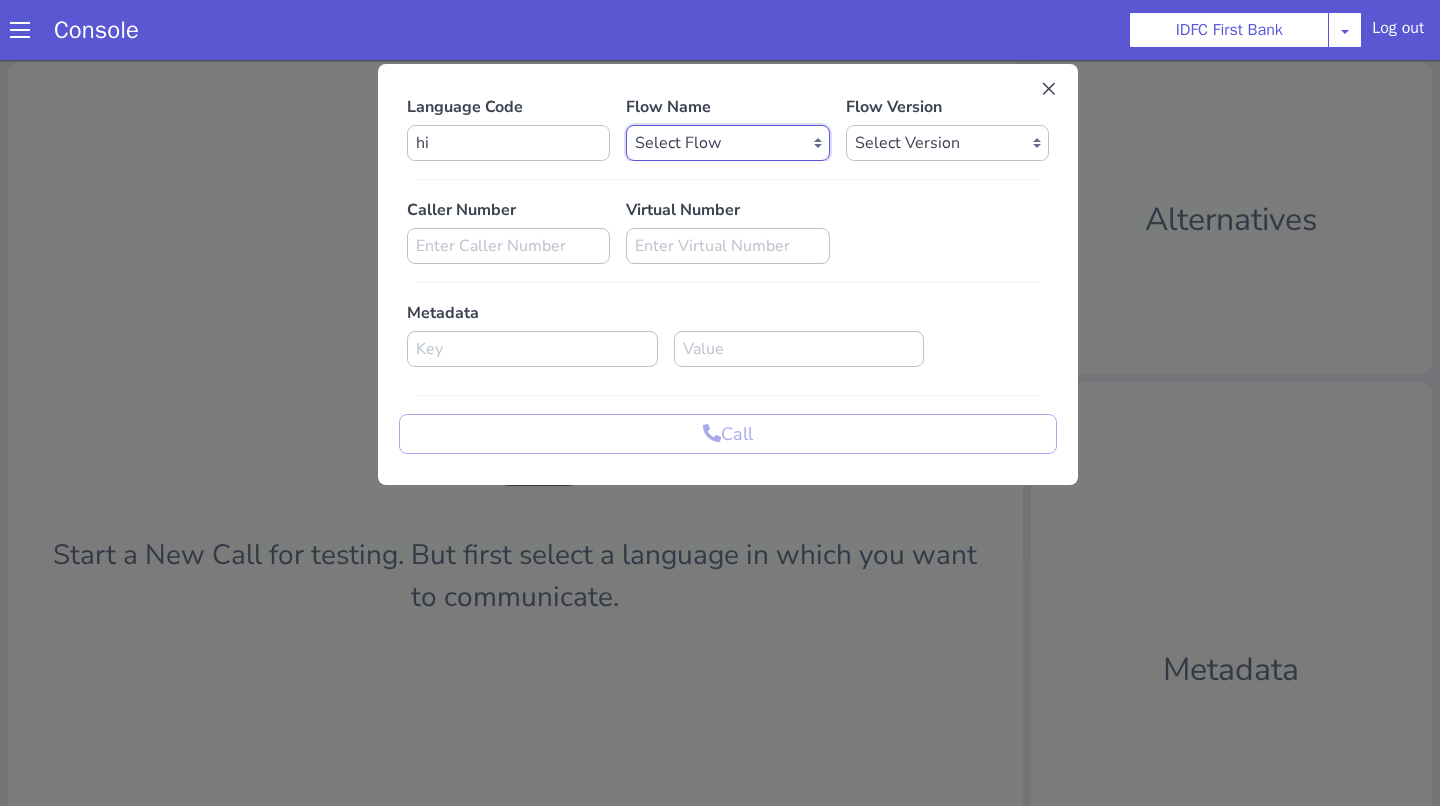 select on "acf84353-bf5c-41bc-a284-ab0b6a90d7af" 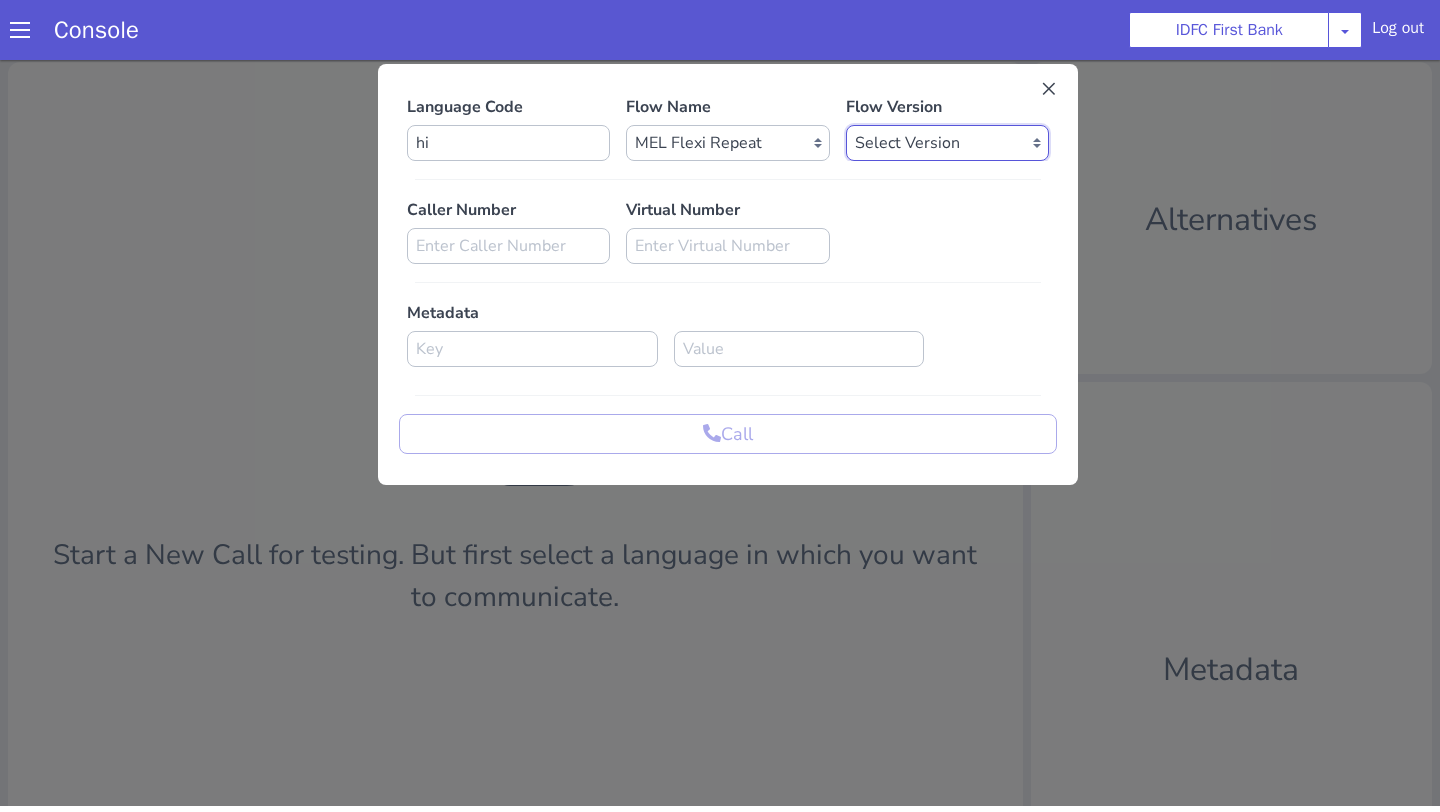 click on "Select Version 0.0.8 0.0.7 0.0.6 0.0.5 0.0.4 0.0.3 0.0.2 0.0.1" at bounding box center [947, 143] 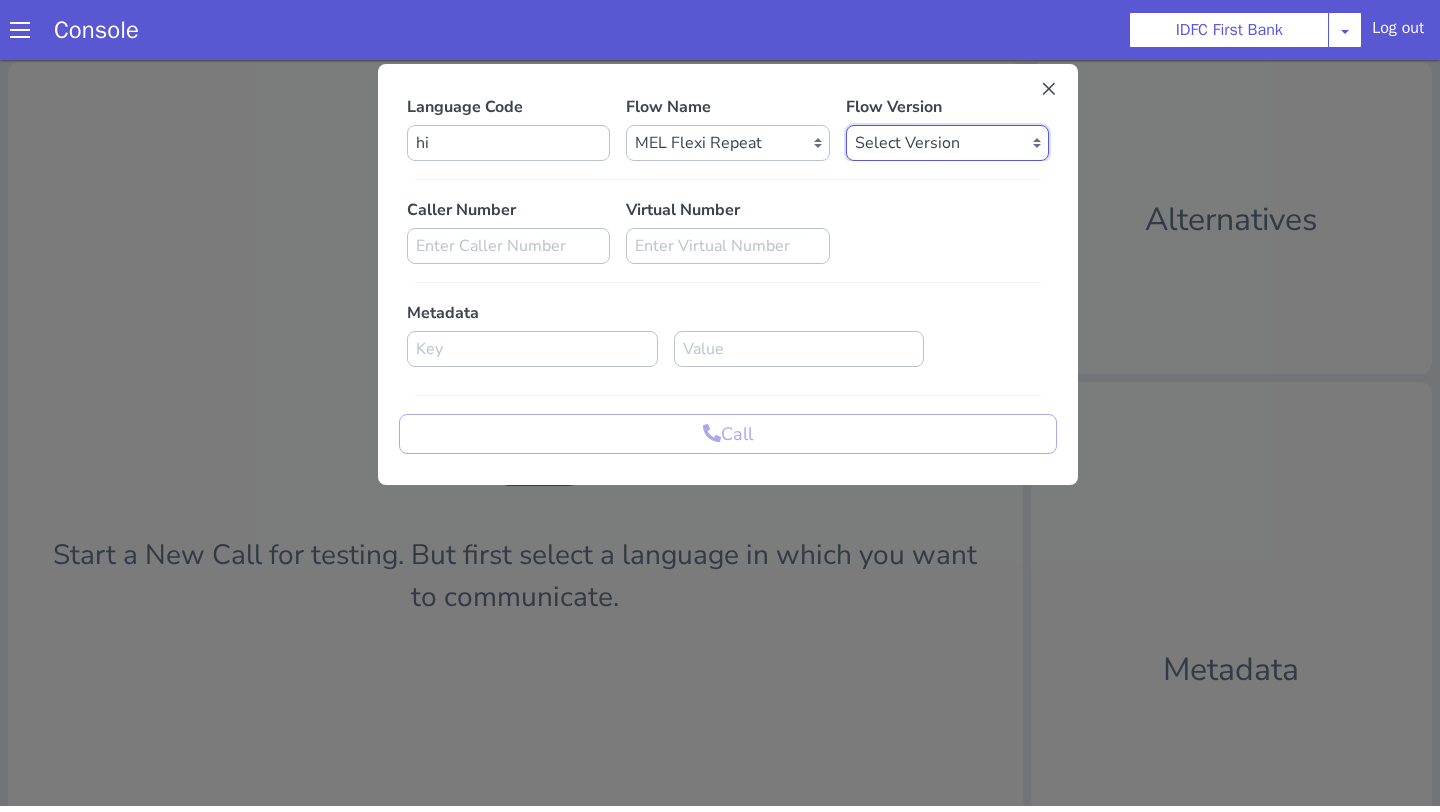 select on "0.0.8" 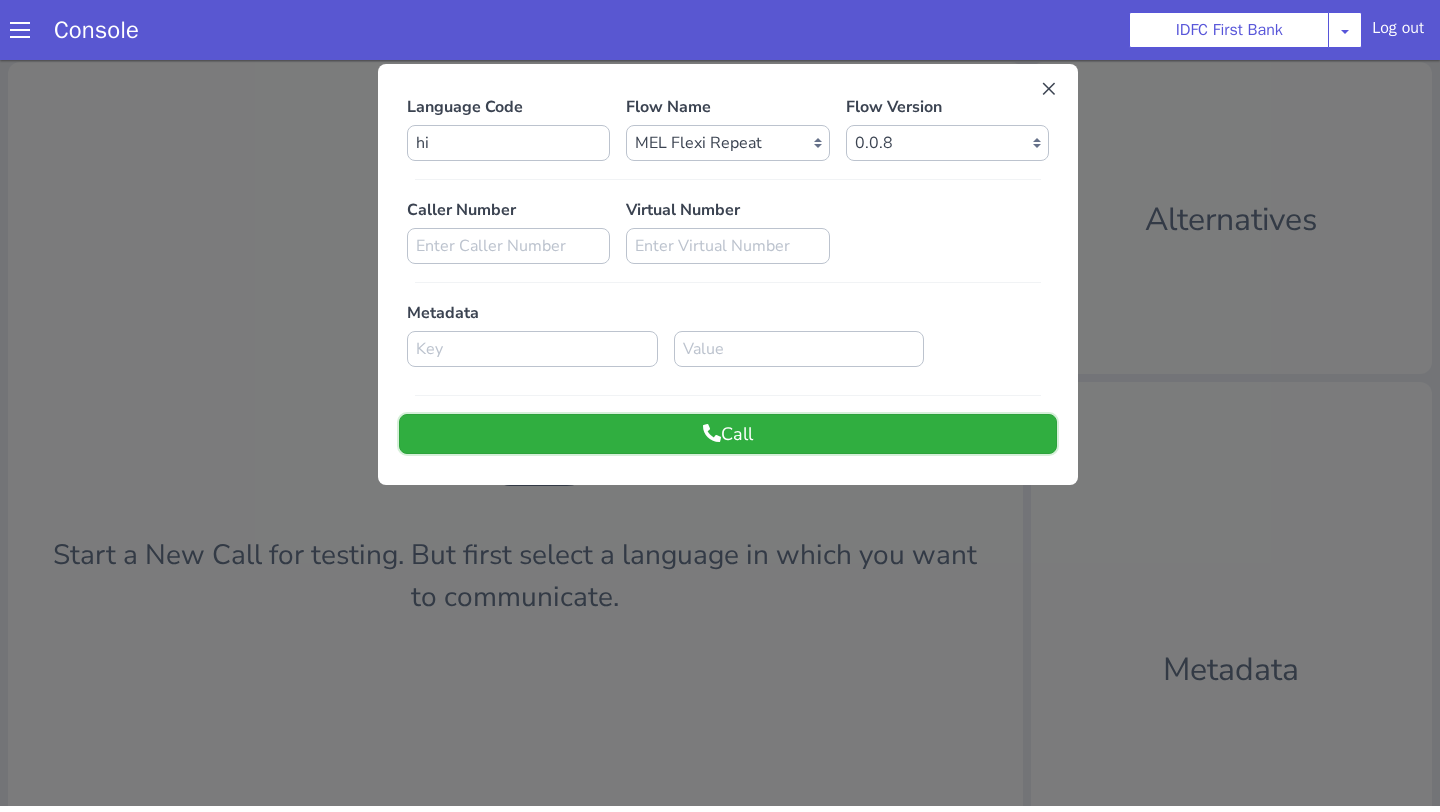 click at bounding box center [712, 433] 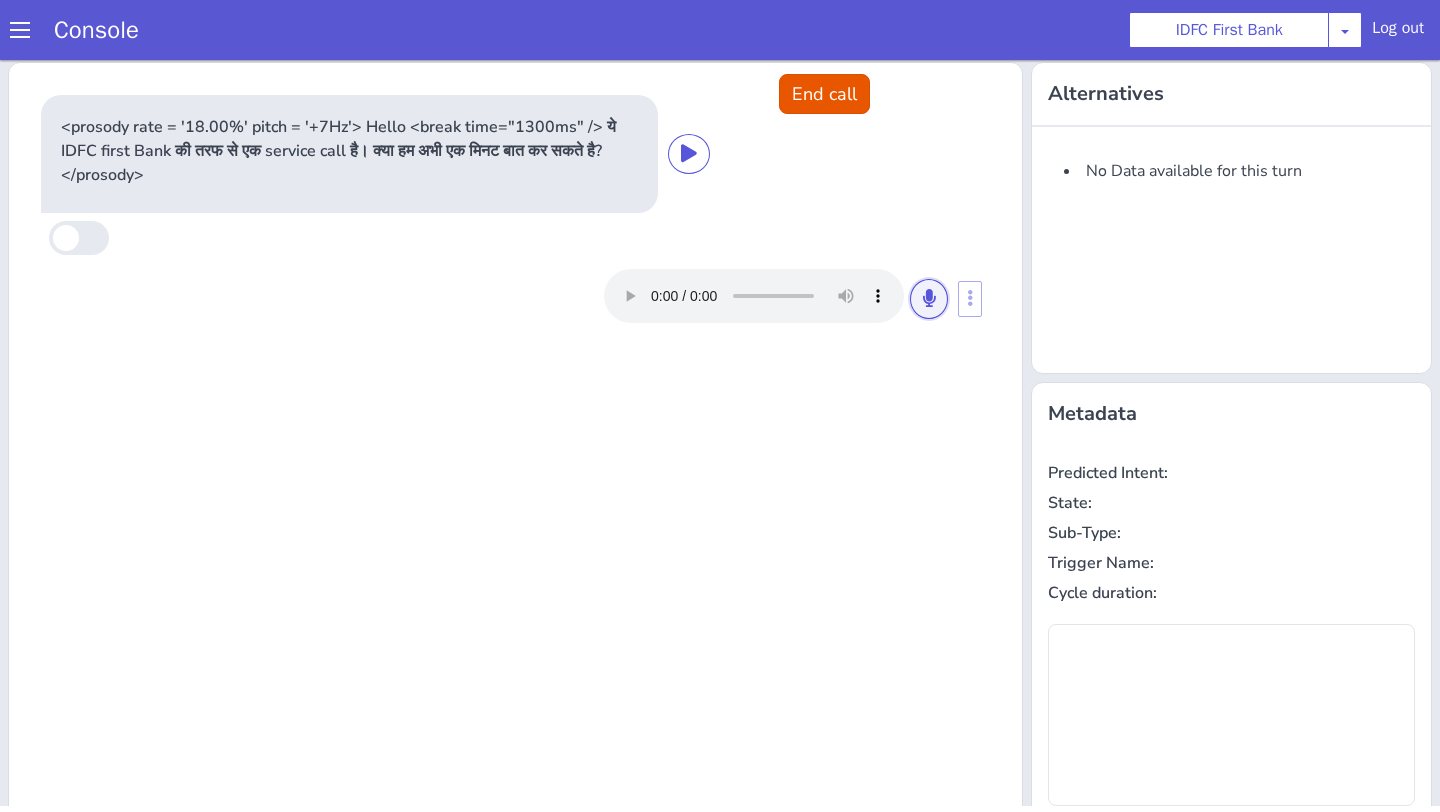 click at bounding box center [929, 298] 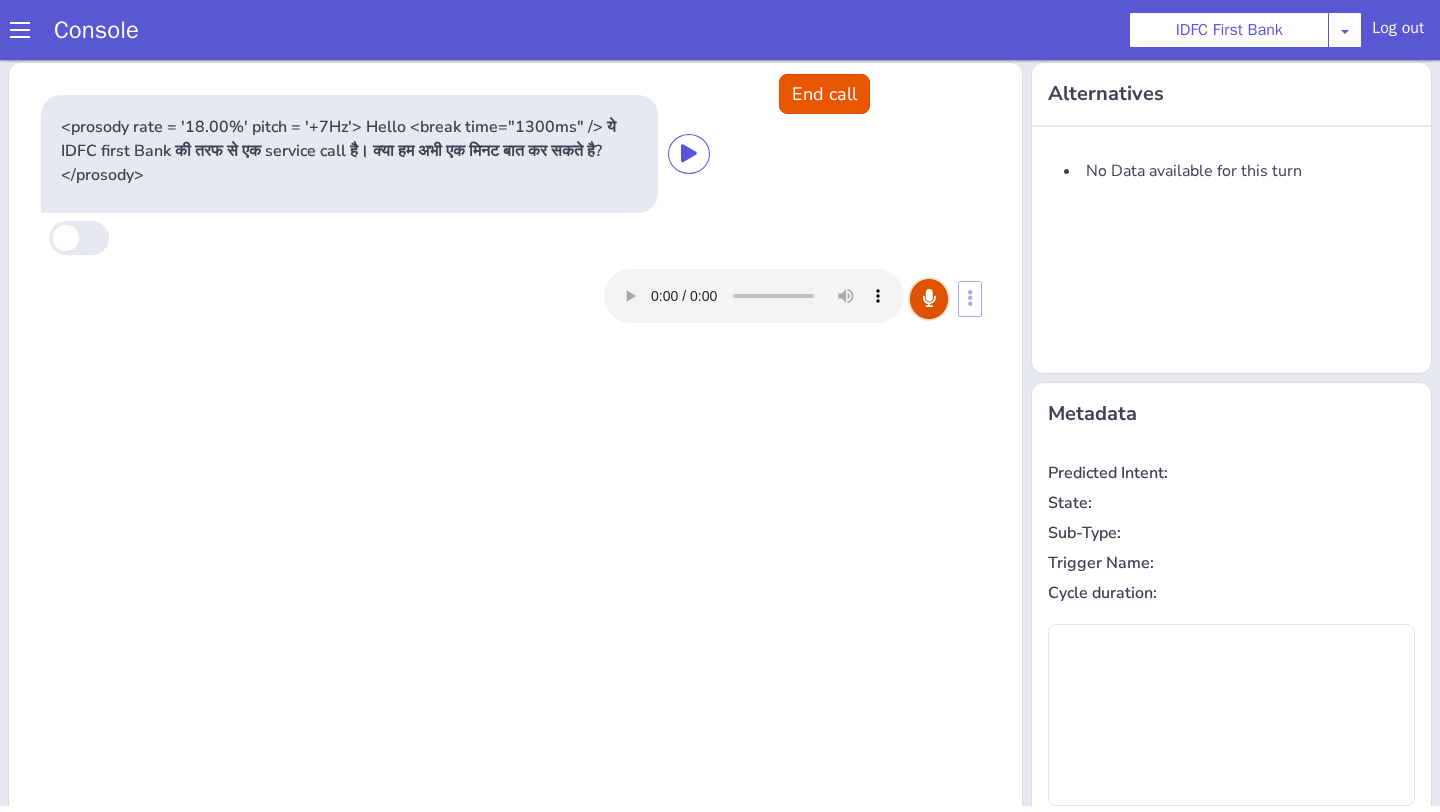 click at bounding box center [929, 298] 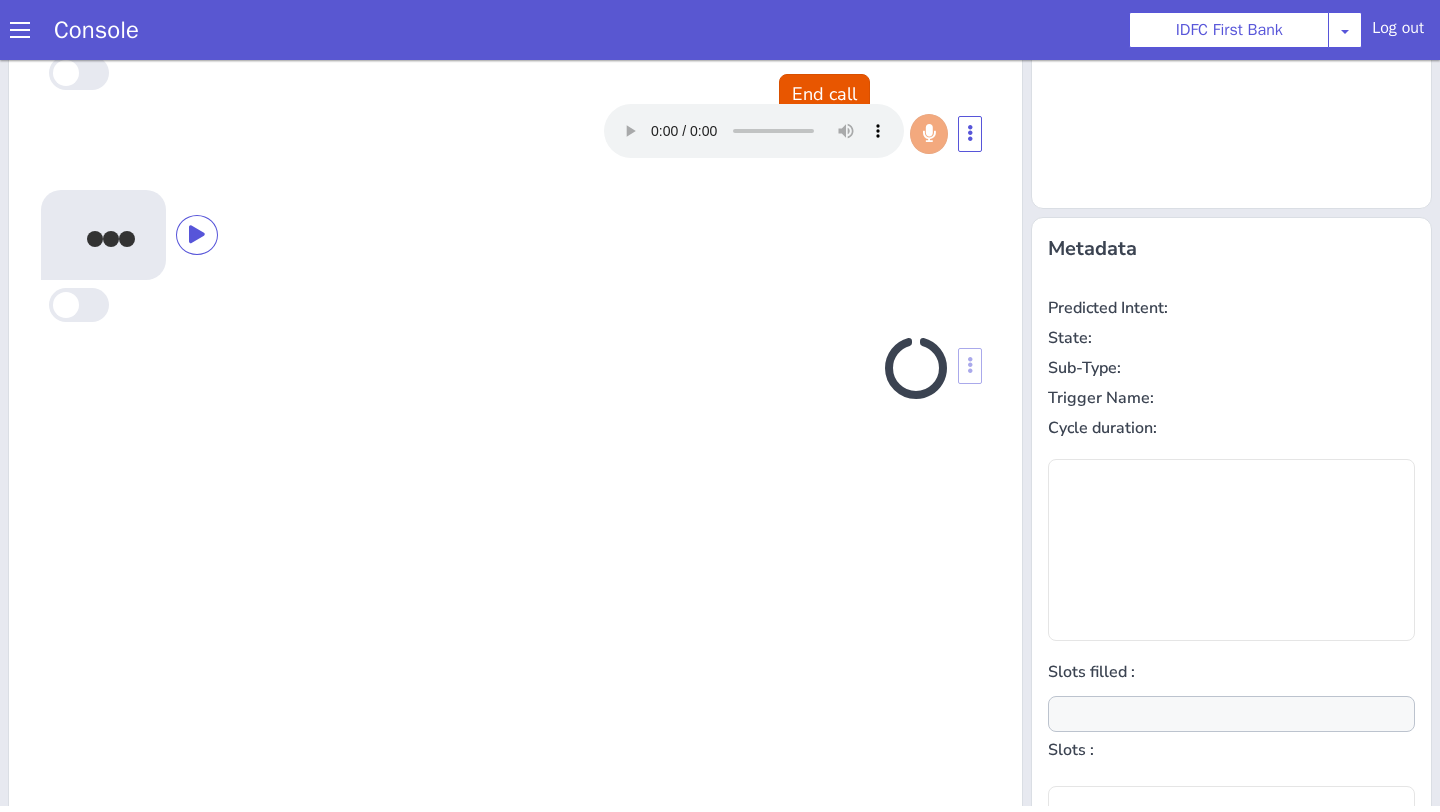scroll, scrollTop: 208, scrollLeft: 0, axis: vertical 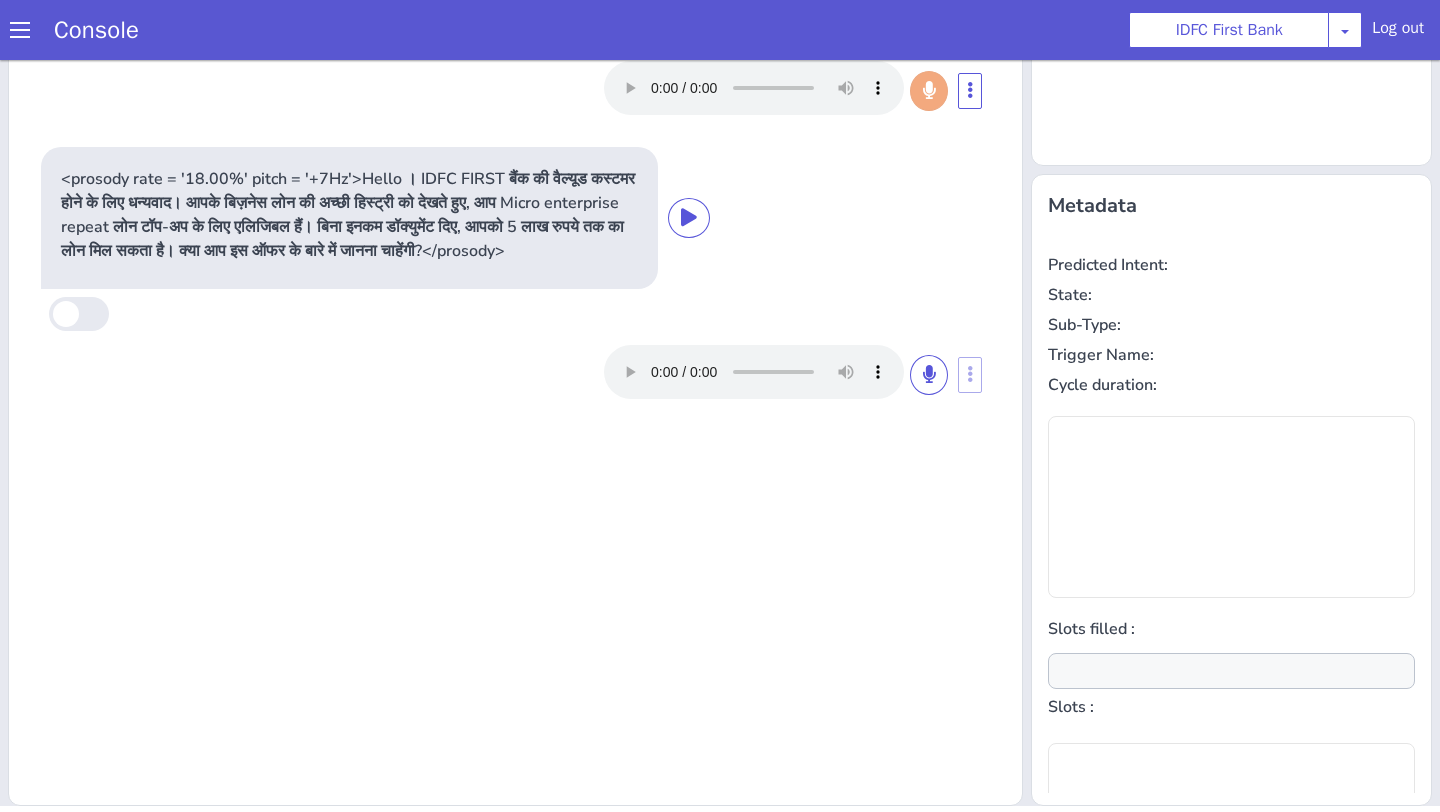 type on "null" 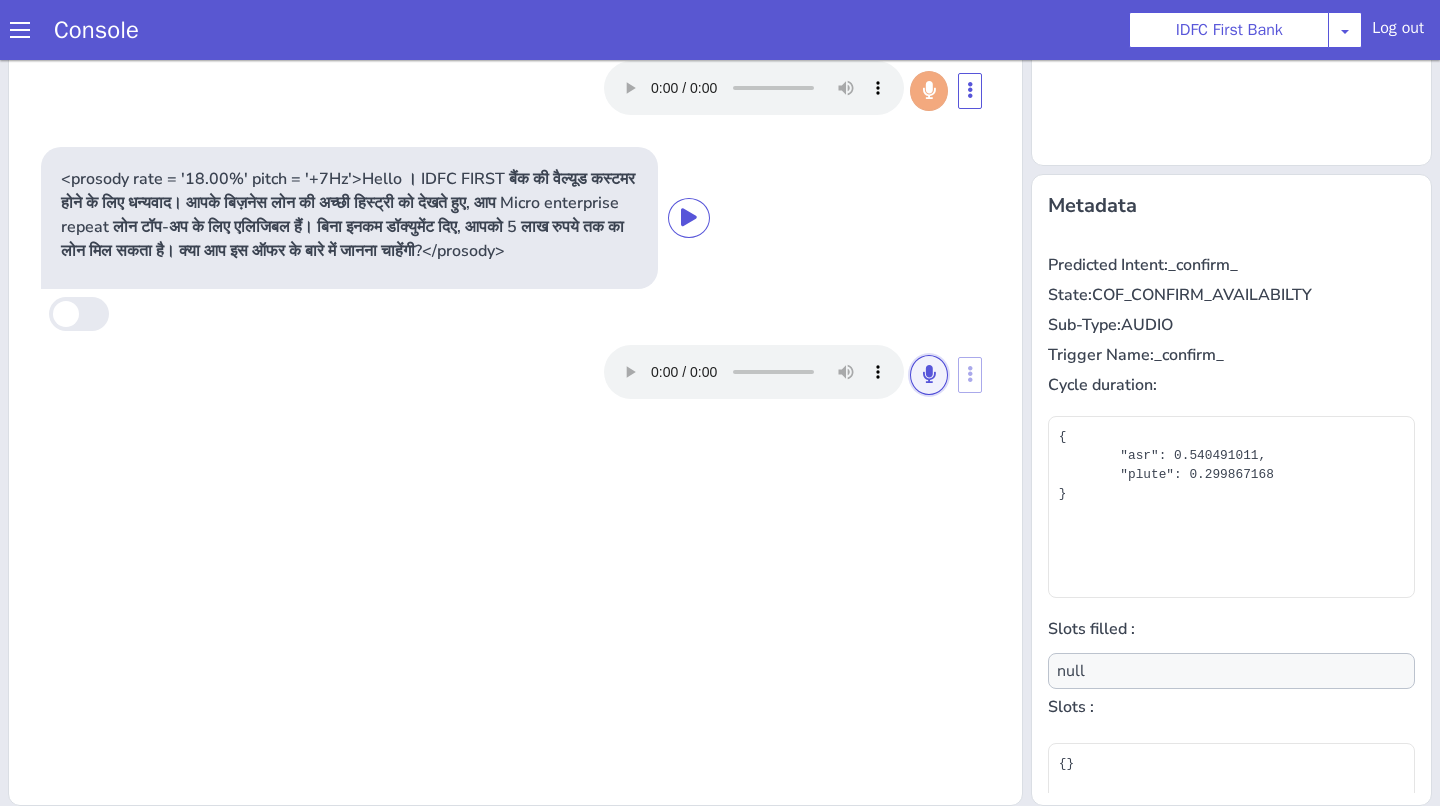 click at bounding box center [929, 374] 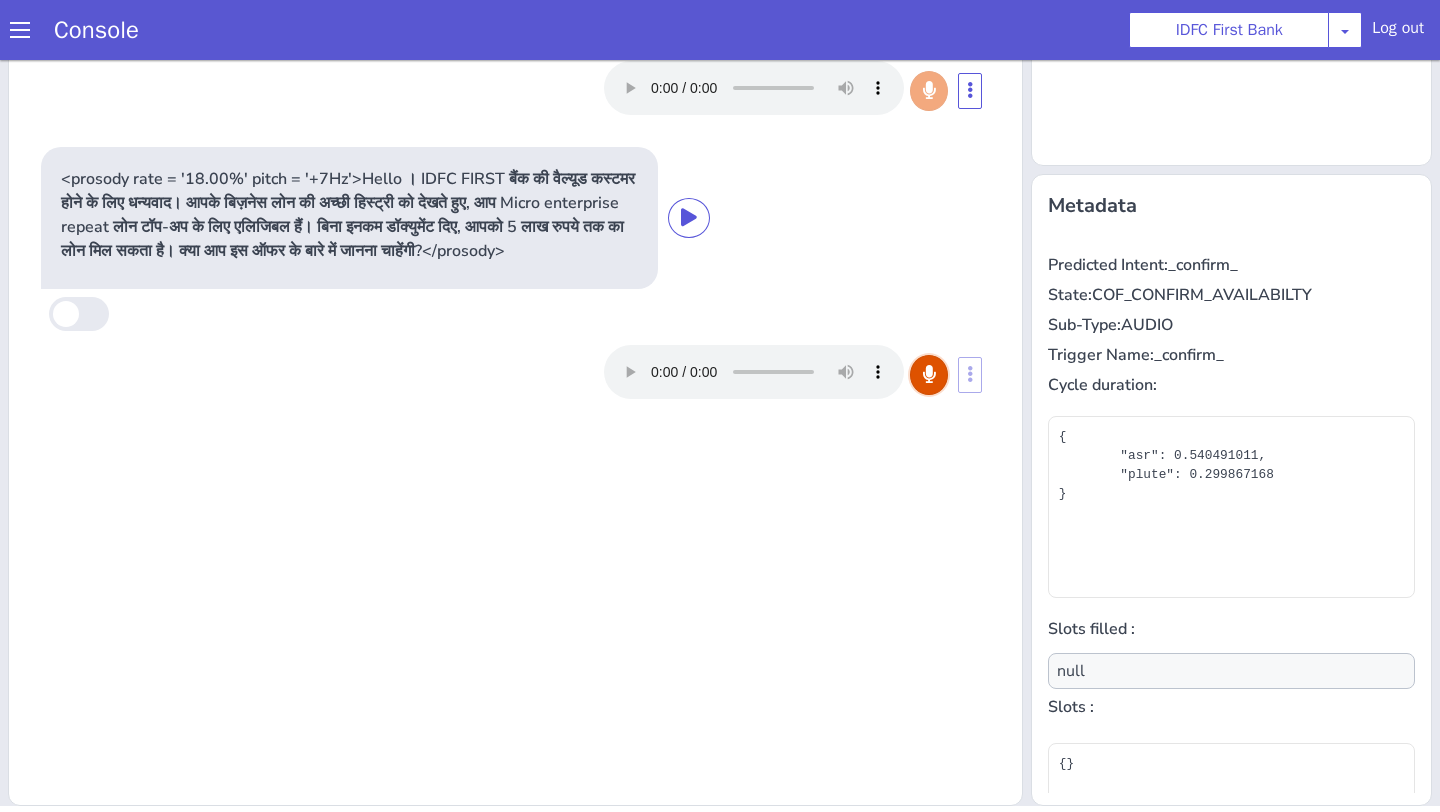 click at bounding box center [929, 374] 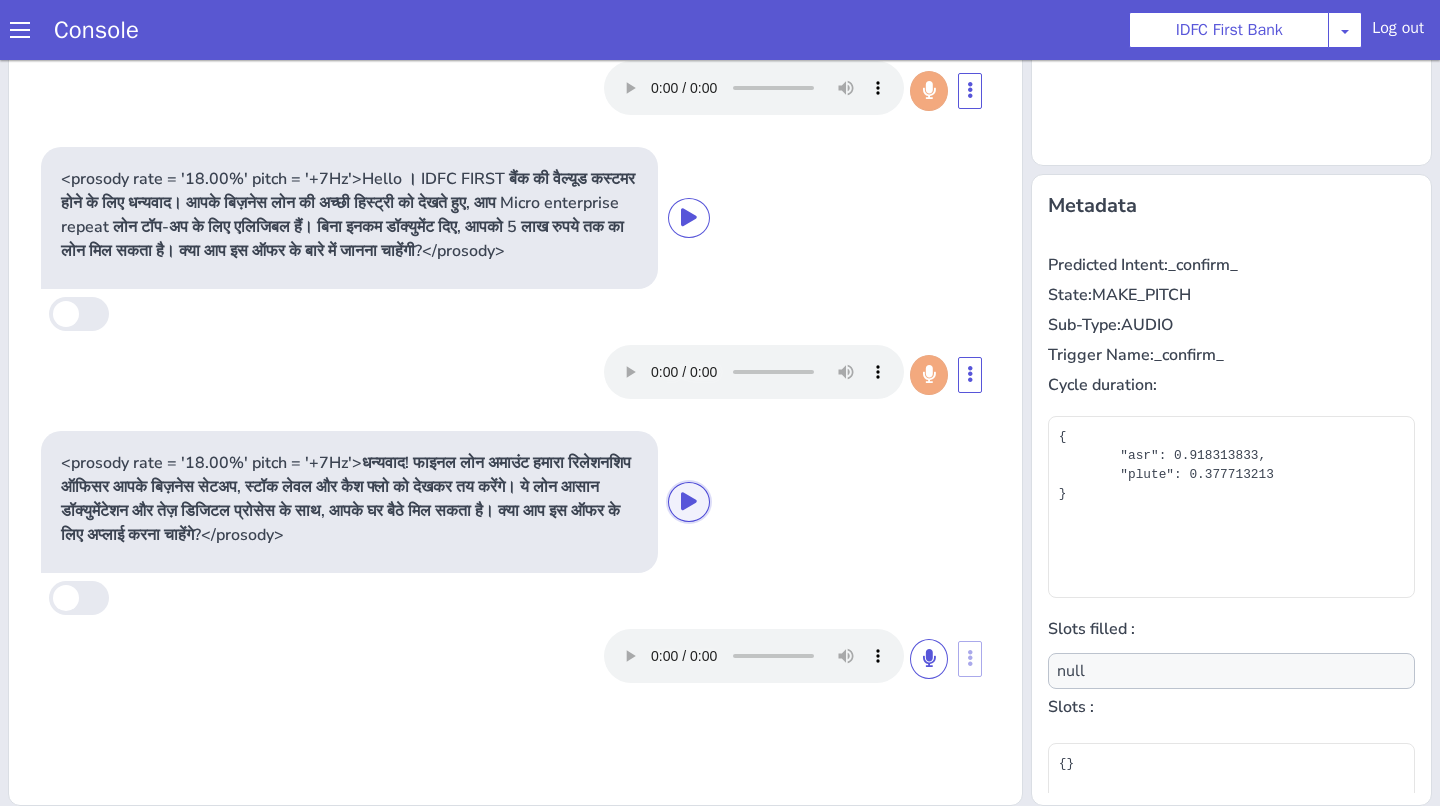 click at bounding box center [689, 501] 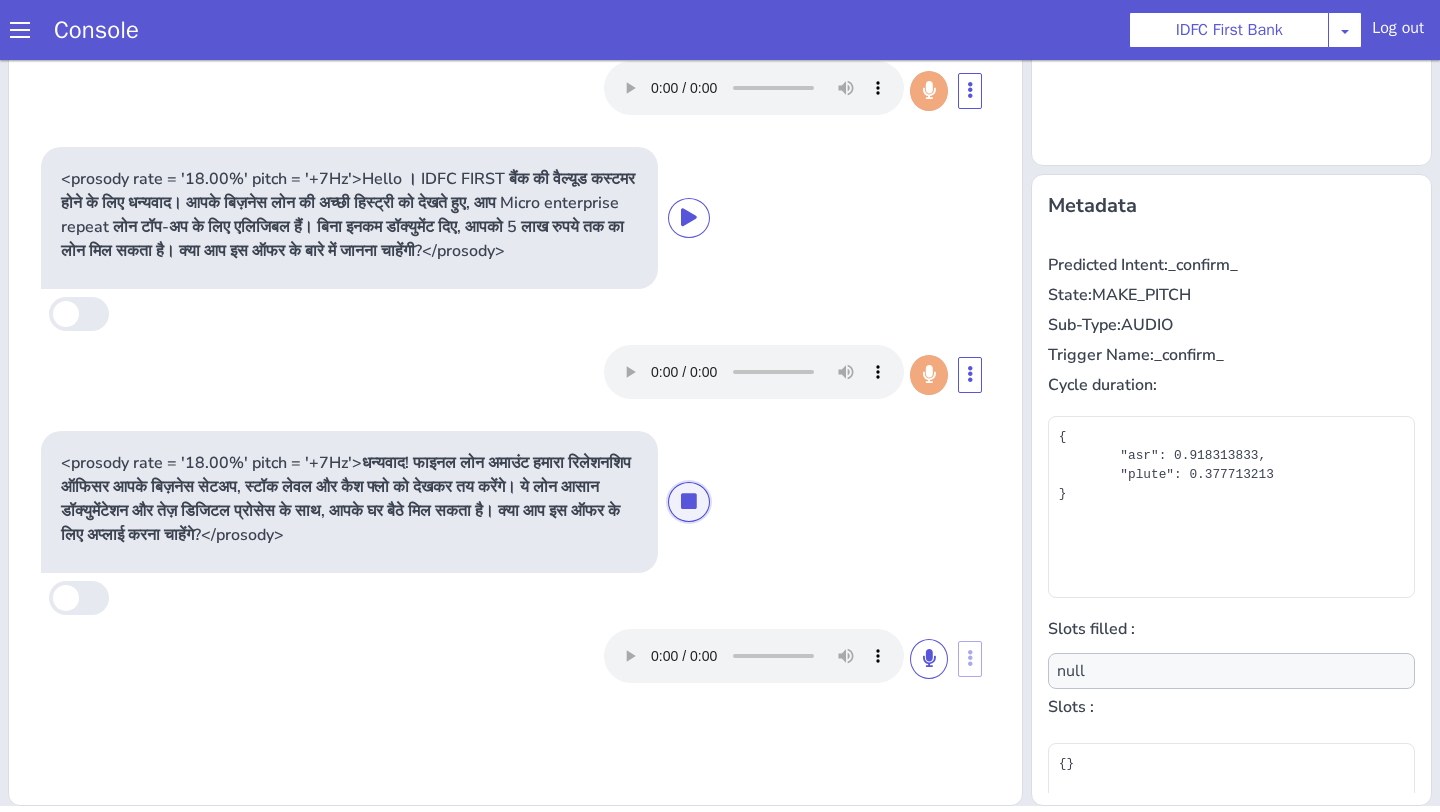 click at bounding box center [689, 501] 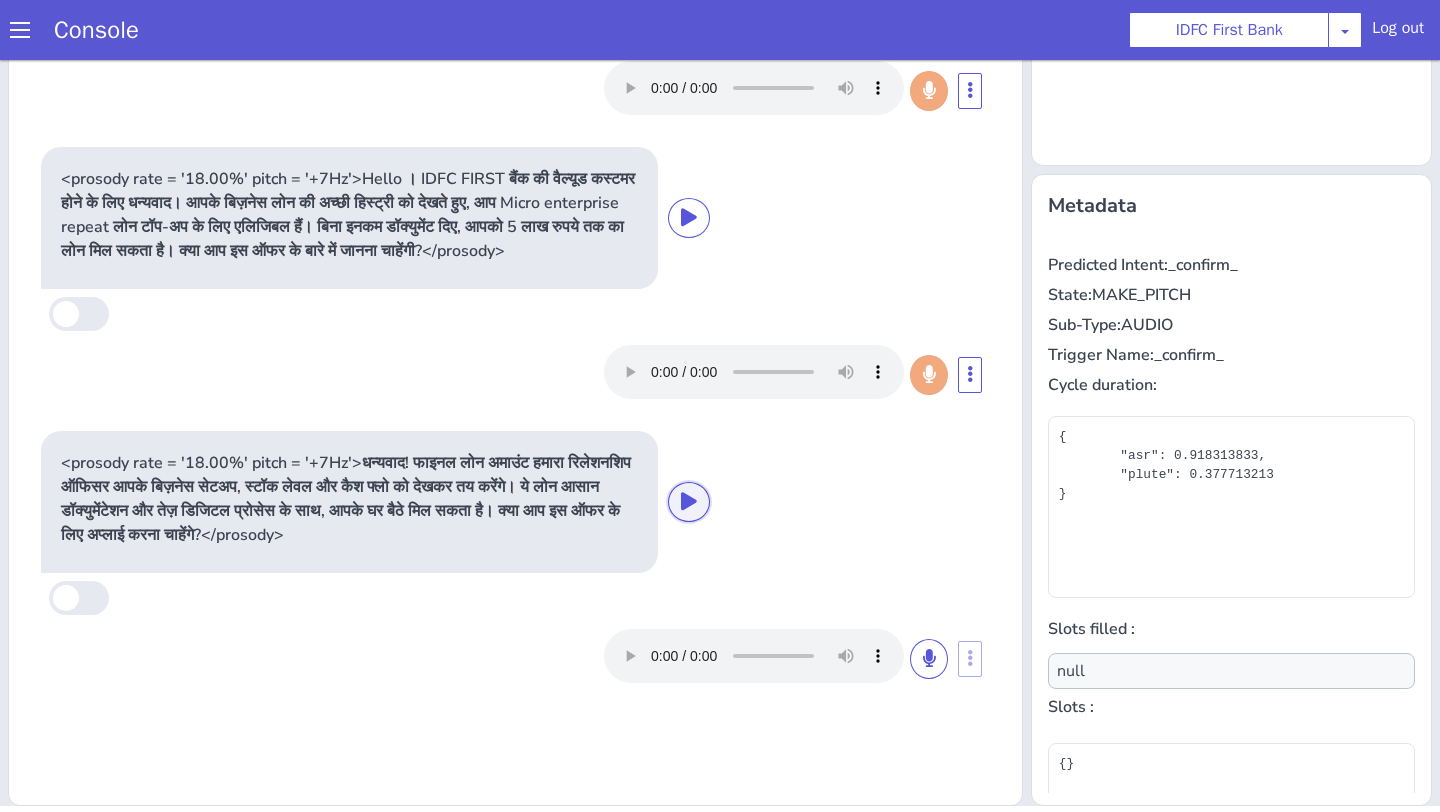 click at bounding box center (689, 501) 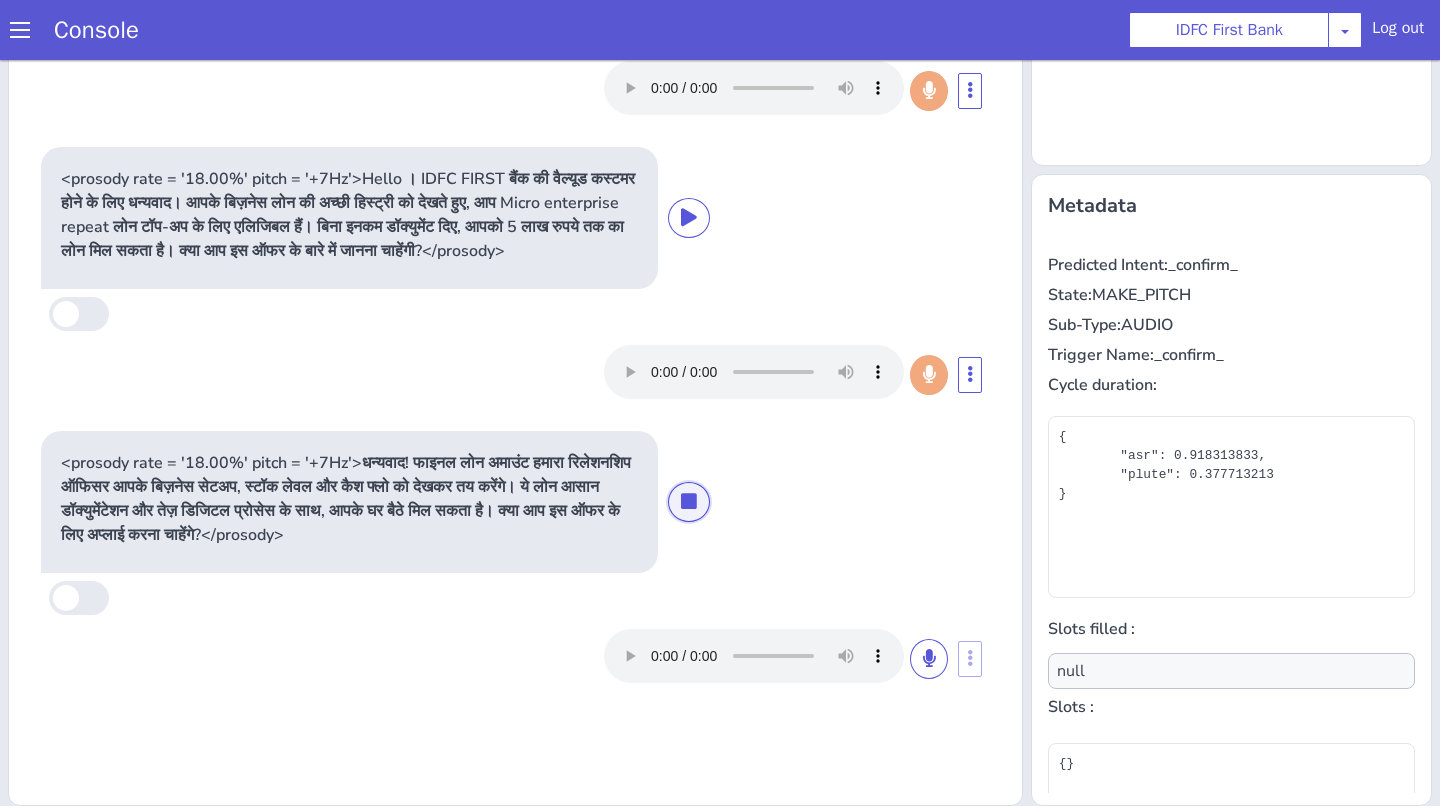 click at bounding box center (689, 501) 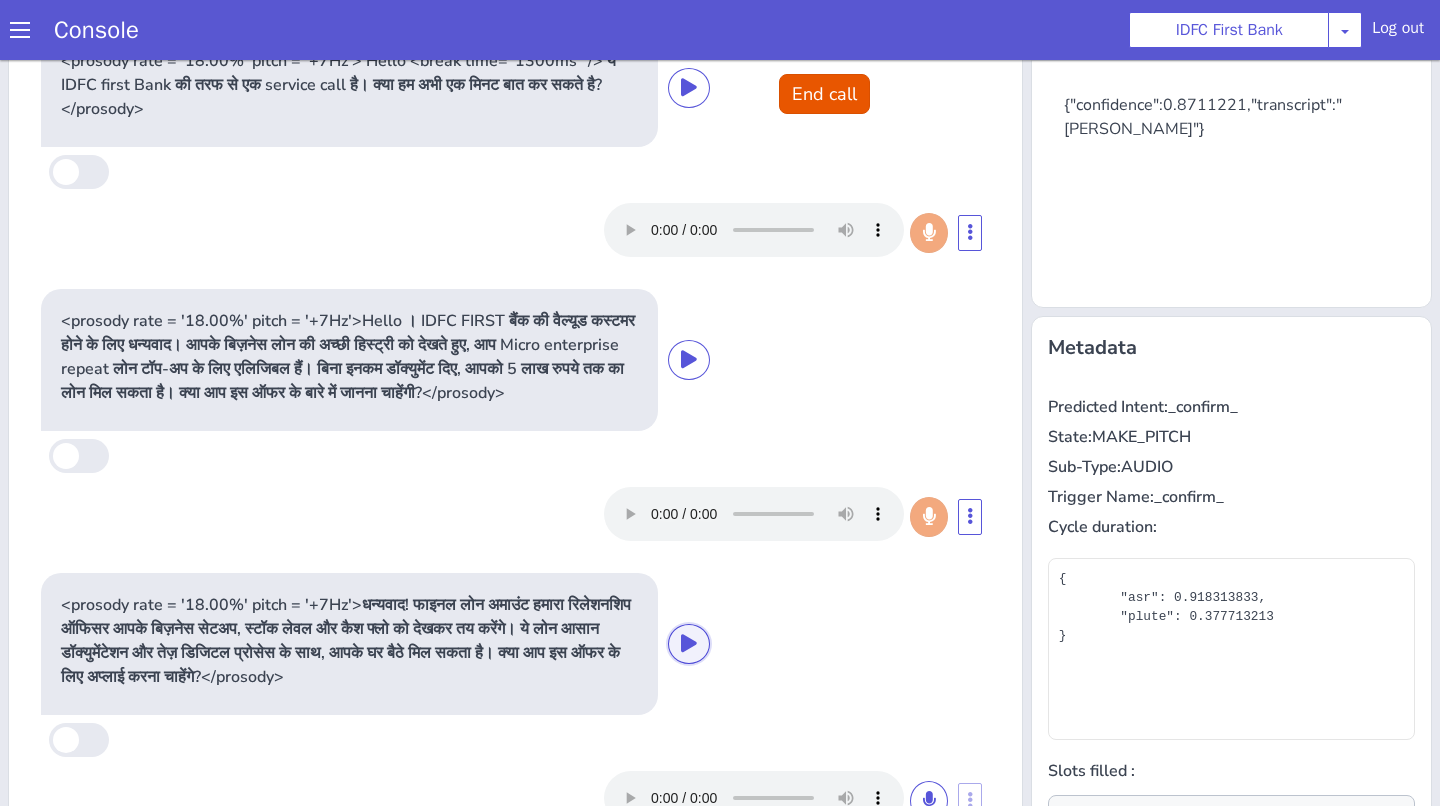 scroll, scrollTop: 0, scrollLeft: 0, axis: both 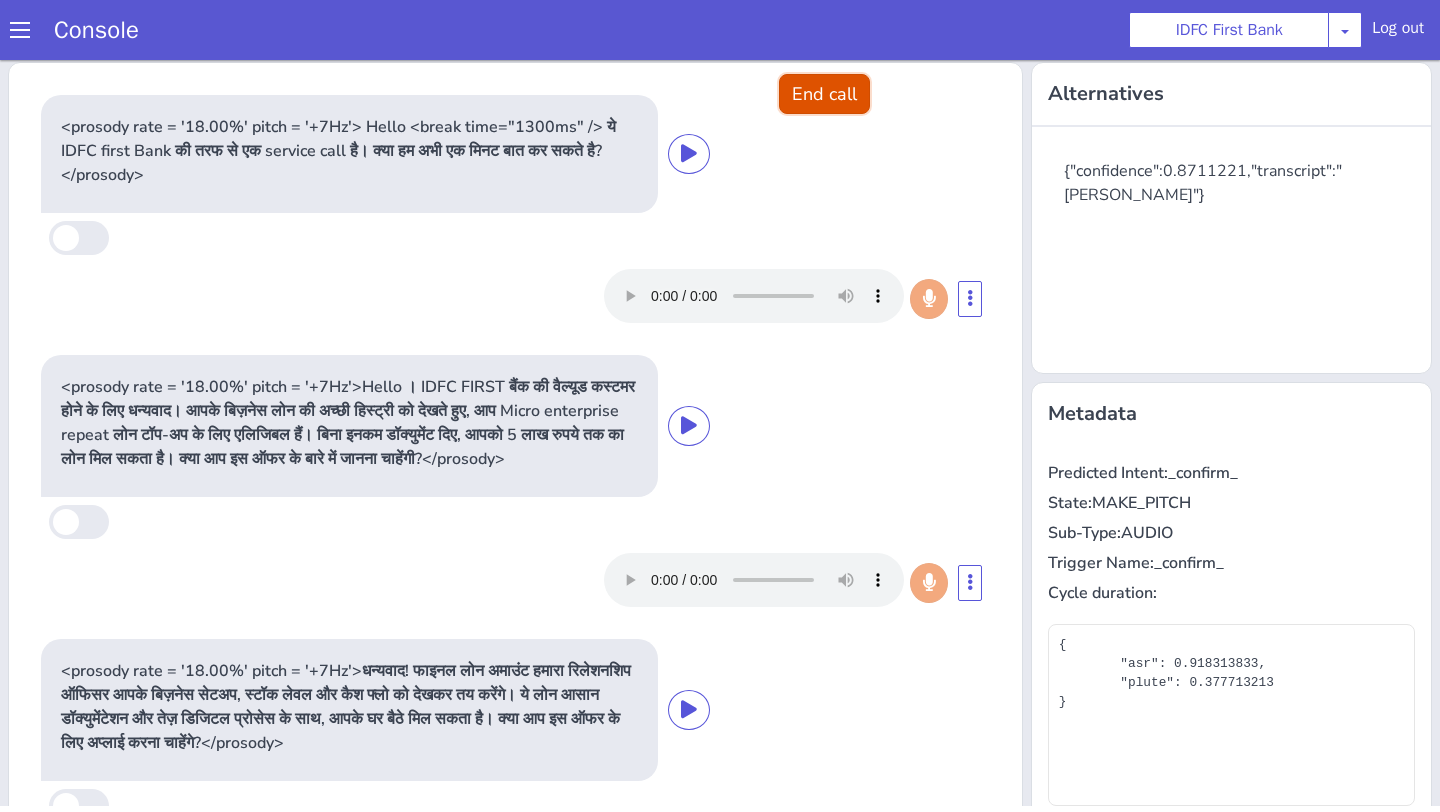 click on "End call" at bounding box center (824, 94) 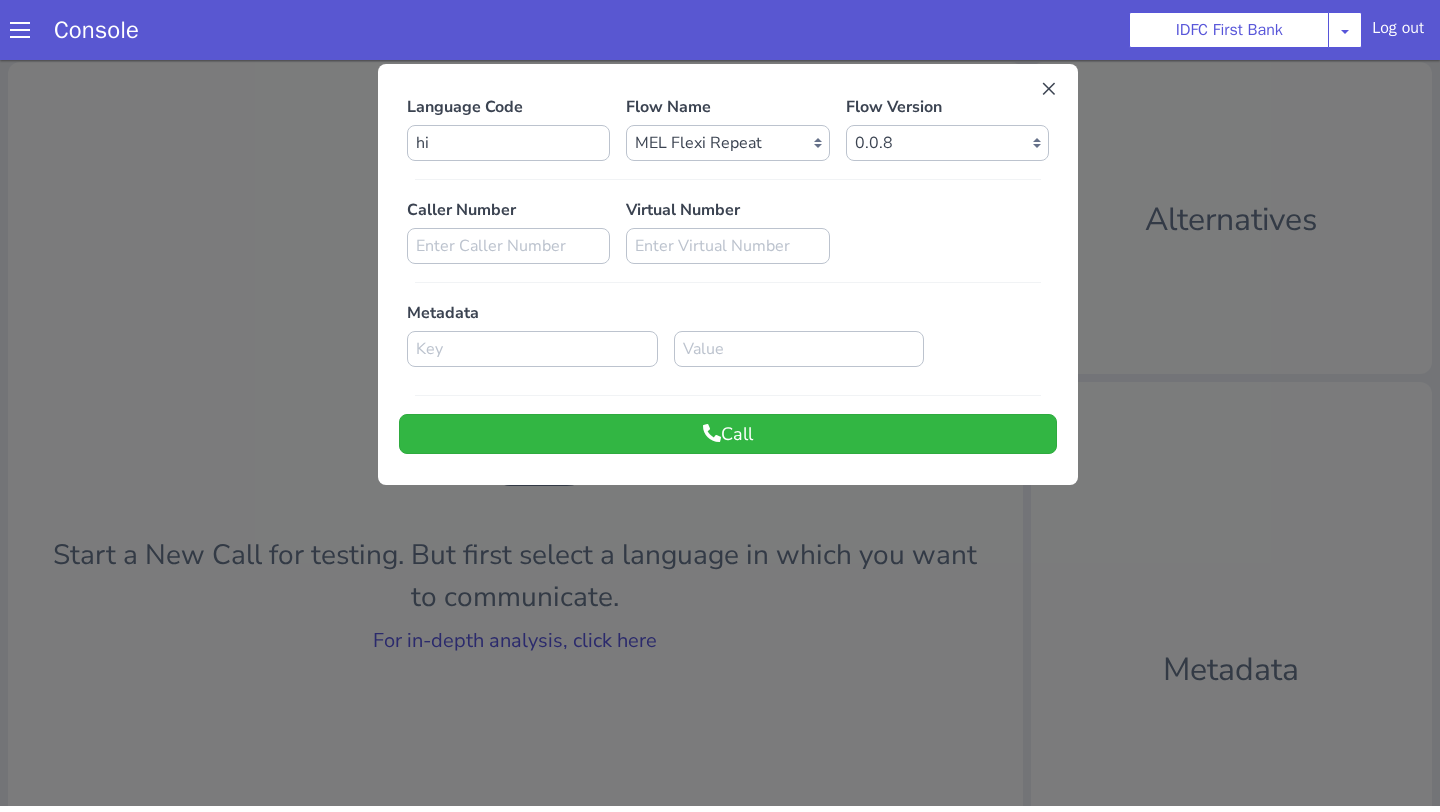 click at bounding box center [720, 430] 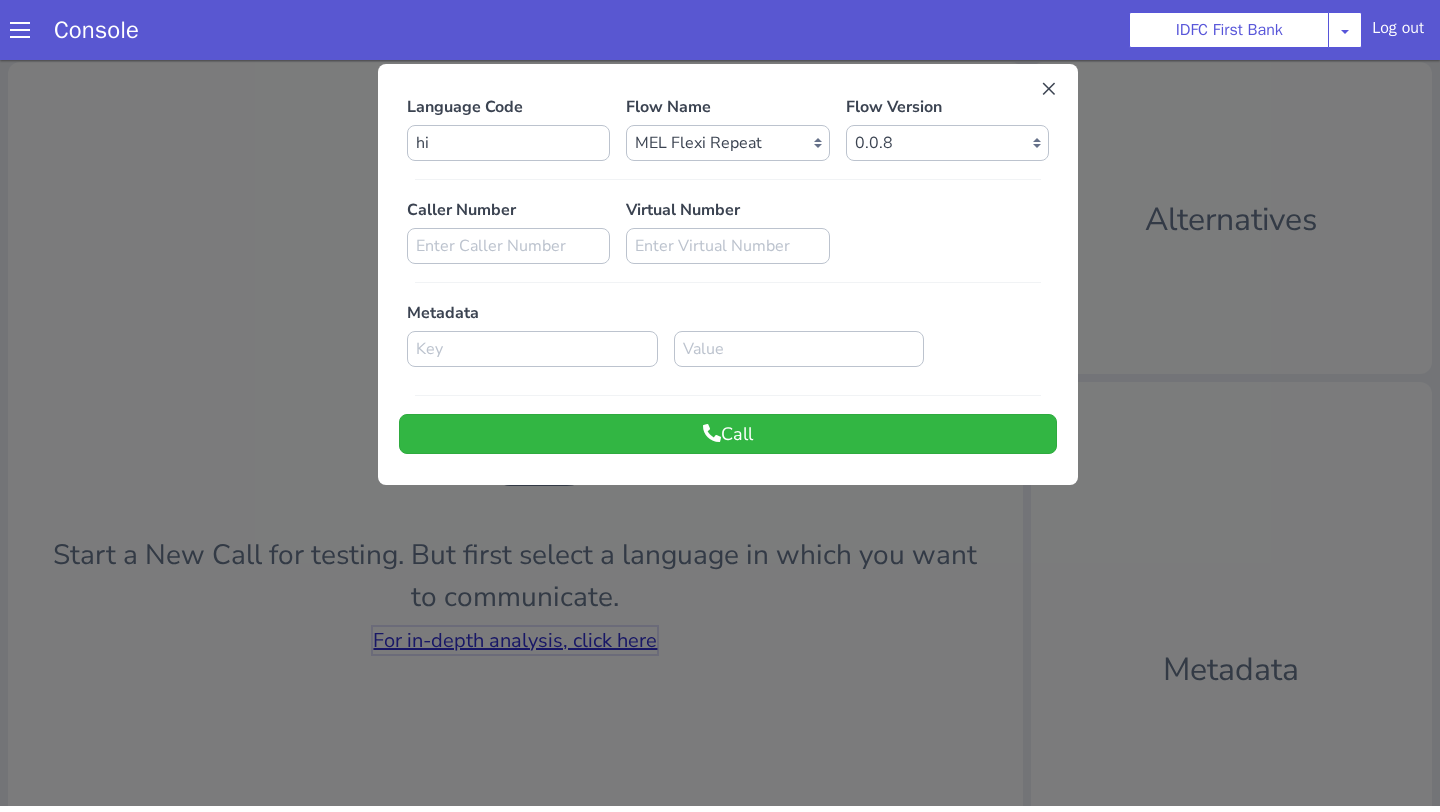 click on "For in-depth analysis, click here" at bounding box center [515, 640] 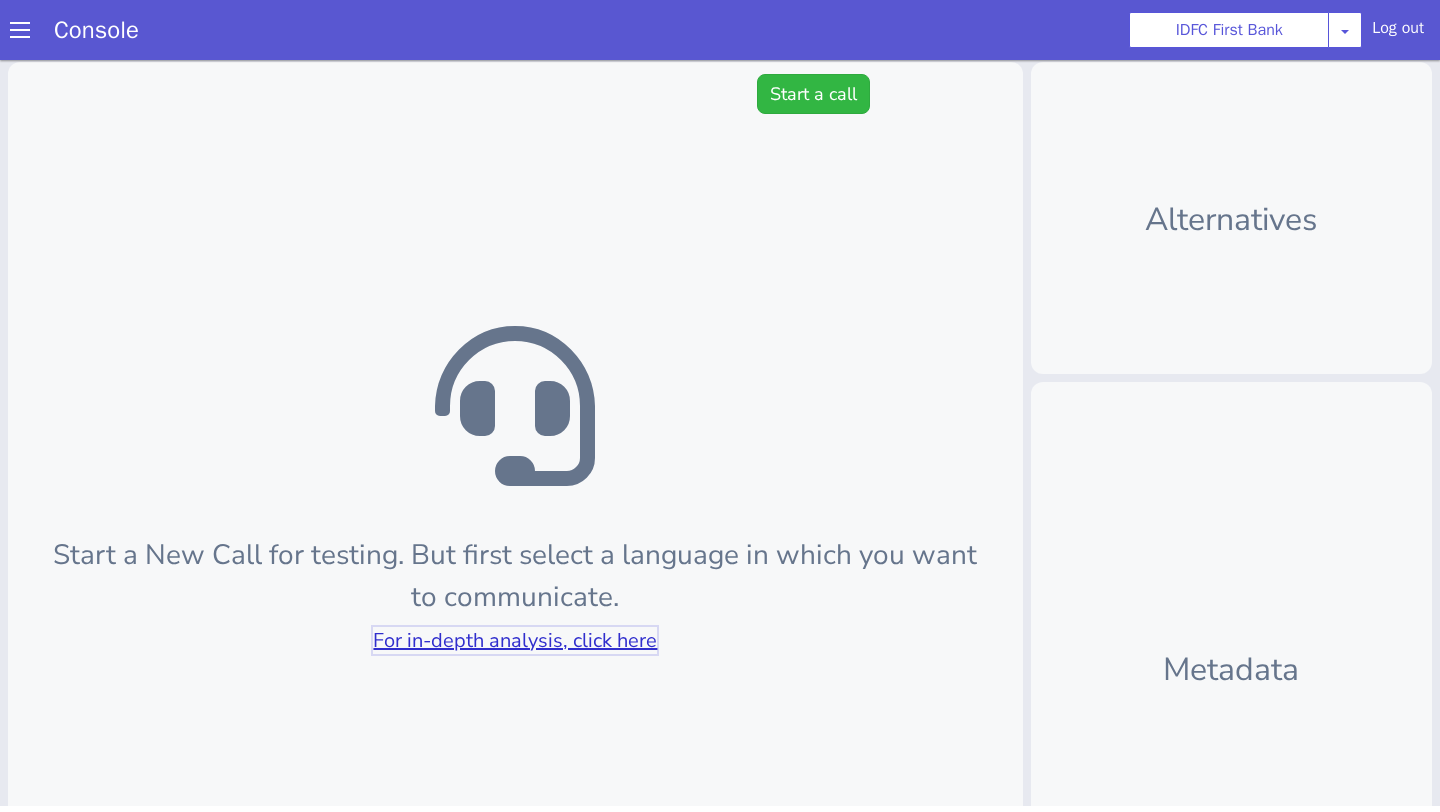 scroll, scrollTop: 0, scrollLeft: 0, axis: both 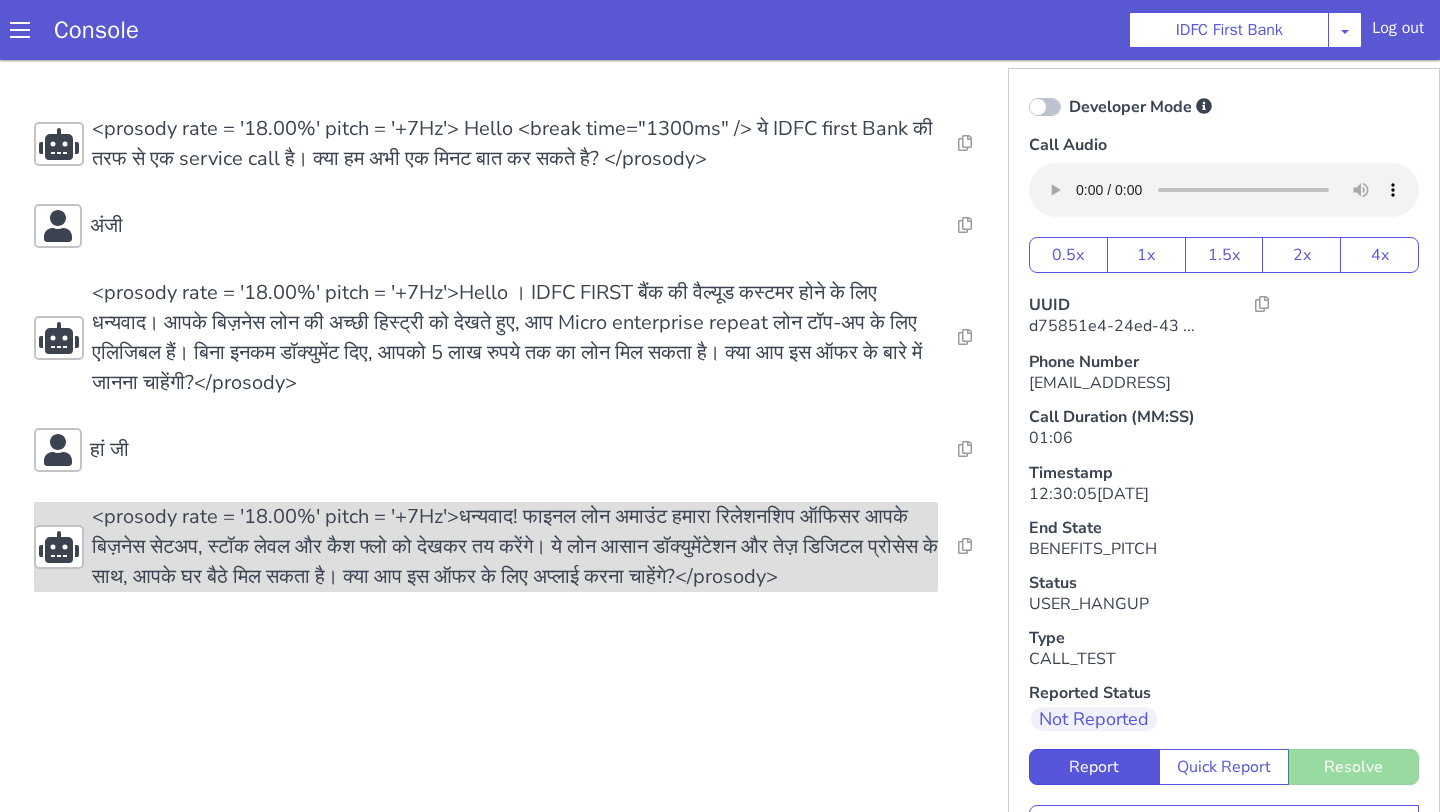 click on "<prosody rate = '18.00%' pitch = '+7Hz'>धन्यवाद! फाइनल लोन अमाउंट हमारा रिलेशनशिप ऑफिसर आपके बिज़नेस सेटअप, स्टॉक लेवल और कैश फ्लो को देखकर तय करेंगे। ये लोन आसान डॉक्युमेंटेशन और तेज़ डिजिटल प्रोसेस के साथ, आपके घर बैठे मिल सकता है। क्या आप इस ऑफर के लिए अप्लाई करना चाहेंगे?</prosody>" at bounding box center [515, 547] 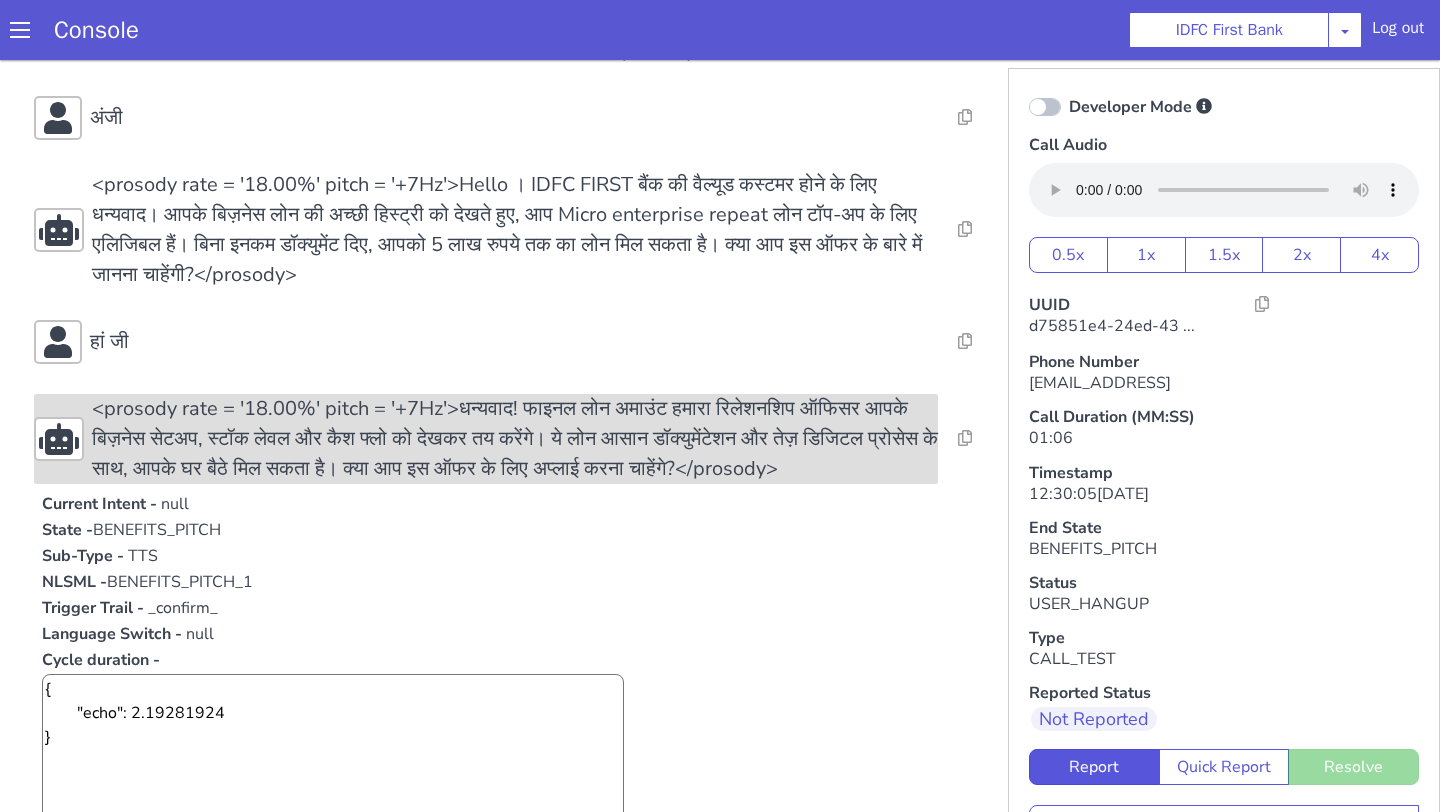 scroll, scrollTop: 111, scrollLeft: 0, axis: vertical 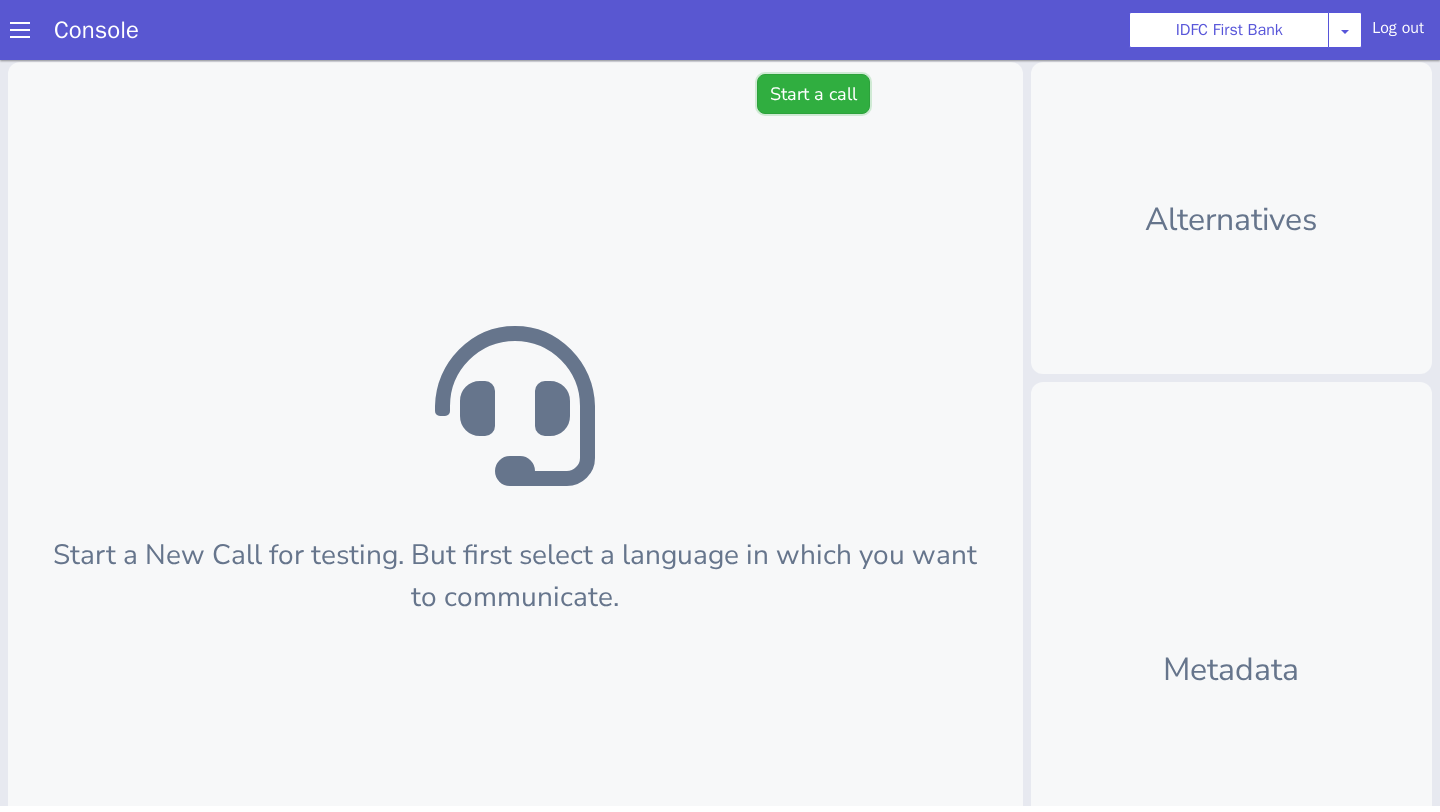 click on "Start a call" at bounding box center [813, 94] 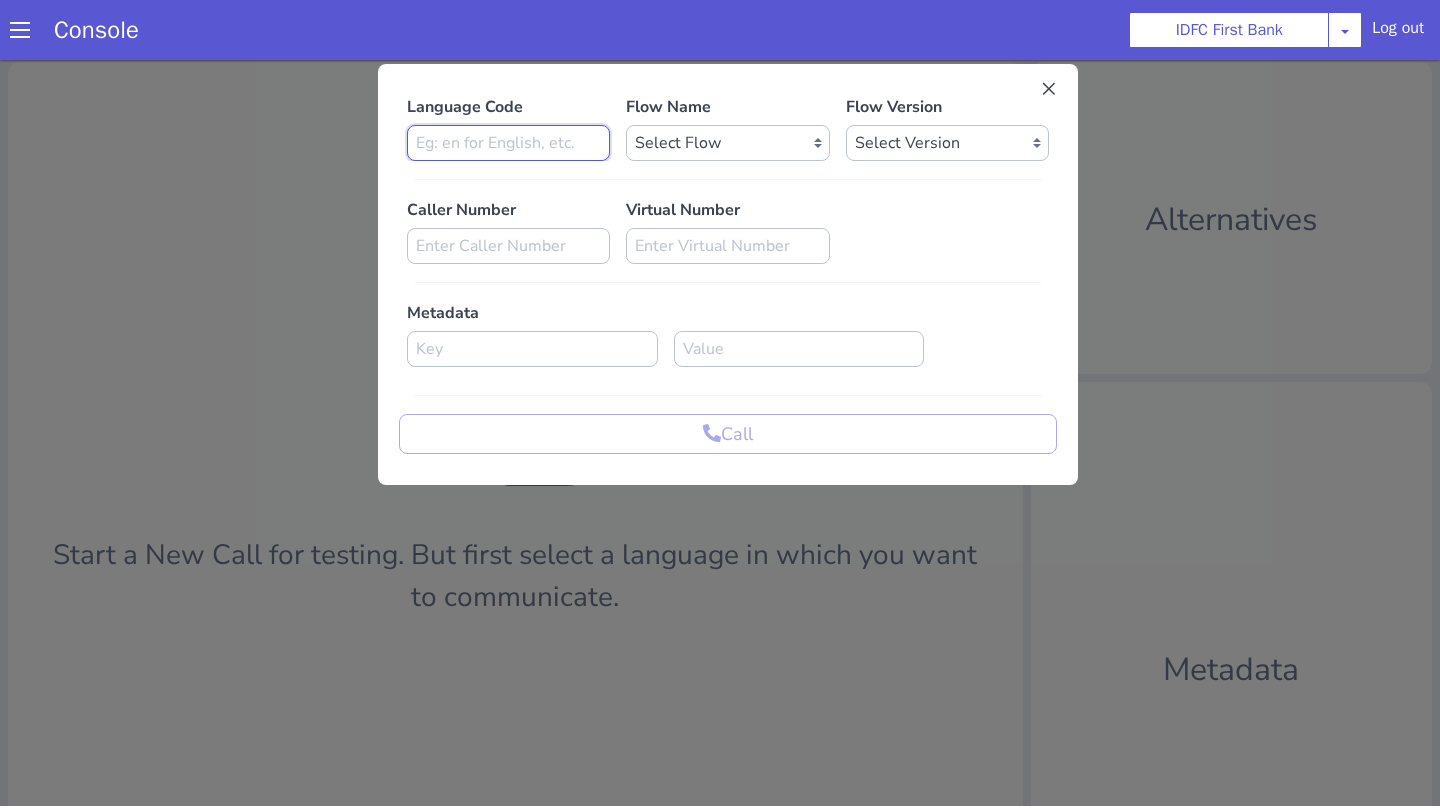 click at bounding box center [508, 143] 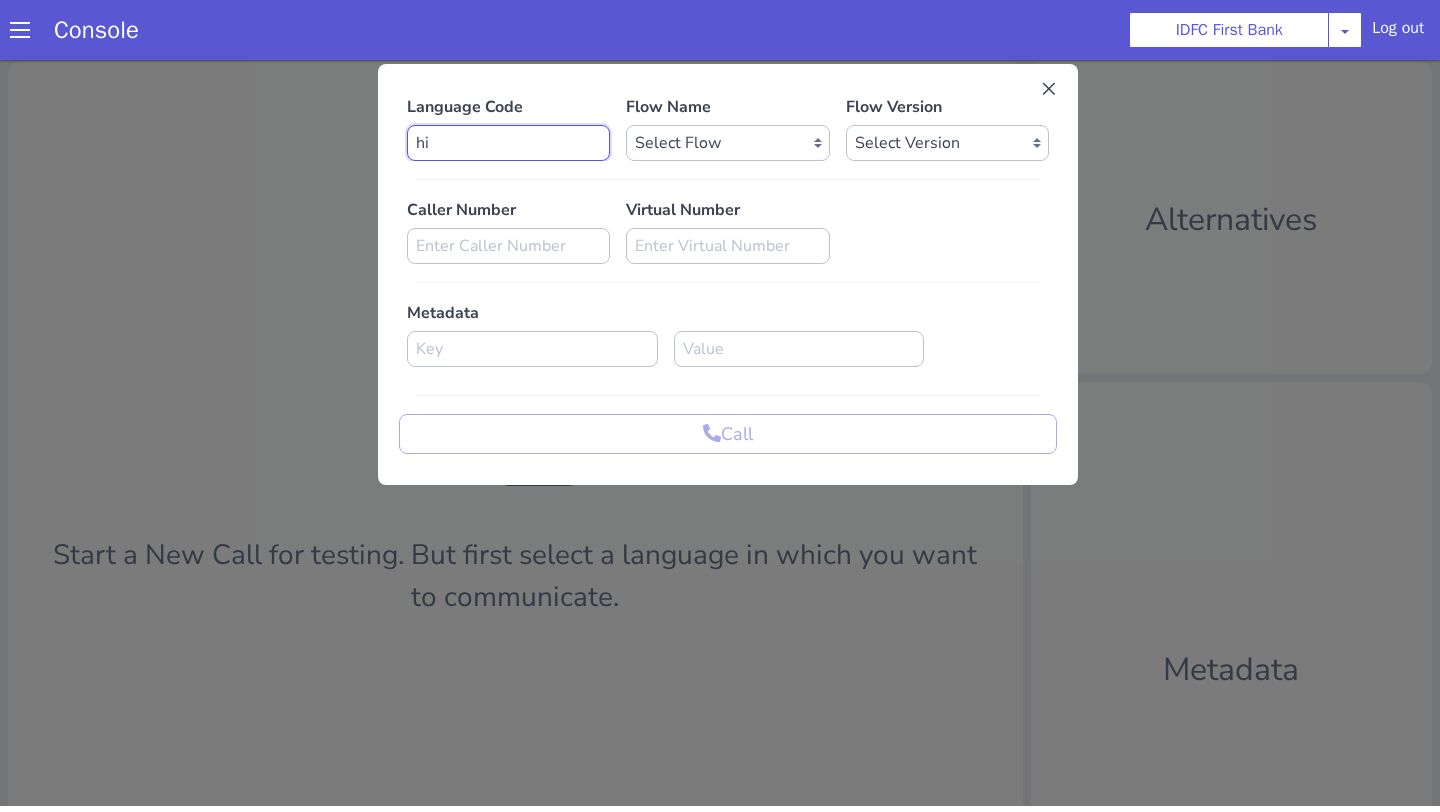 type on "hi" 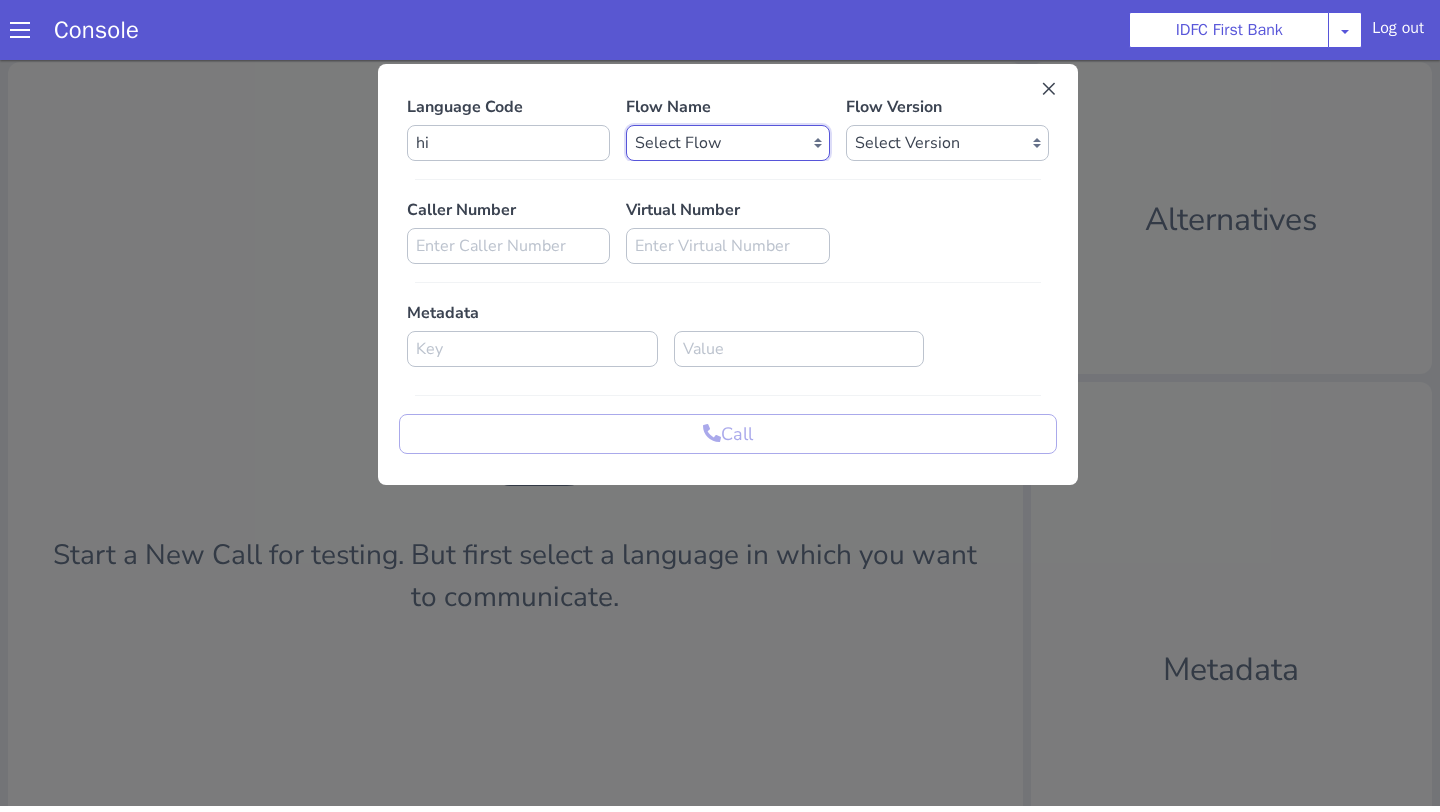 click on "Select Flow IDFC - MEL Flexi Rough work IDFC Test - English SA Funding T+15 Reminder IDFC Adhoc Feature Testing IDFC Test - Hindi API Test flow Lead Qualification Experiment Flow - 1 Lead Qualification Experiment - 2 IDFC Health Insurance IDFC PLCL Rural IDFC - Fund more IDFC - FD Cross Sell IDFC Farmer bot - Tamil HLBT - Home Loan Balance Transfer Rough IDFC PLCL : PLFK IDFC - LAP Balance Transfer IDFC - Car Refinance LOC - Rural IDFC - BIL Business Loan AcePL FirstMoney IDFC - PLCL MBL PL IDFC_farmer_en IDFC - Loan Against Property MBL Affordable Housing Loan BT IDFC - Life Insurance Policy IDFC CC PA+PQ IDFC - BALCON LOC - Loan on Credit Card SA Funding Rural IDFC - AcePL Rural Farmer_Bot_Bengali MEL Flexi Repeat IDFC_farmer_marathi IDFC_farmer_telugu IDFC_farmer_kannada IDFC_farmer_odiya IDFC Pre Approved Loan Lead Conversion IDFC - EMI Conversion SA FundMore Rural IDFC - MBL HL Fresh IDFC - FD Rural IDFC - CA Funding IDFC - Gold Loan Fresh IDFC - Gold loan BT IDFC - UAT Gold Loan BT IDFC VKYC Reminder" at bounding box center (727, 143) 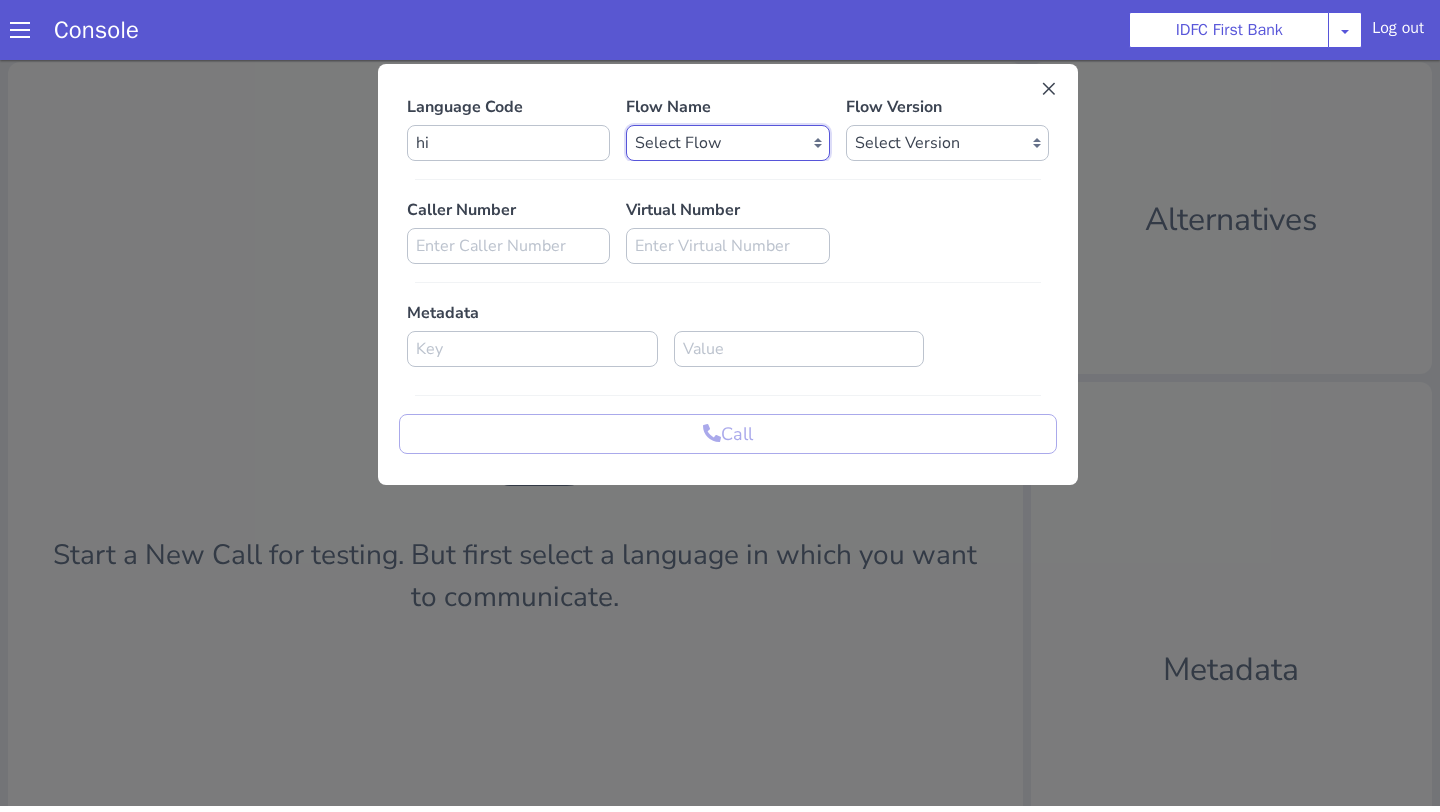 select on "acf84353-bf5c-41bc-a284-ab0b6a90d7af" 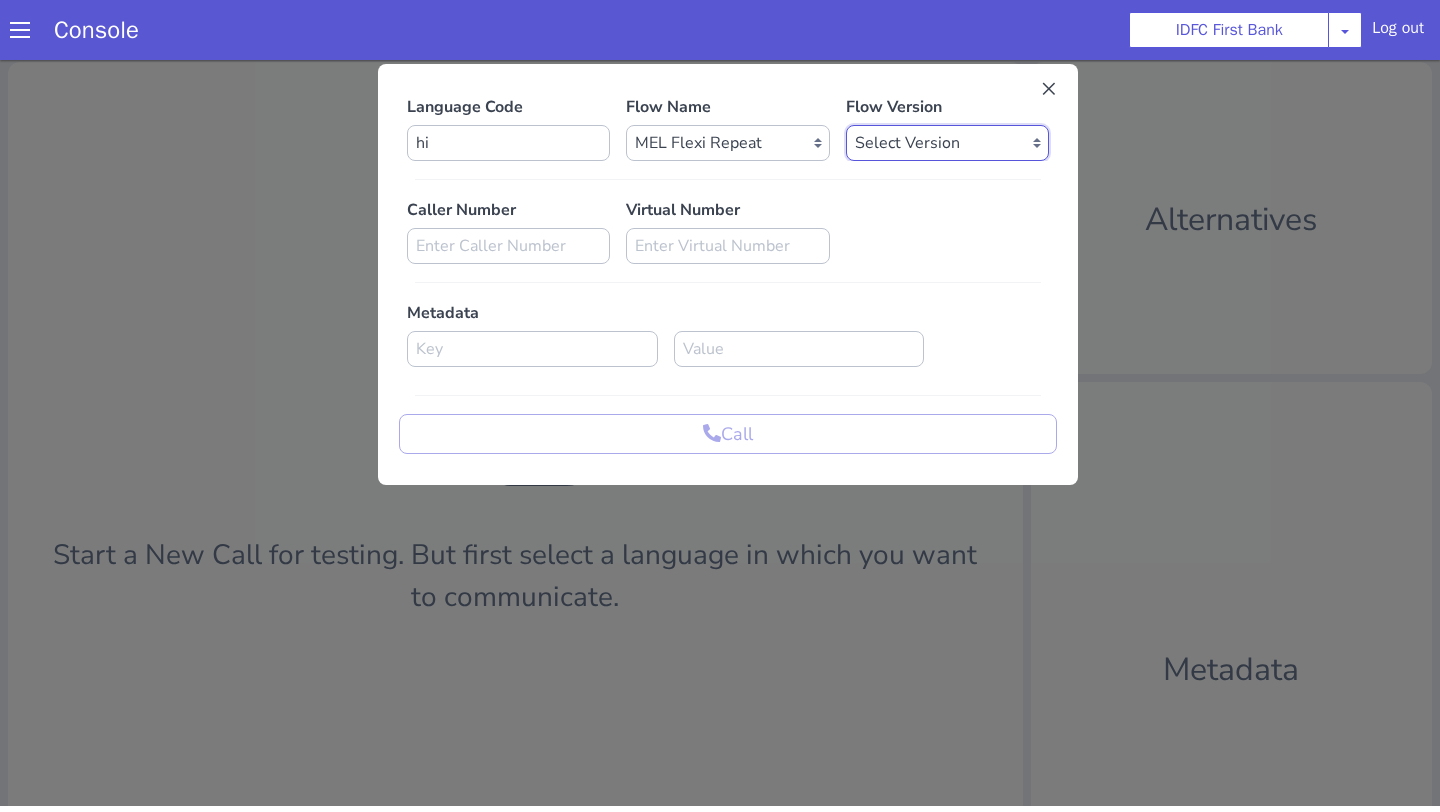 click on "Select Version 0.0.8 0.0.7 0.0.6 0.0.5 0.0.4 0.0.3 0.0.2 0.0.1" at bounding box center (947, 143) 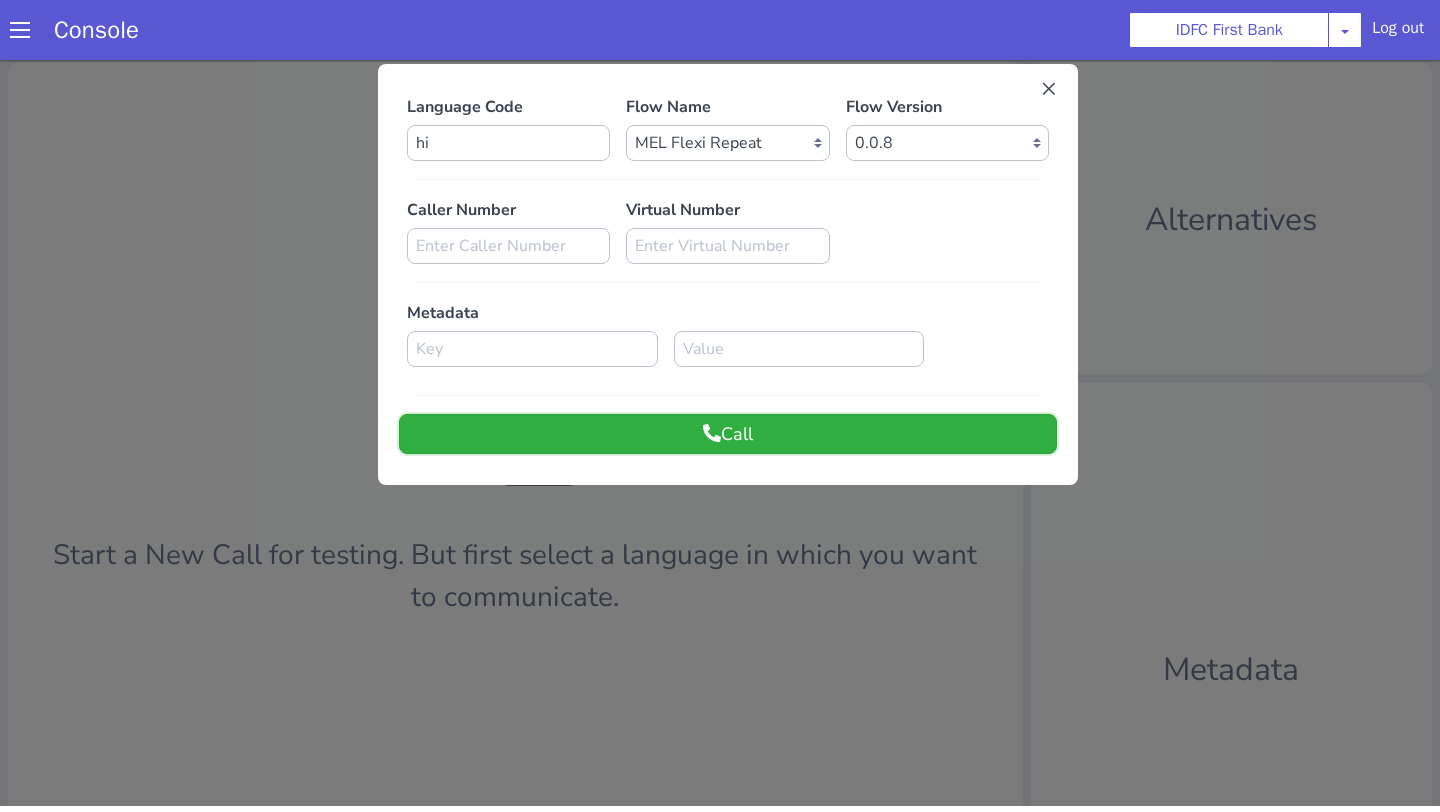 click on "Call" at bounding box center [728, 434] 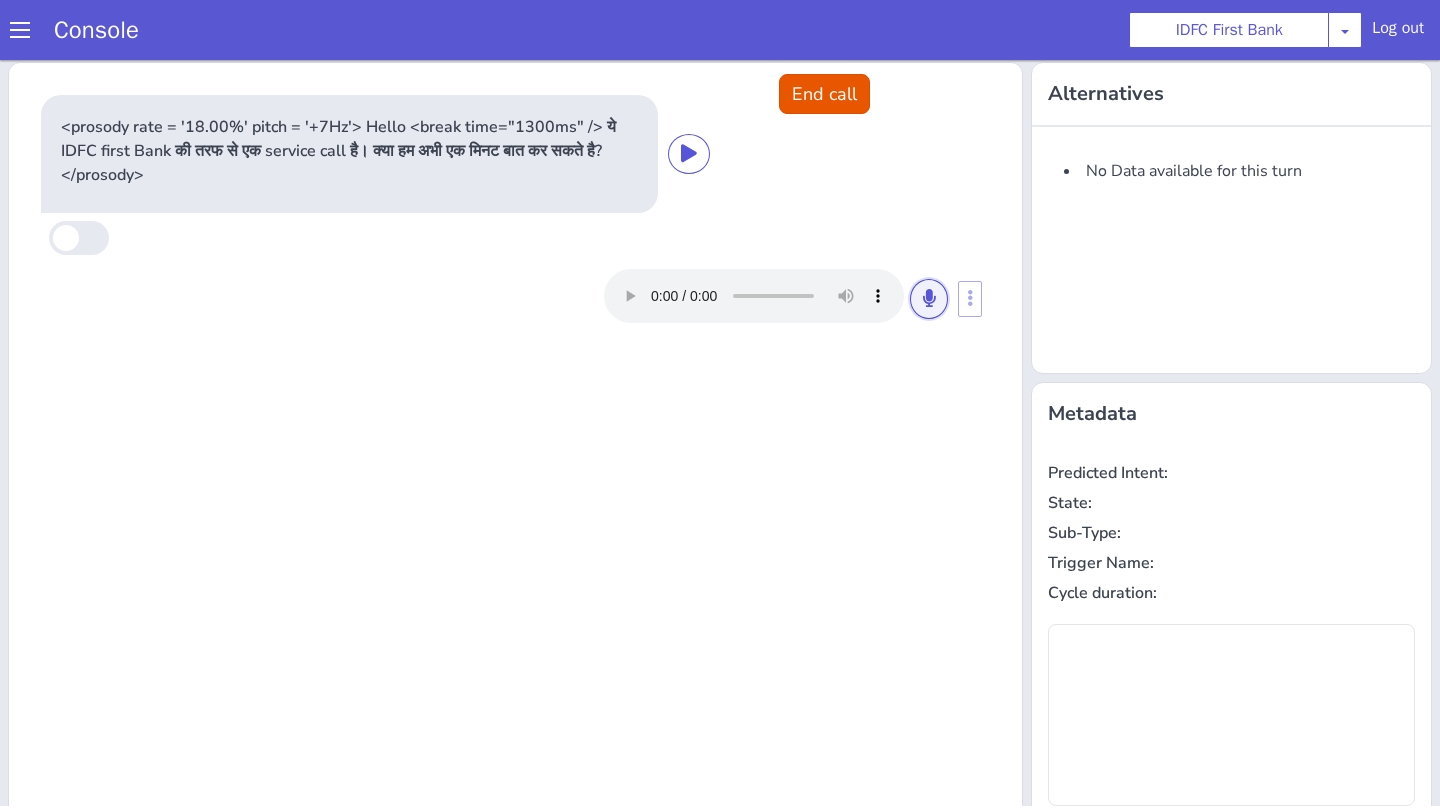 click at bounding box center [929, 299] 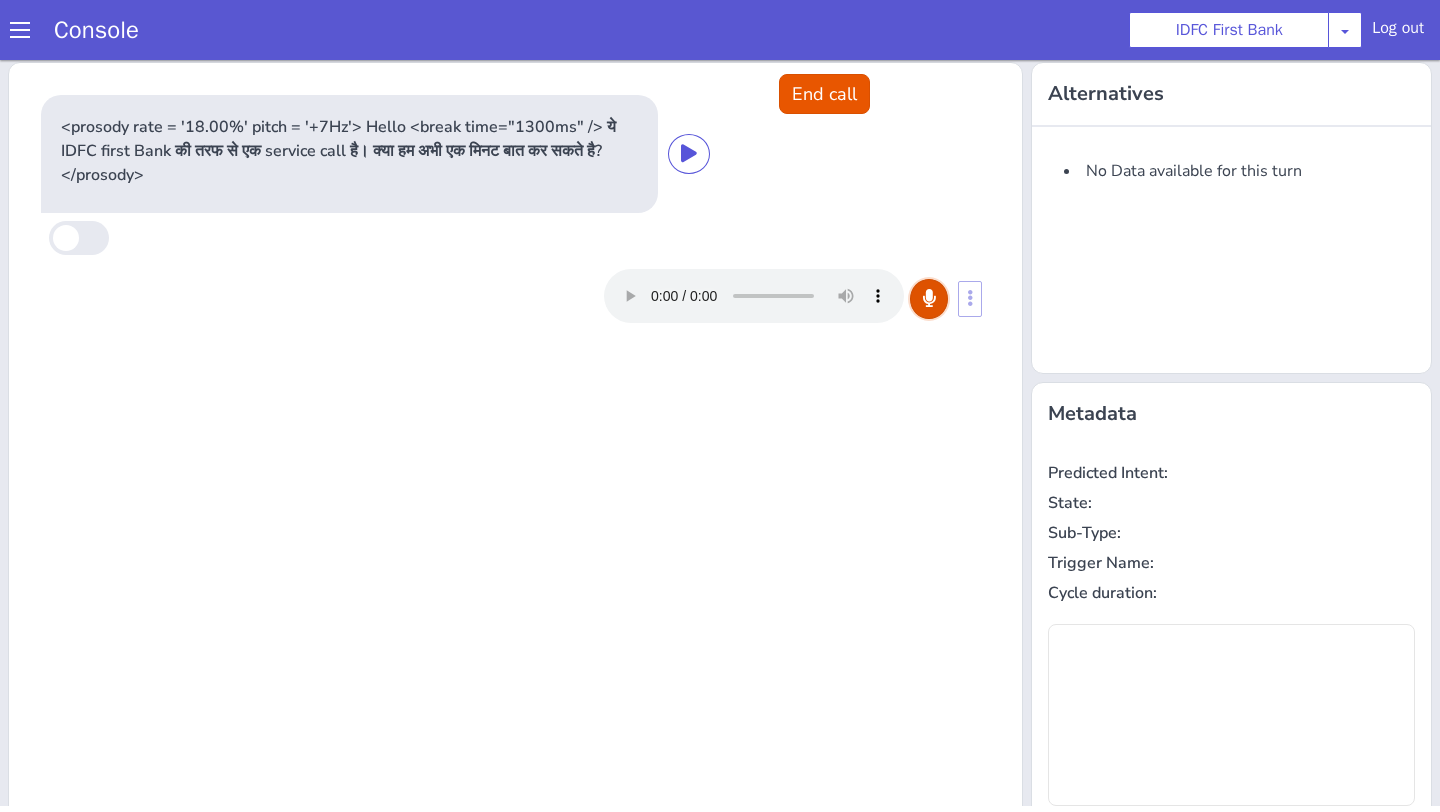 click at bounding box center (929, 299) 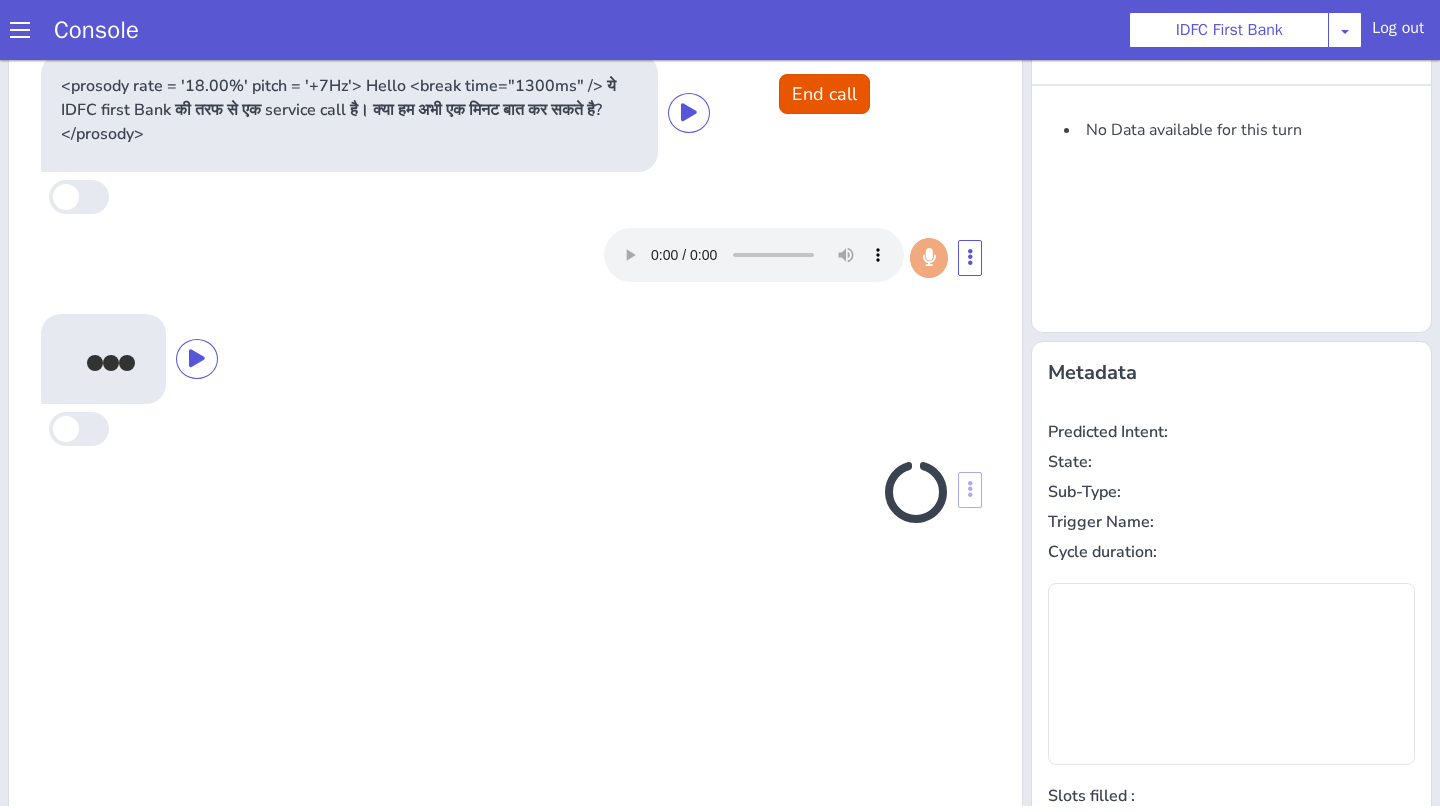 scroll, scrollTop: 0, scrollLeft: 0, axis: both 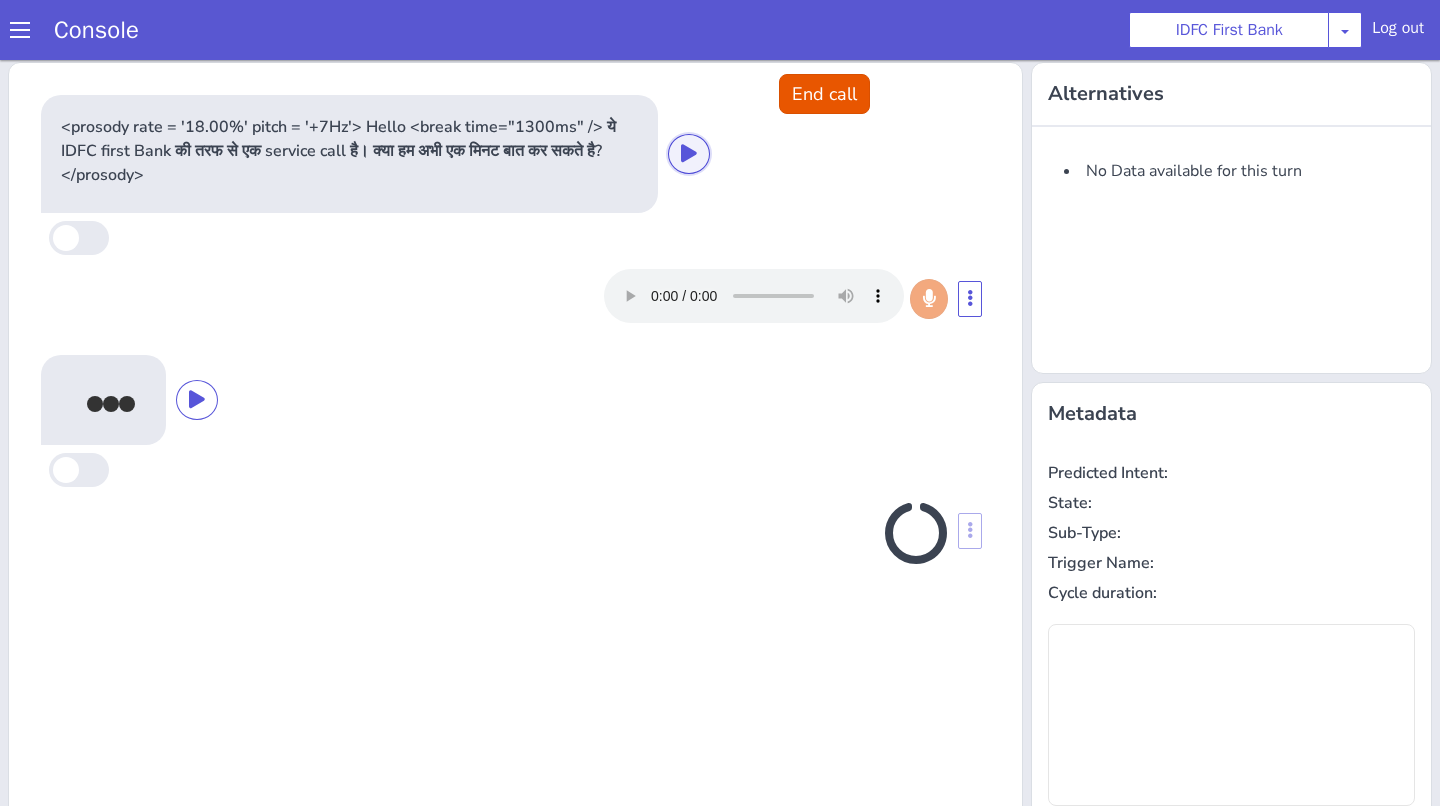 click at bounding box center (689, 153) 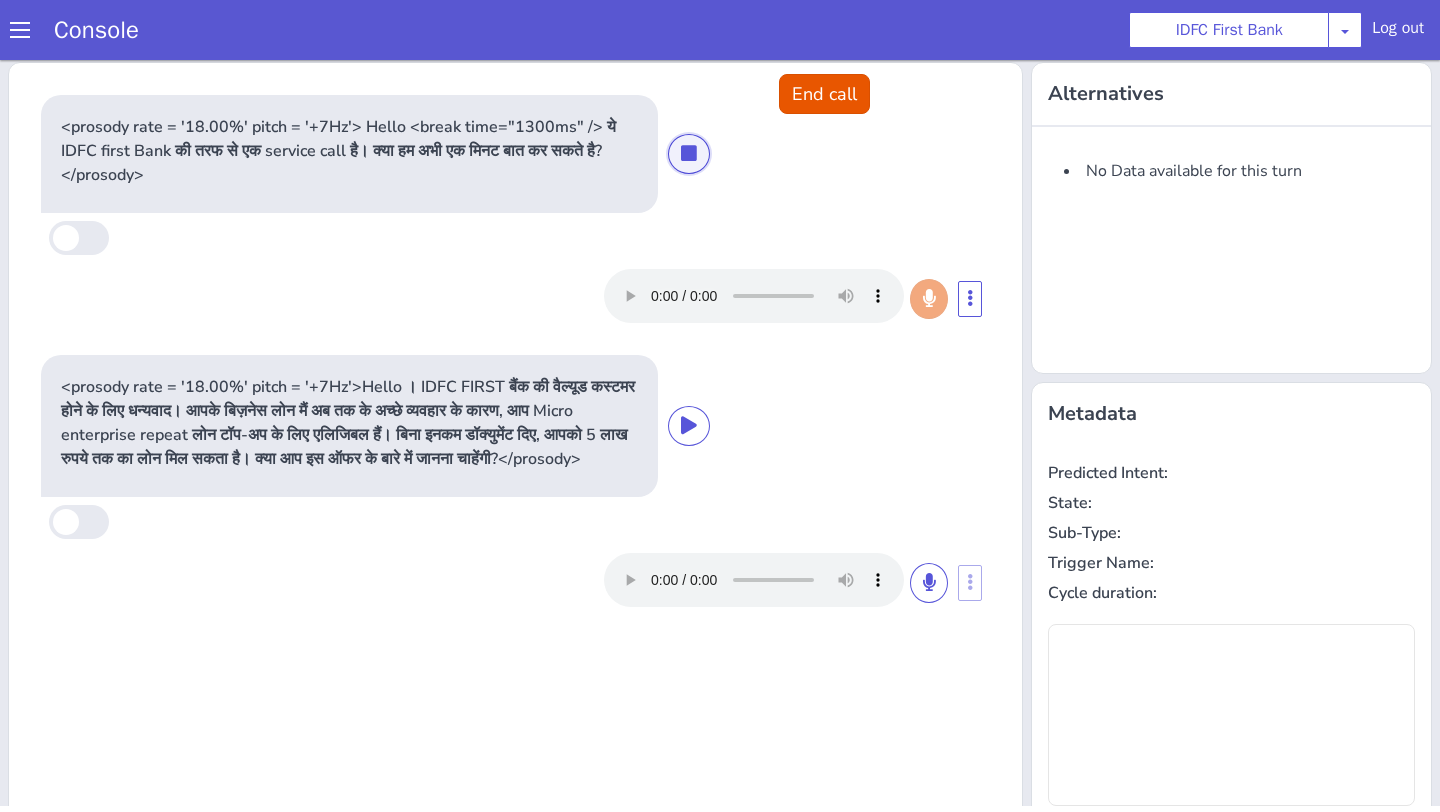 type on "null" 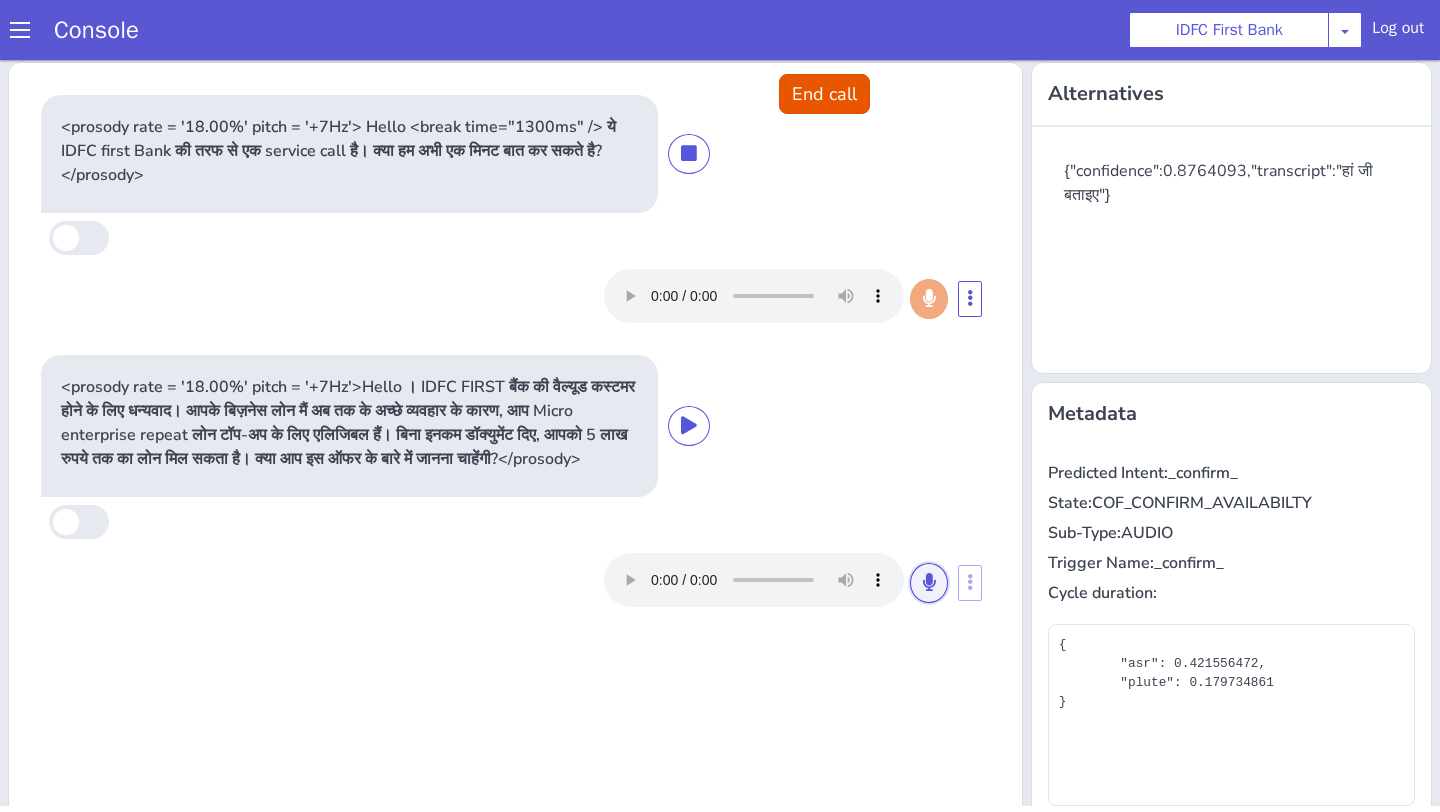 click at bounding box center (929, 582) 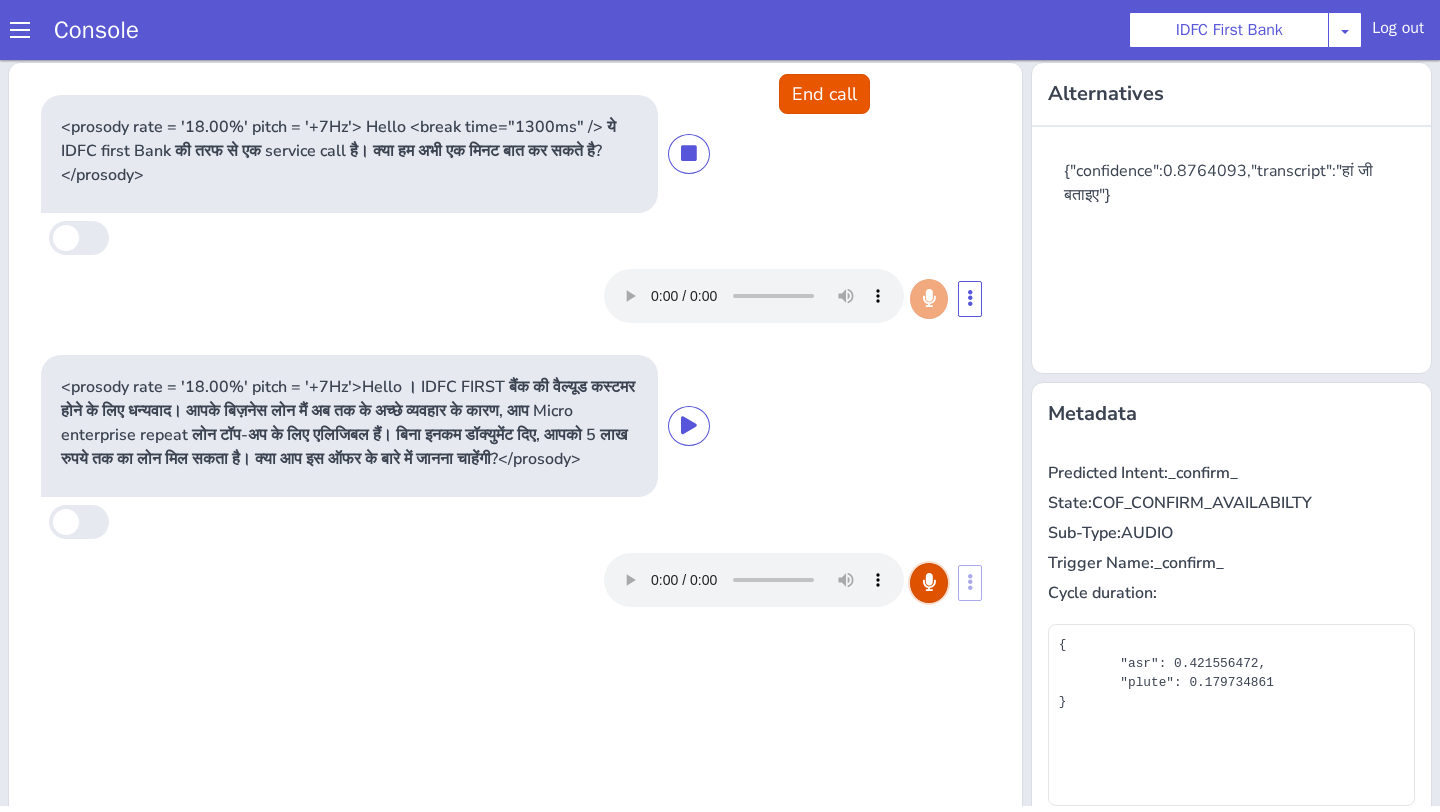 click at bounding box center (929, 582) 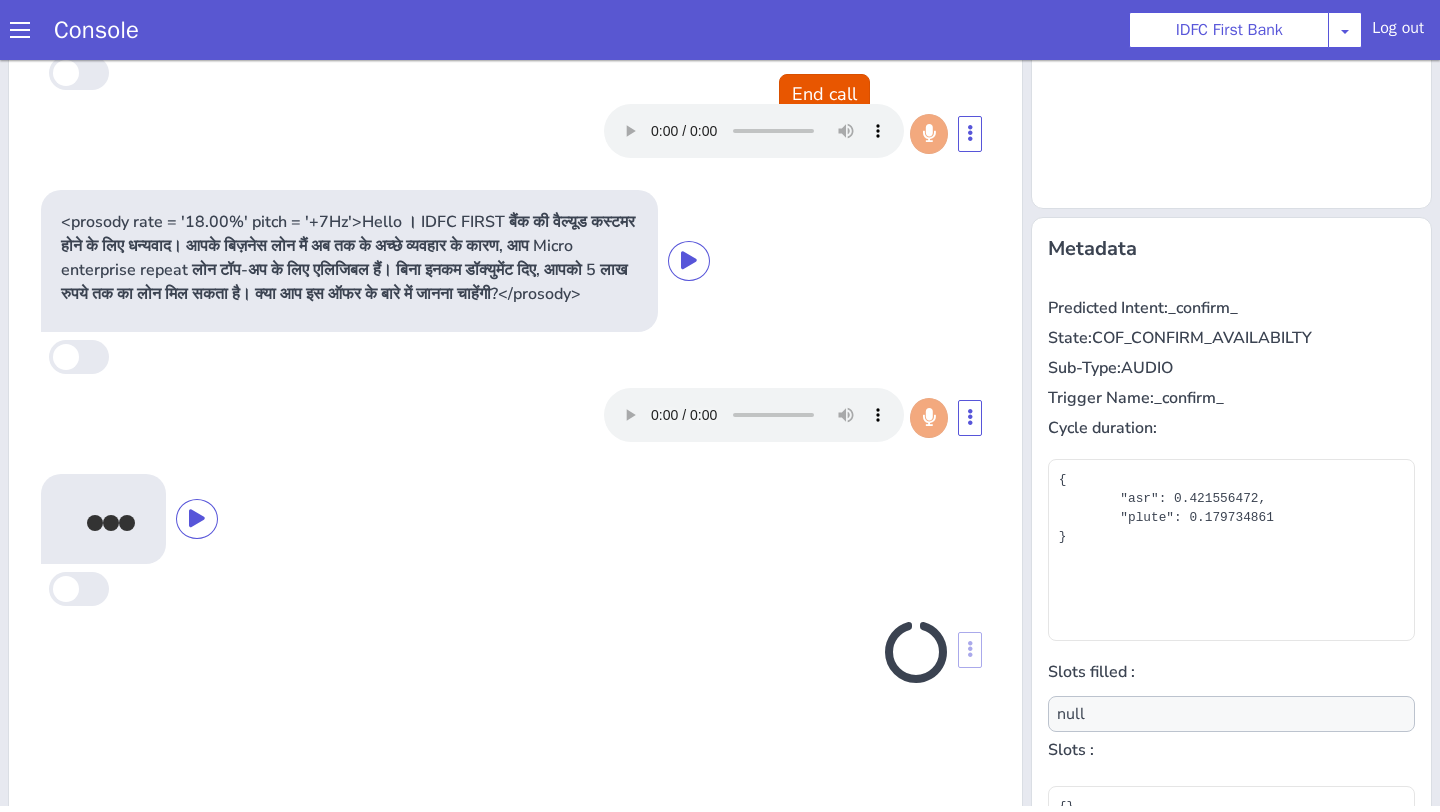 scroll, scrollTop: 208, scrollLeft: 0, axis: vertical 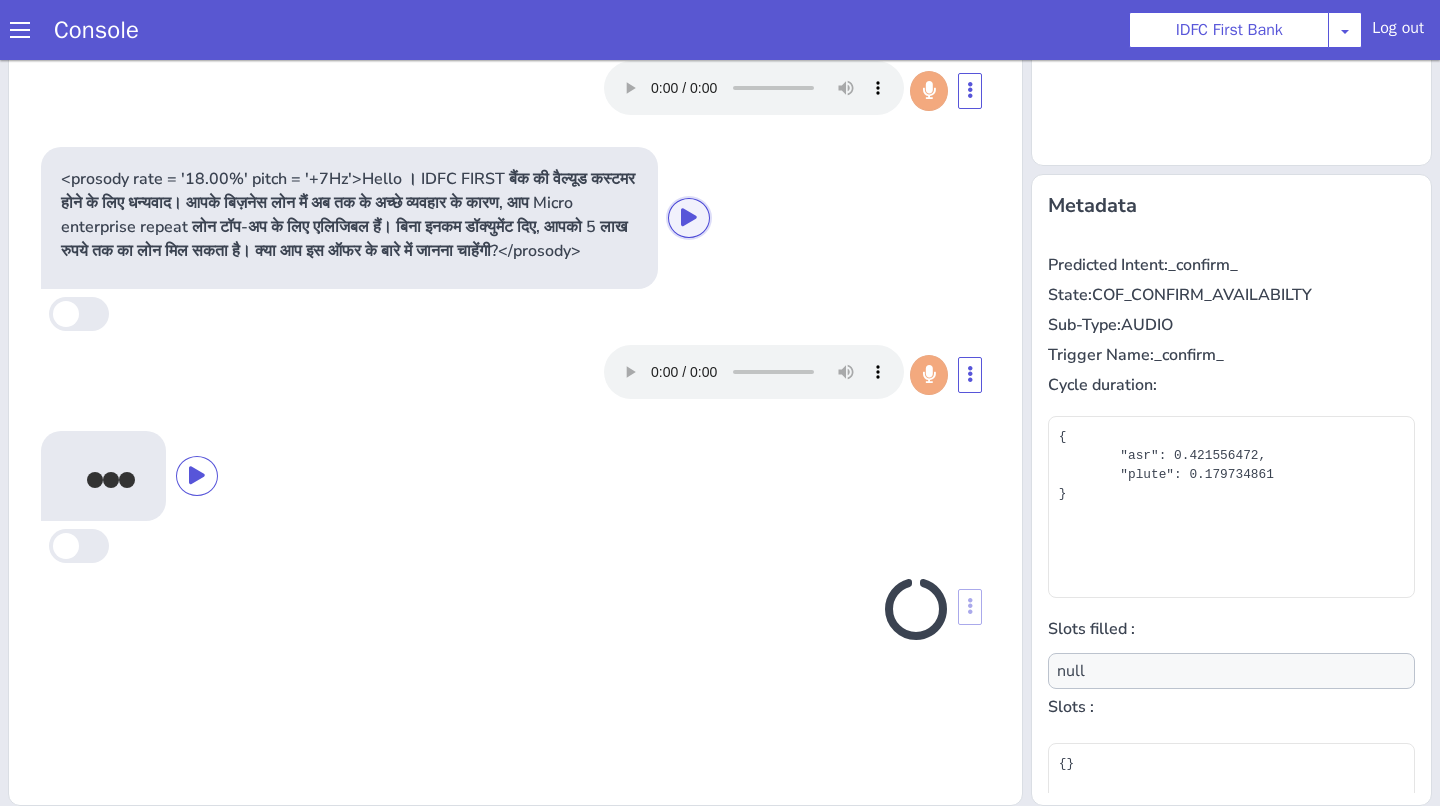 click at bounding box center [689, 217] 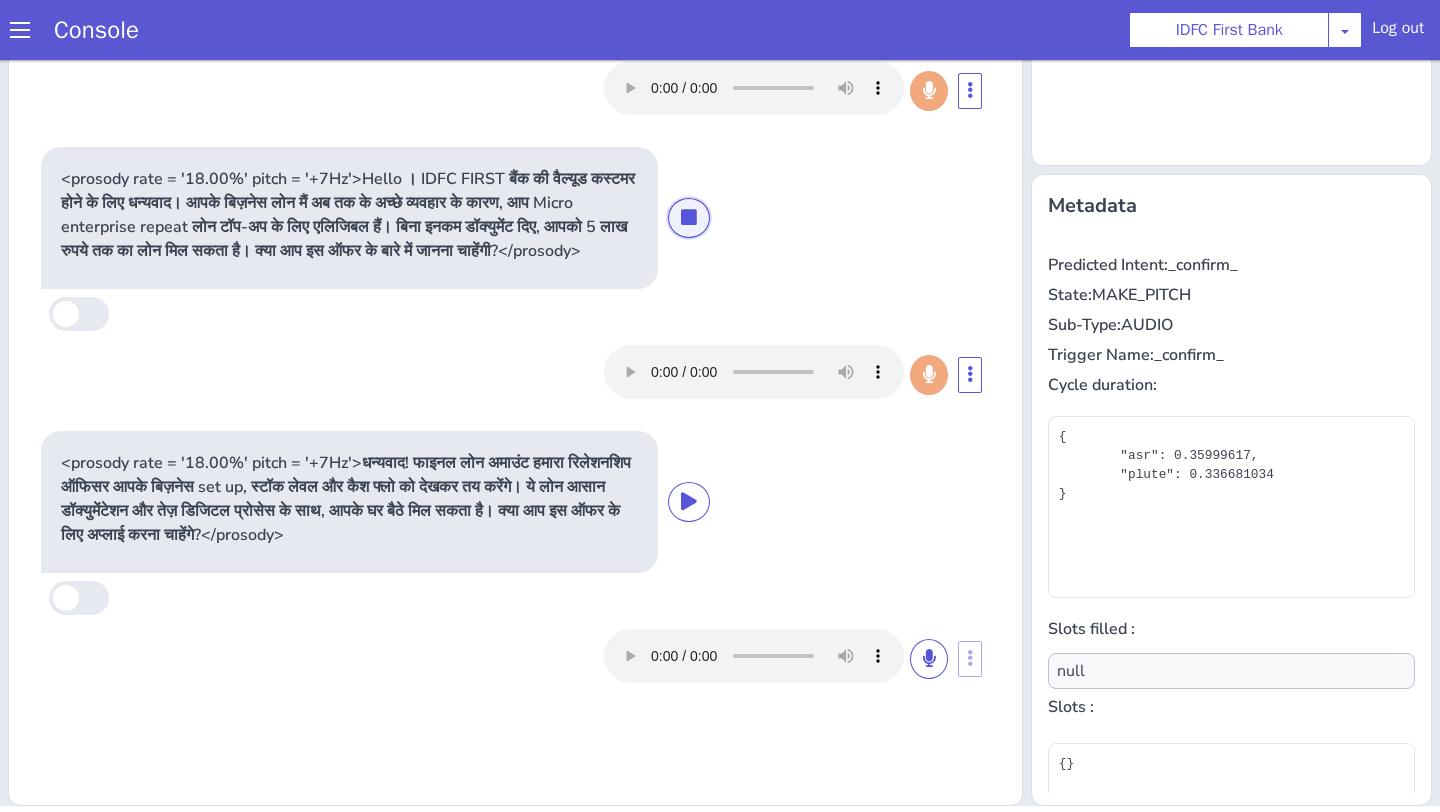 click at bounding box center (689, 217) 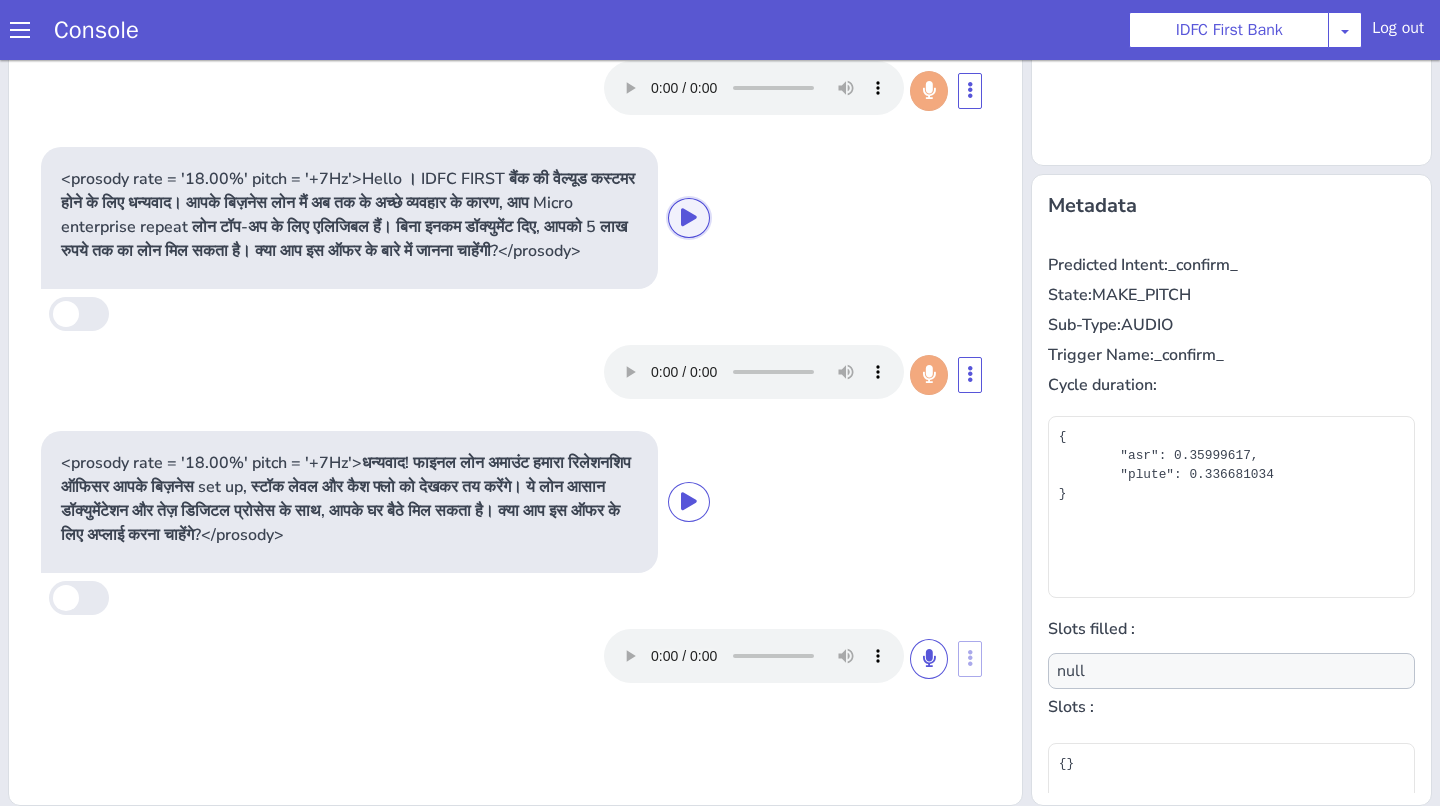 click at bounding box center (689, 217) 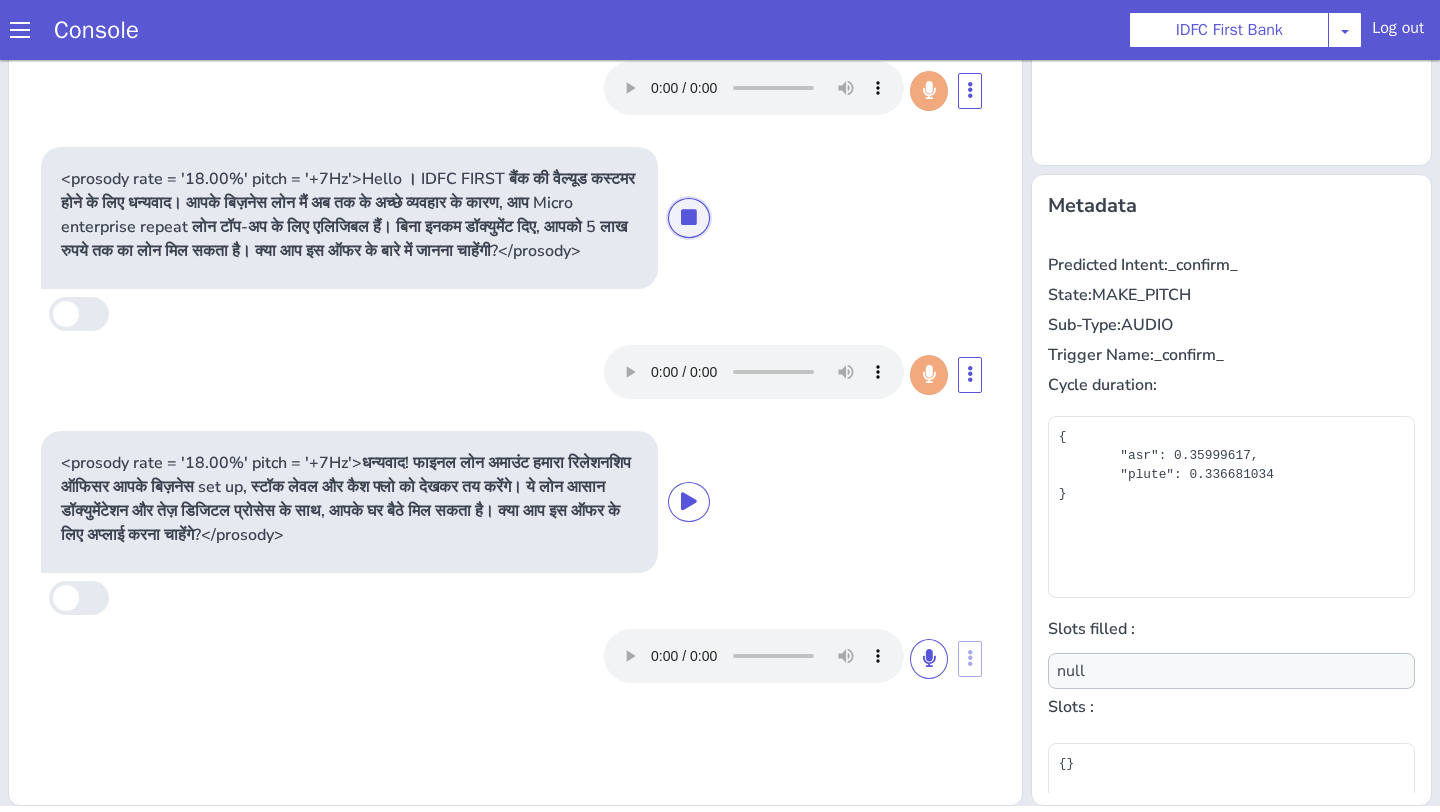 click at bounding box center (689, 217) 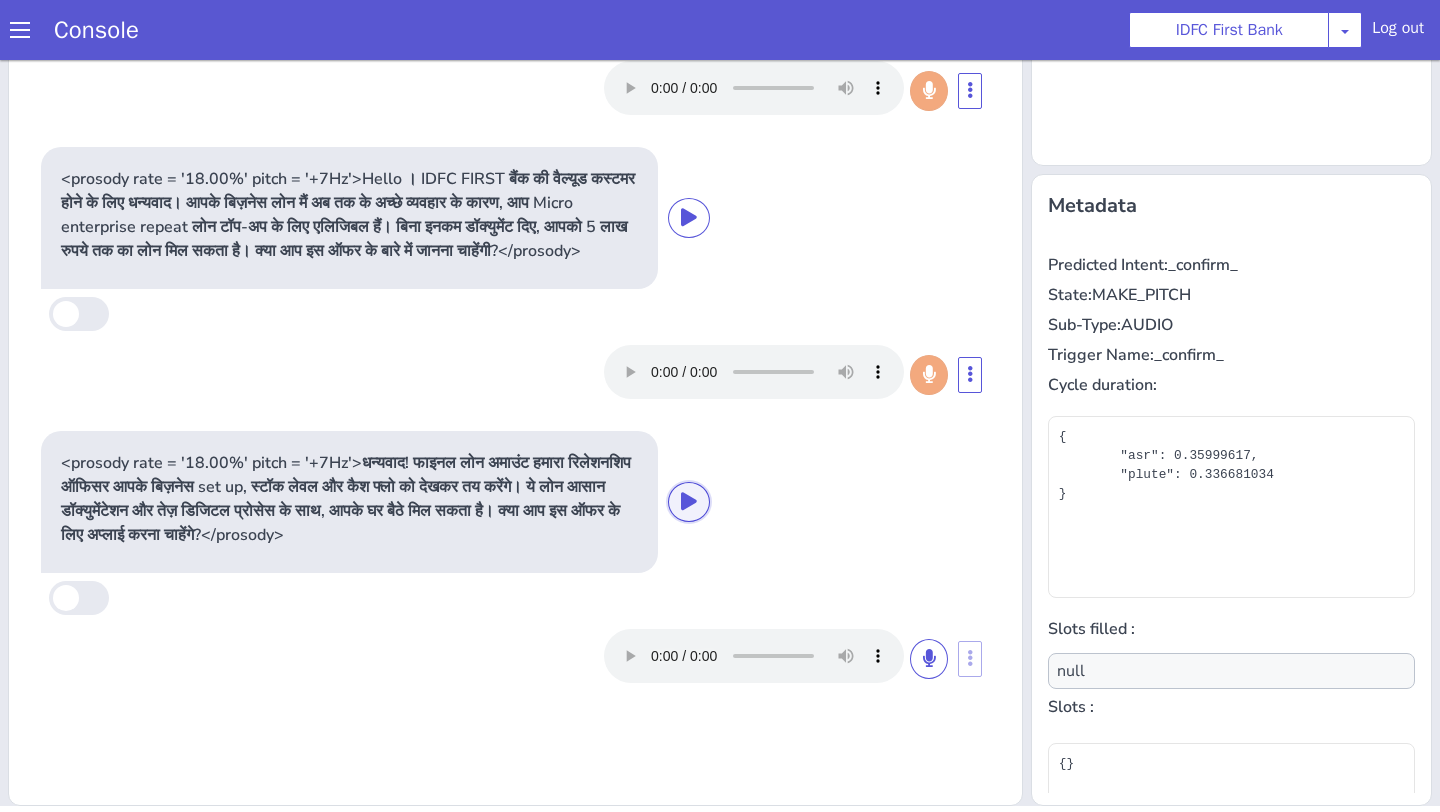 click at bounding box center [689, 502] 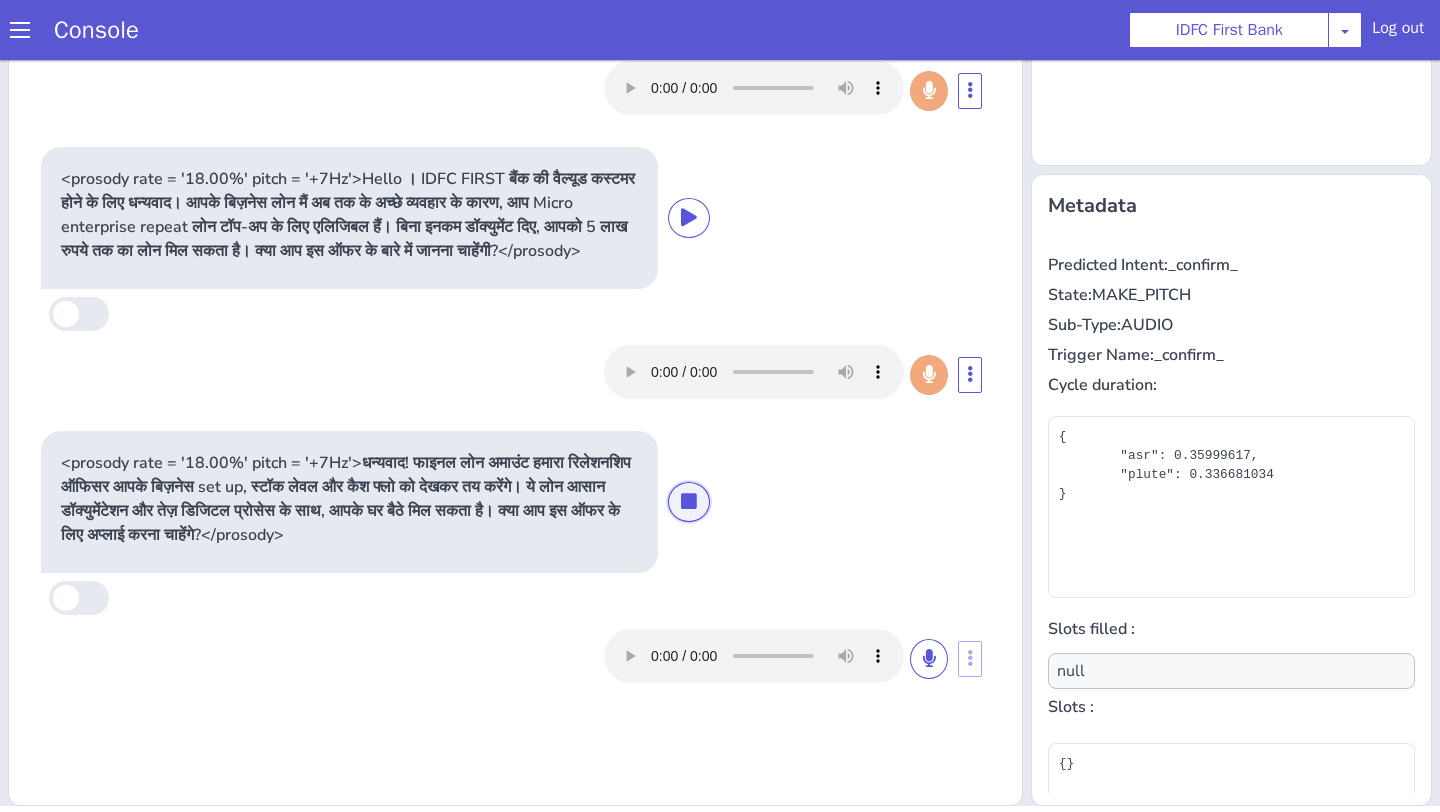 click at bounding box center [689, 501] 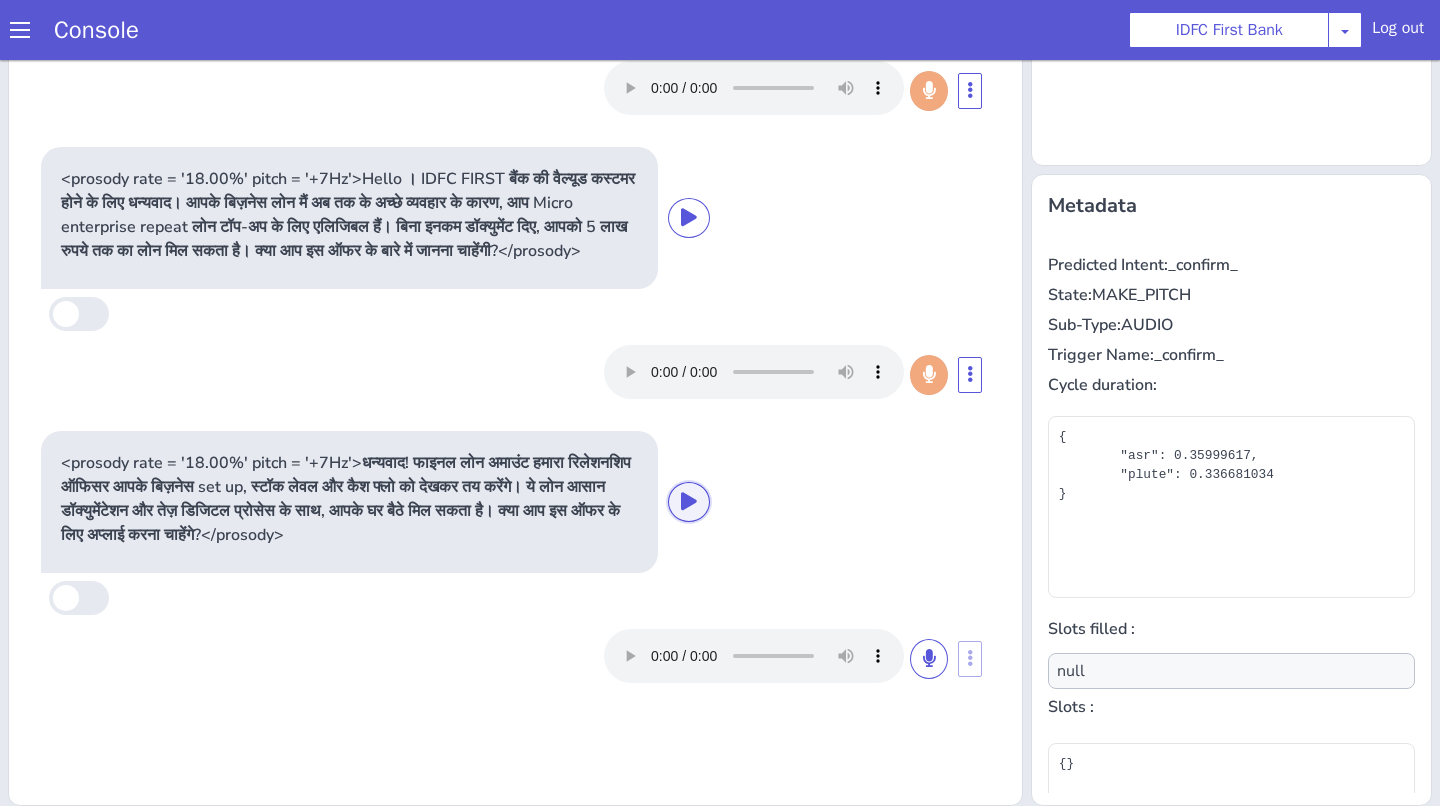 scroll, scrollTop: 0, scrollLeft: 0, axis: both 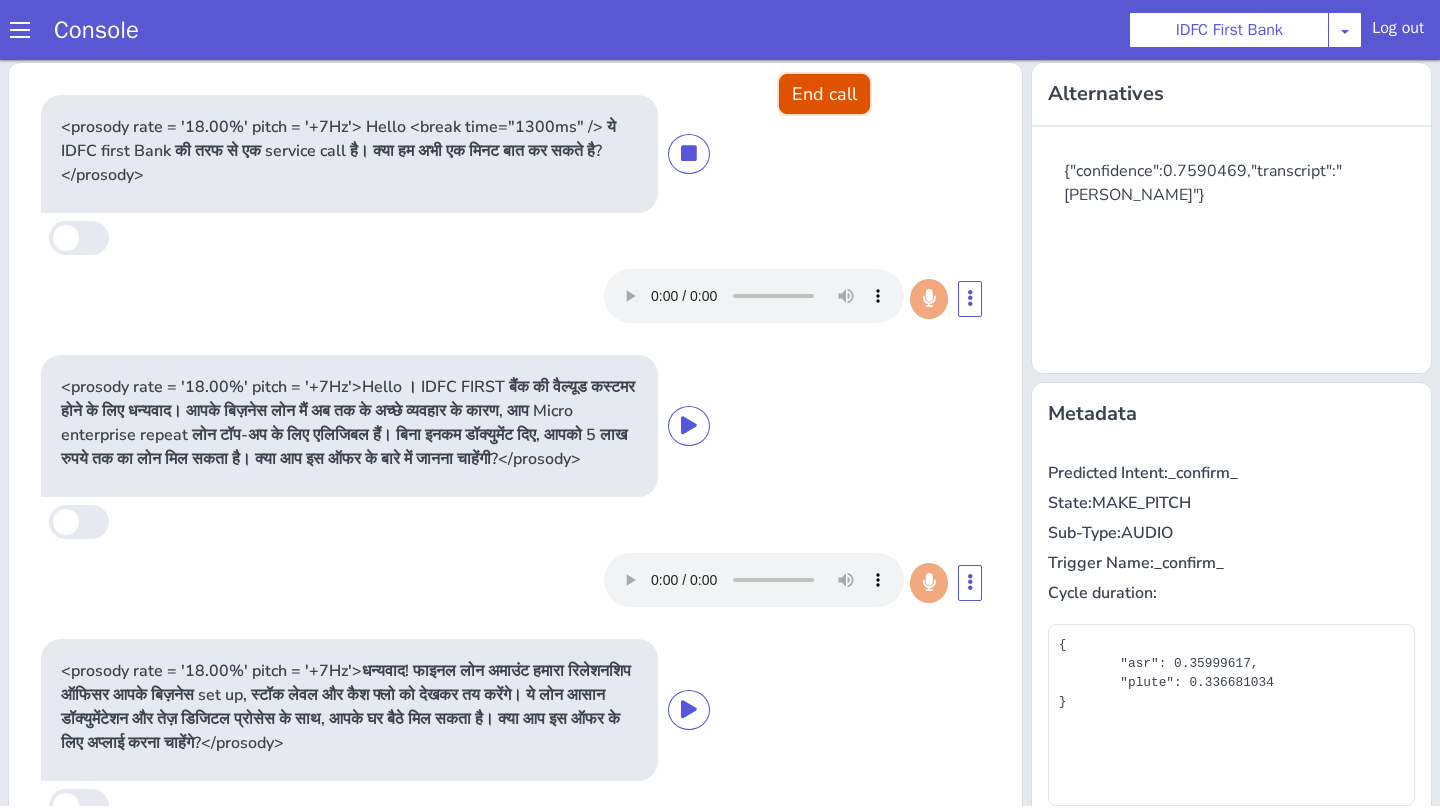 click on "End call" at bounding box center (824, 94) 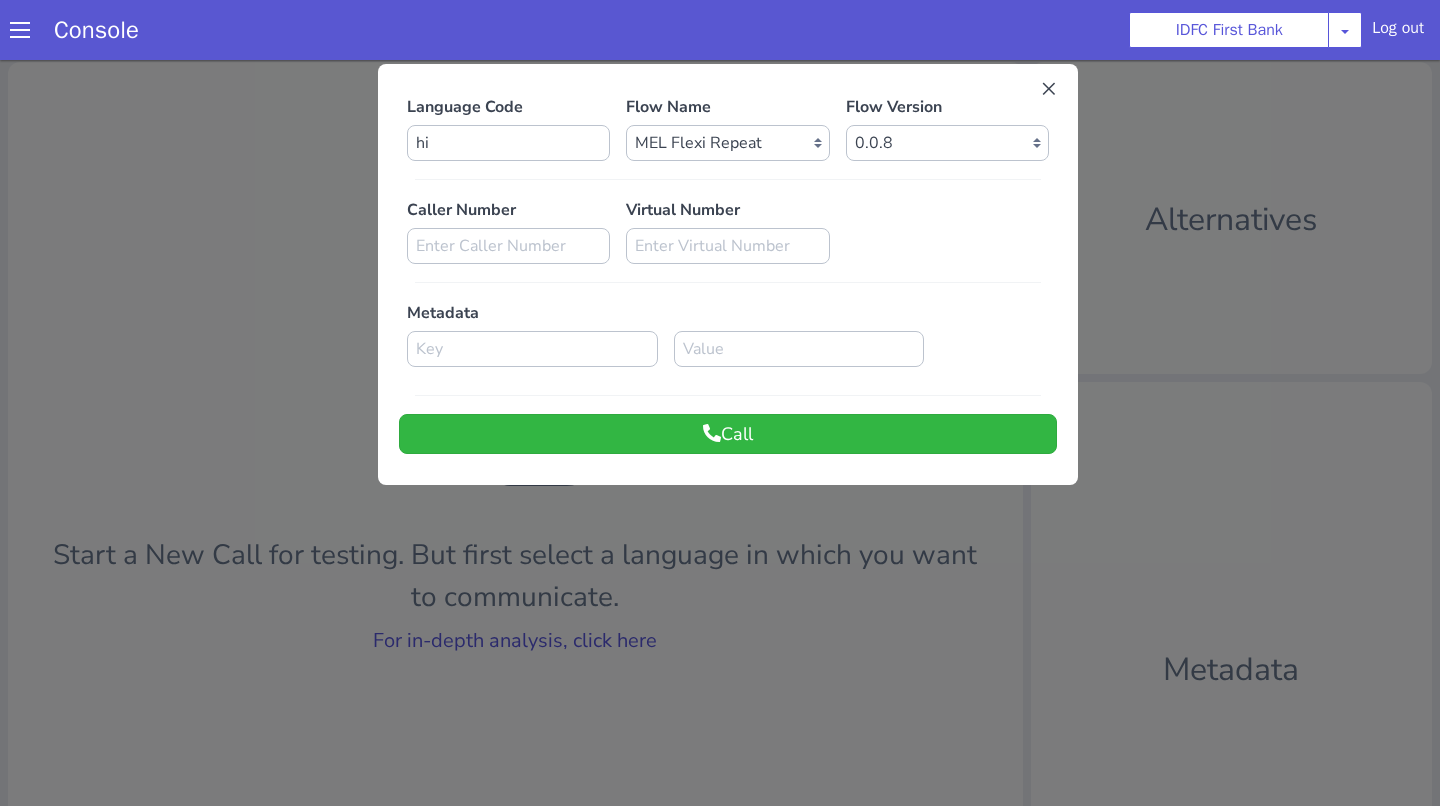 scroll, scrollTop: 0, scrollLeft: 0, axis: both 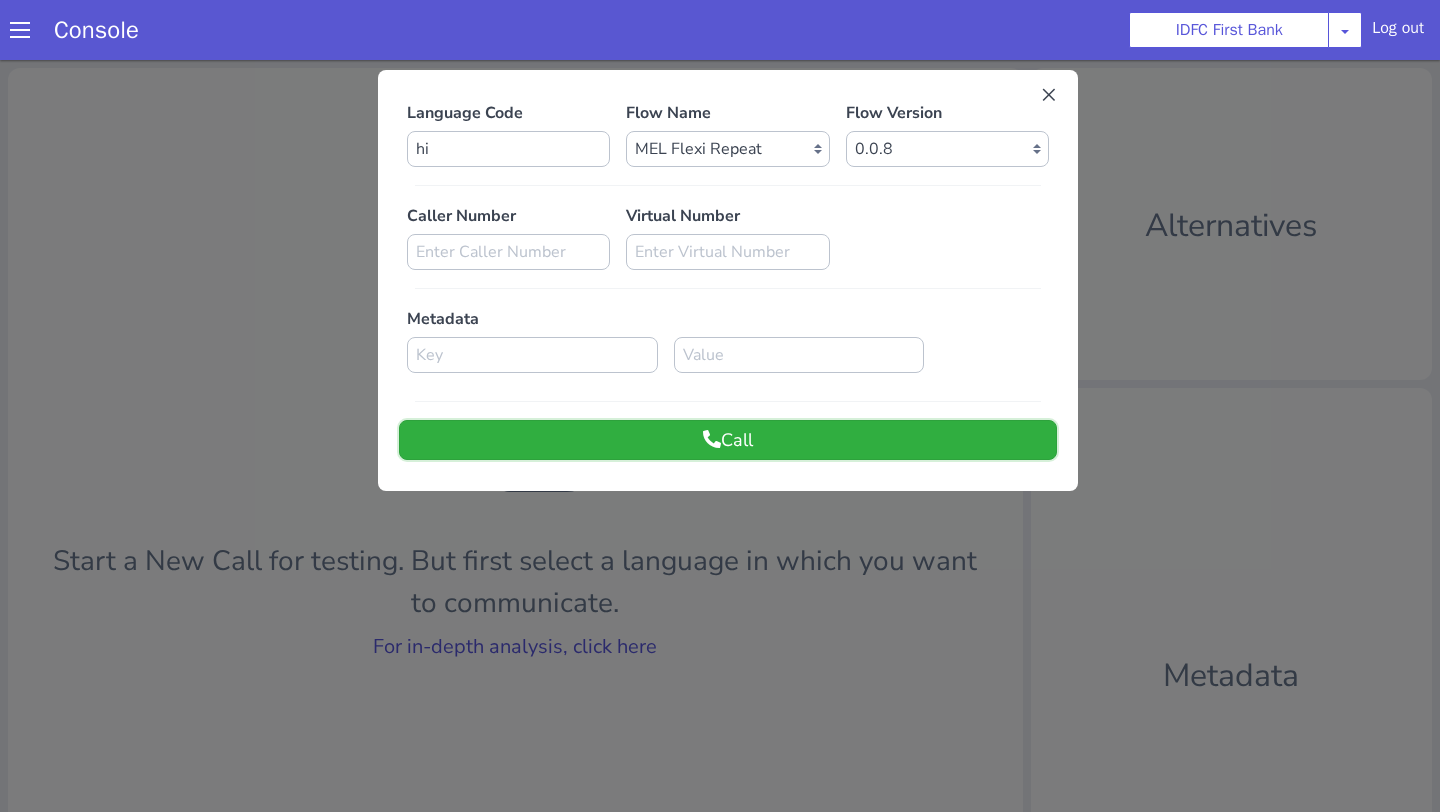 click on "Call" at bounding box center (728, 440) 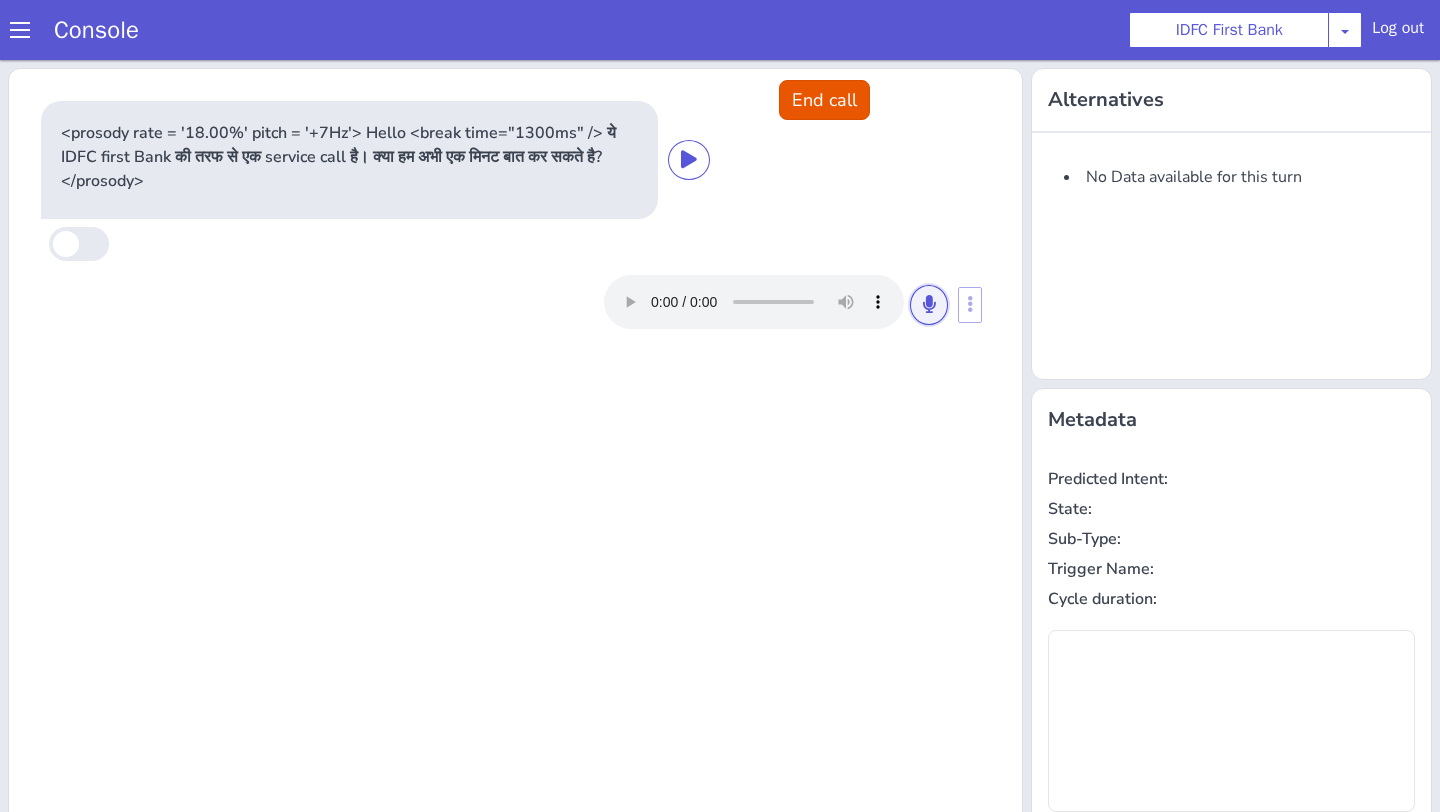 click at bounding box center [929, 304] 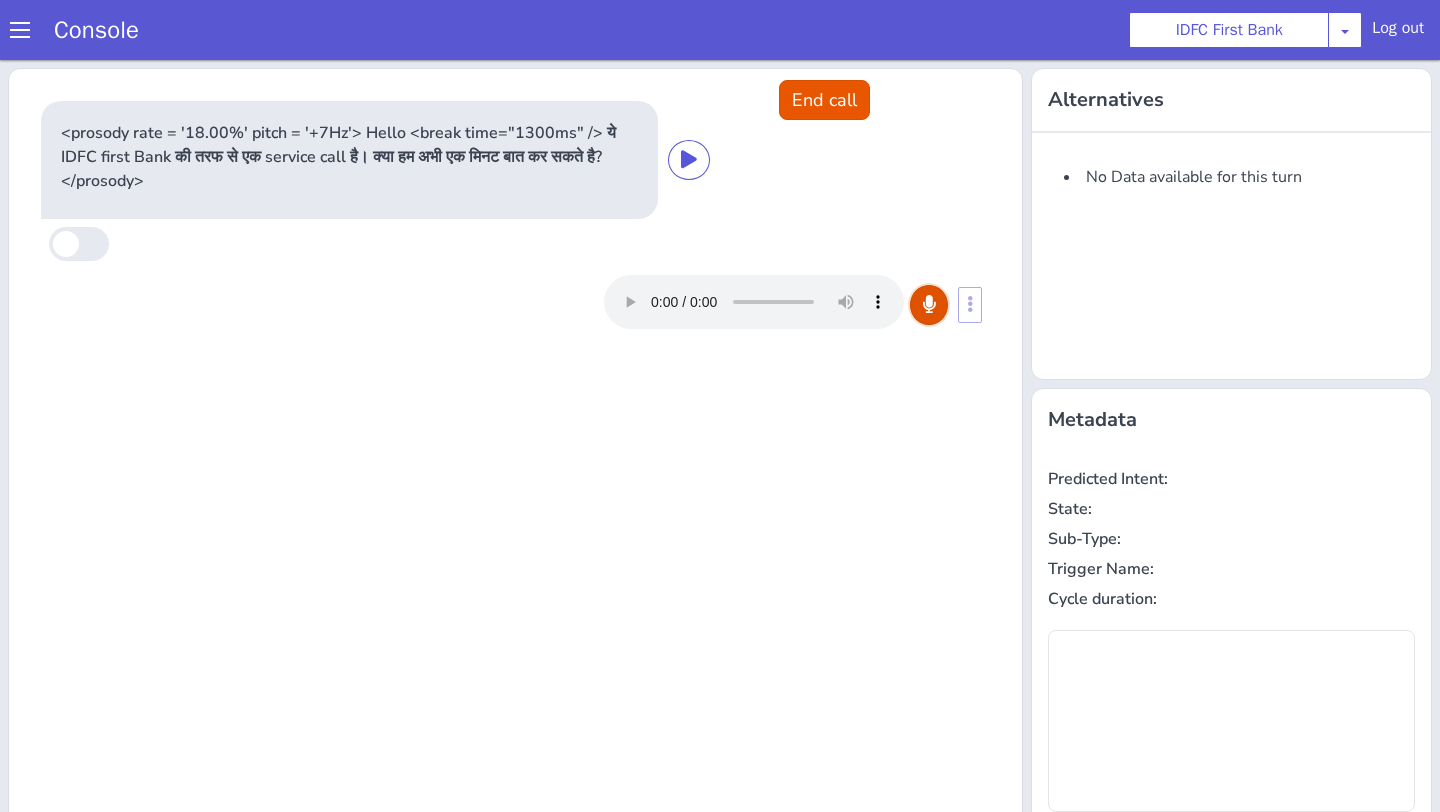 click at bounding box center (929, 304) 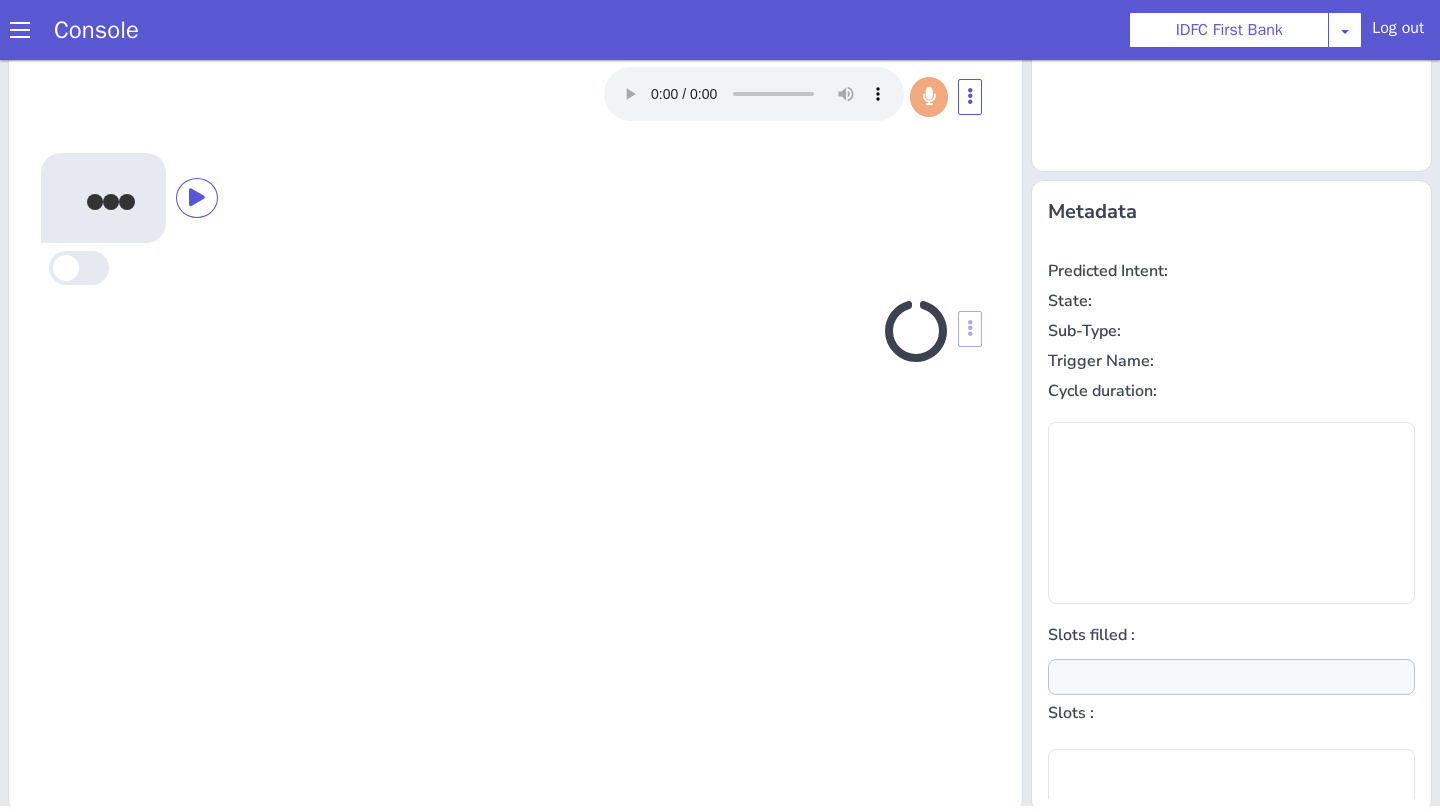 scroll, scrollTop: 208, scrollLeft: 0, axis: vertical 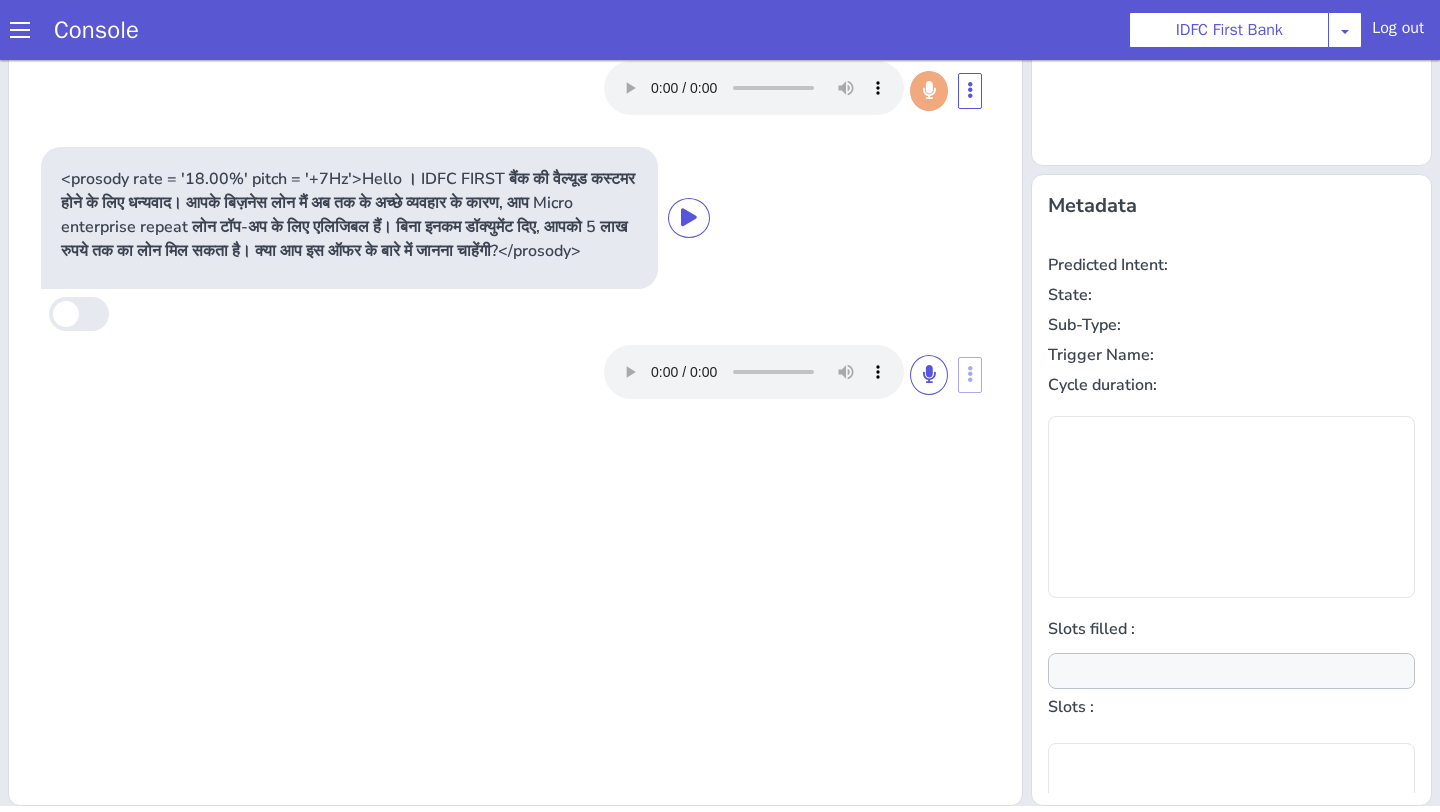 type on "null" 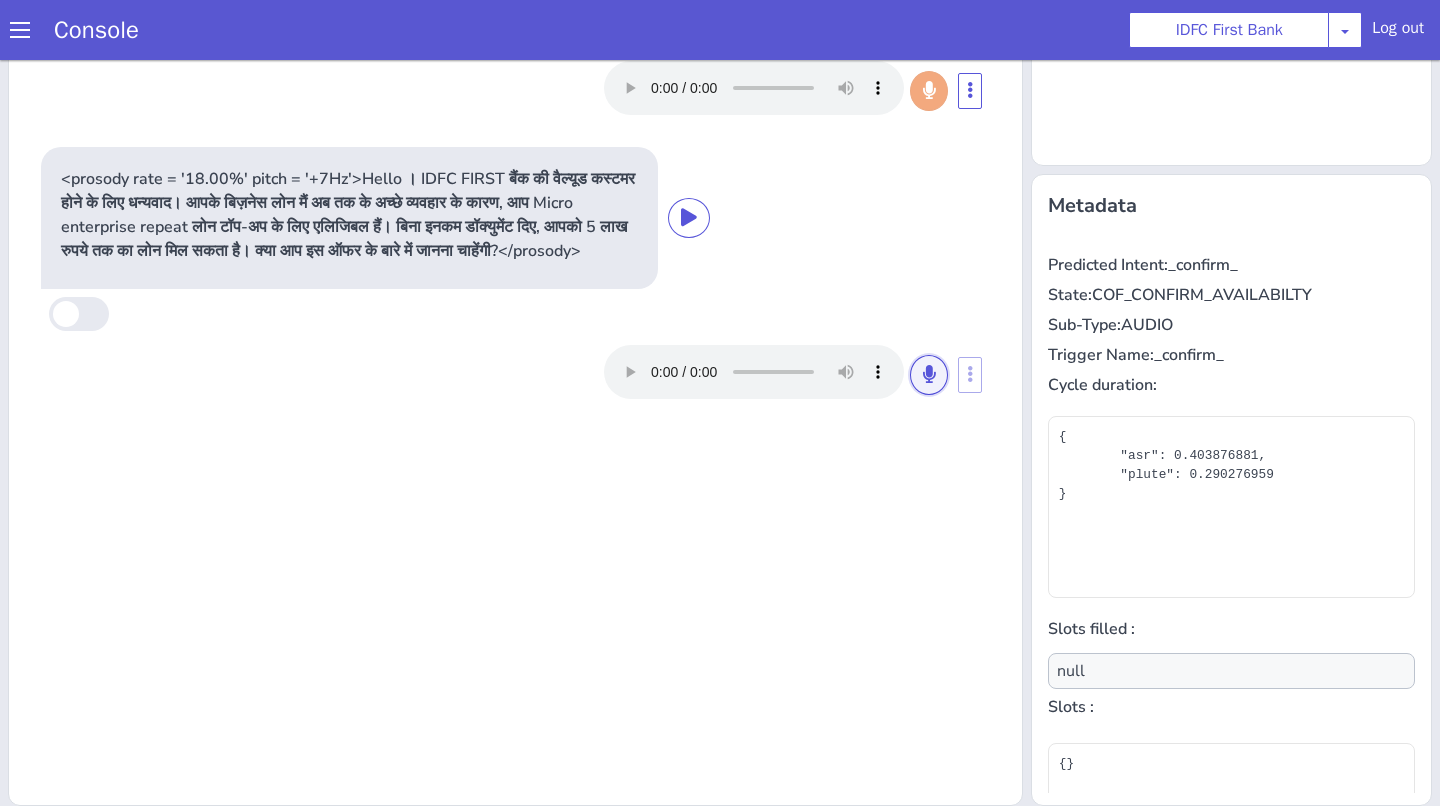 click at bounding box center [929, 374] 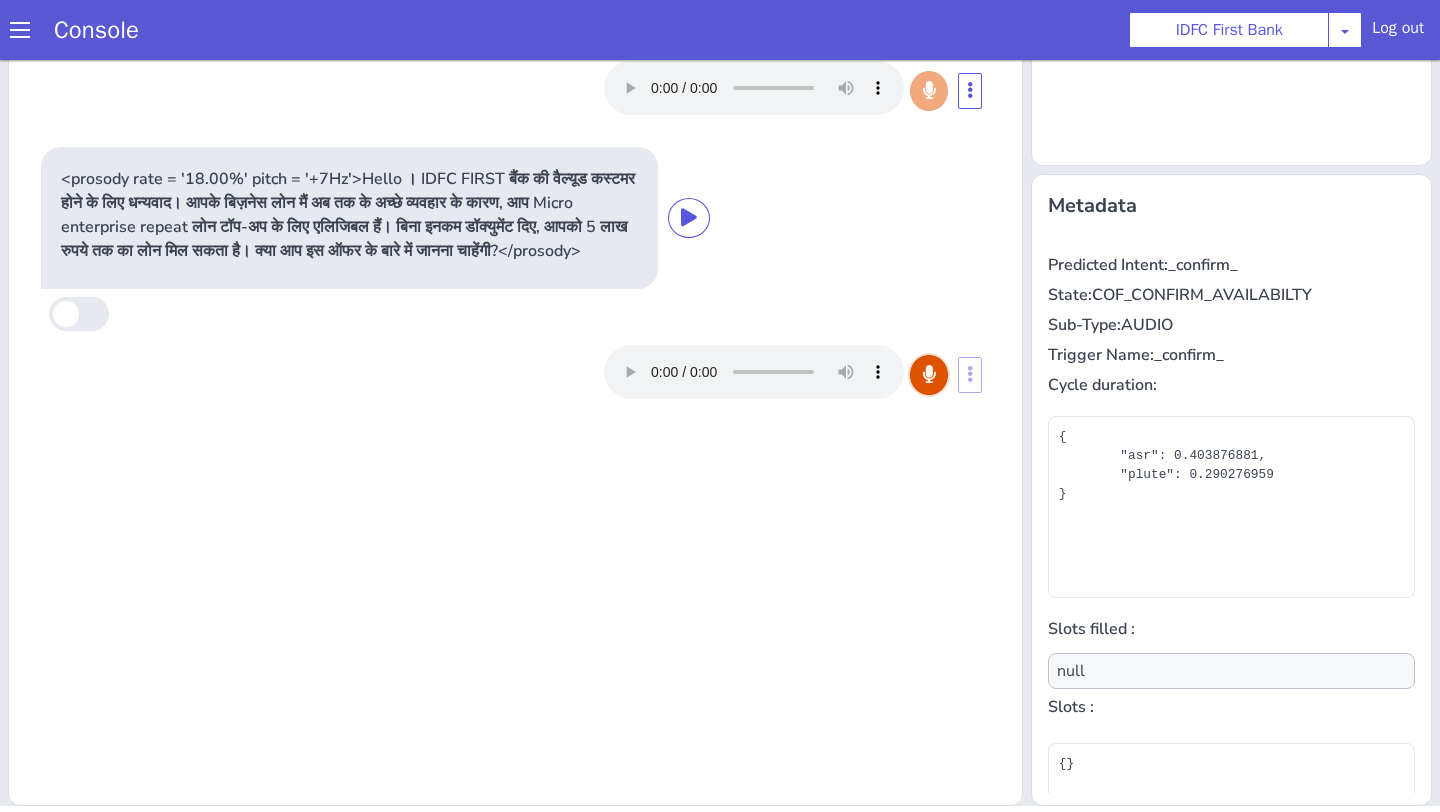 click at bounding box center (929, 374) 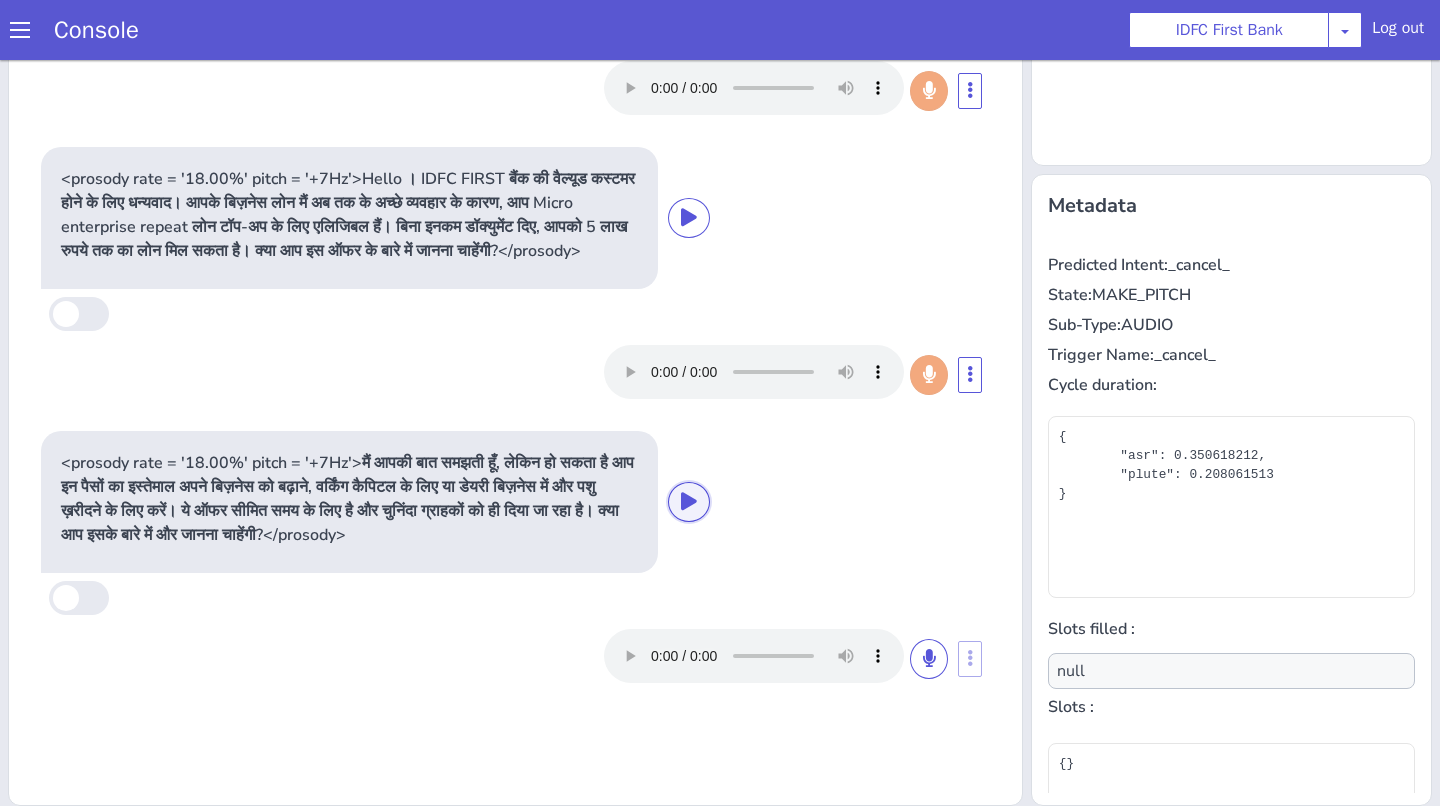 click at bounding box center [689, 501] 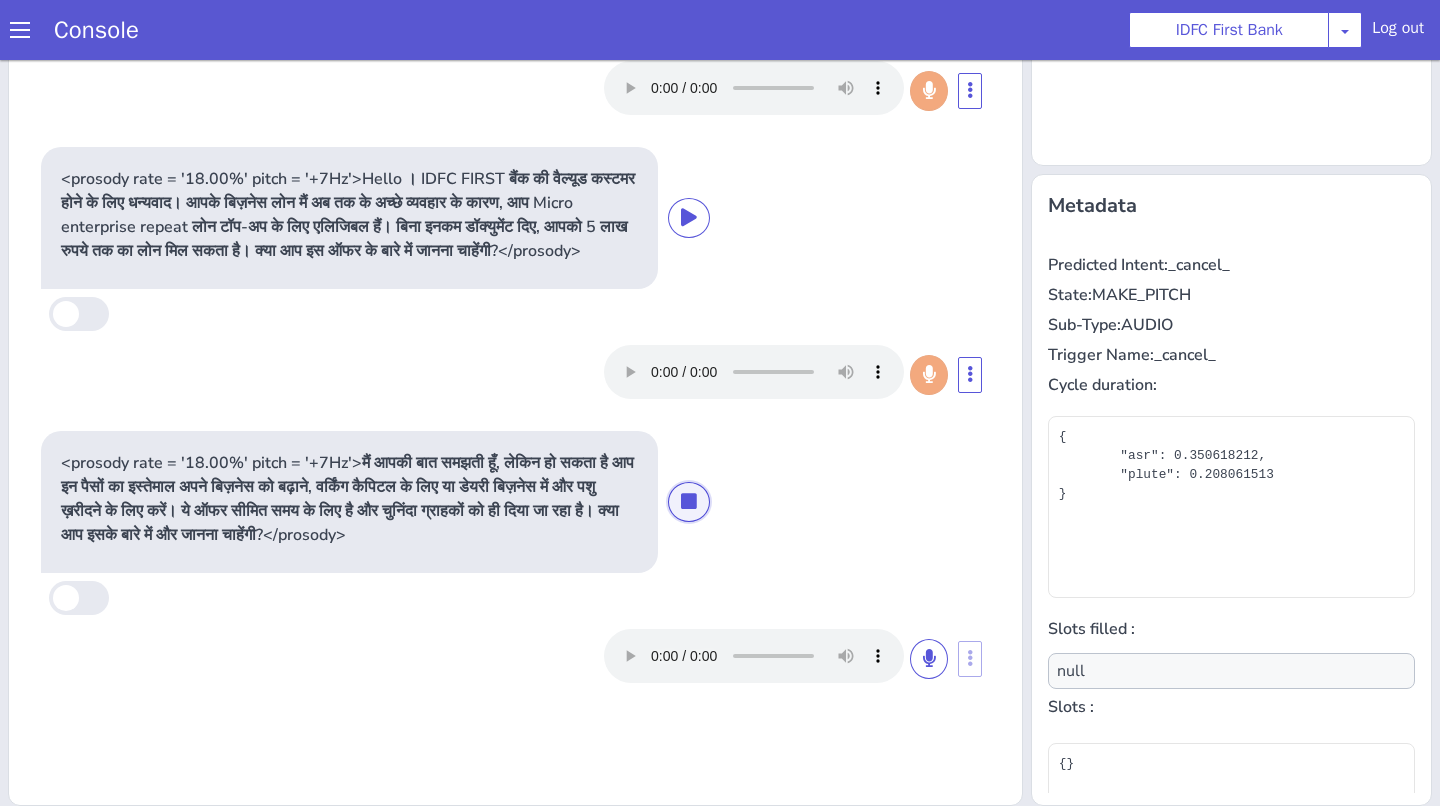 click at bounding box center (689, 501) 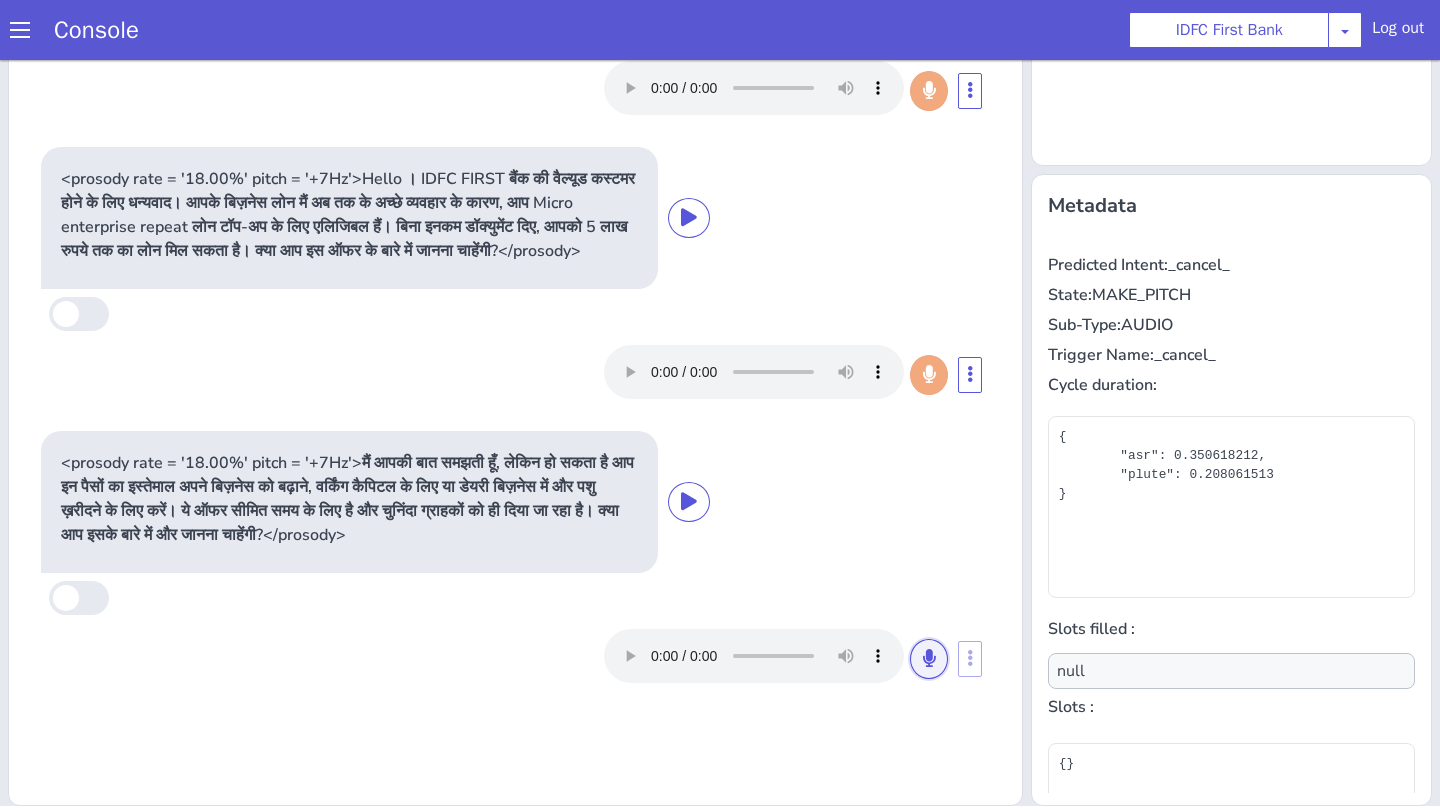 click at bounding box center [929, 659] 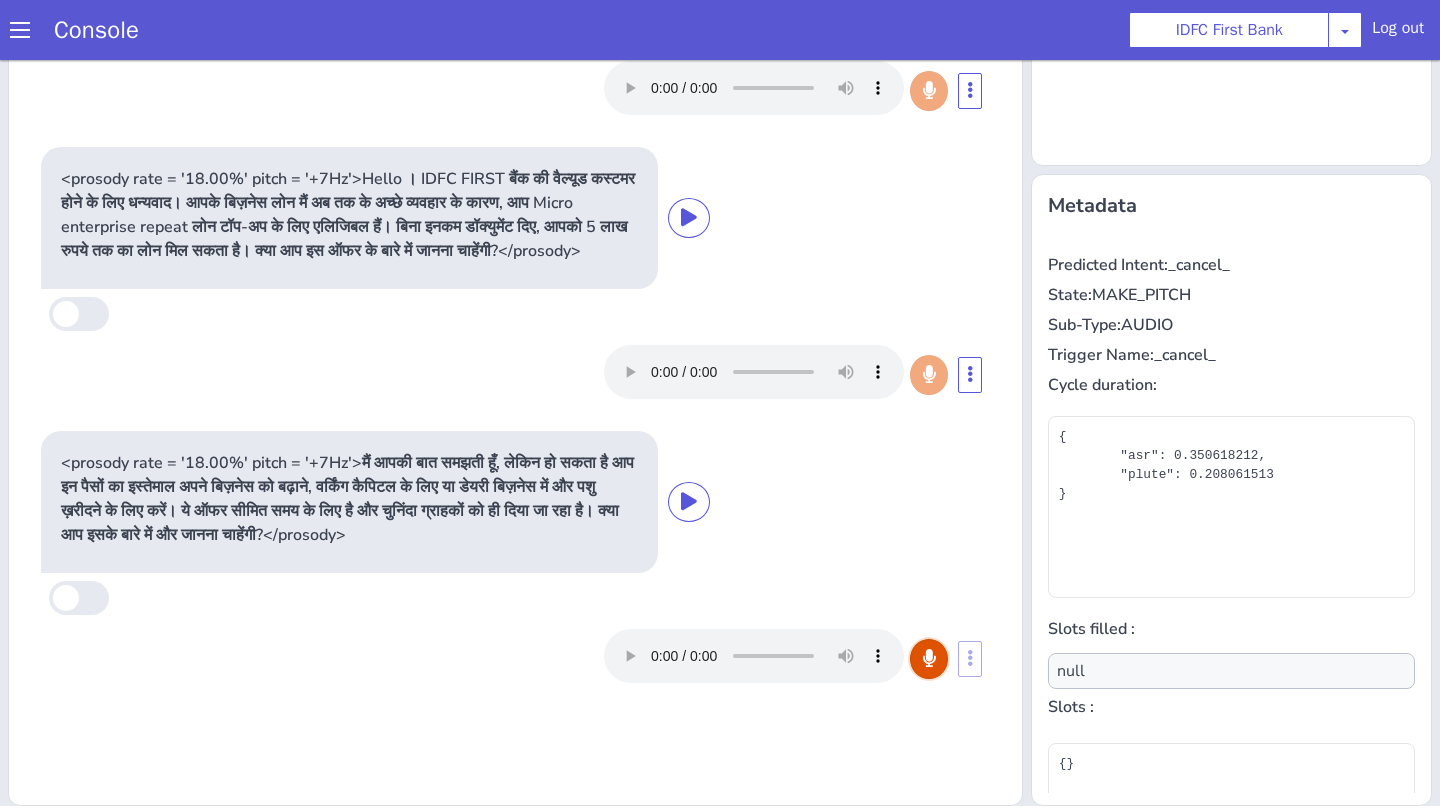 click at bounding box center [929, 659] 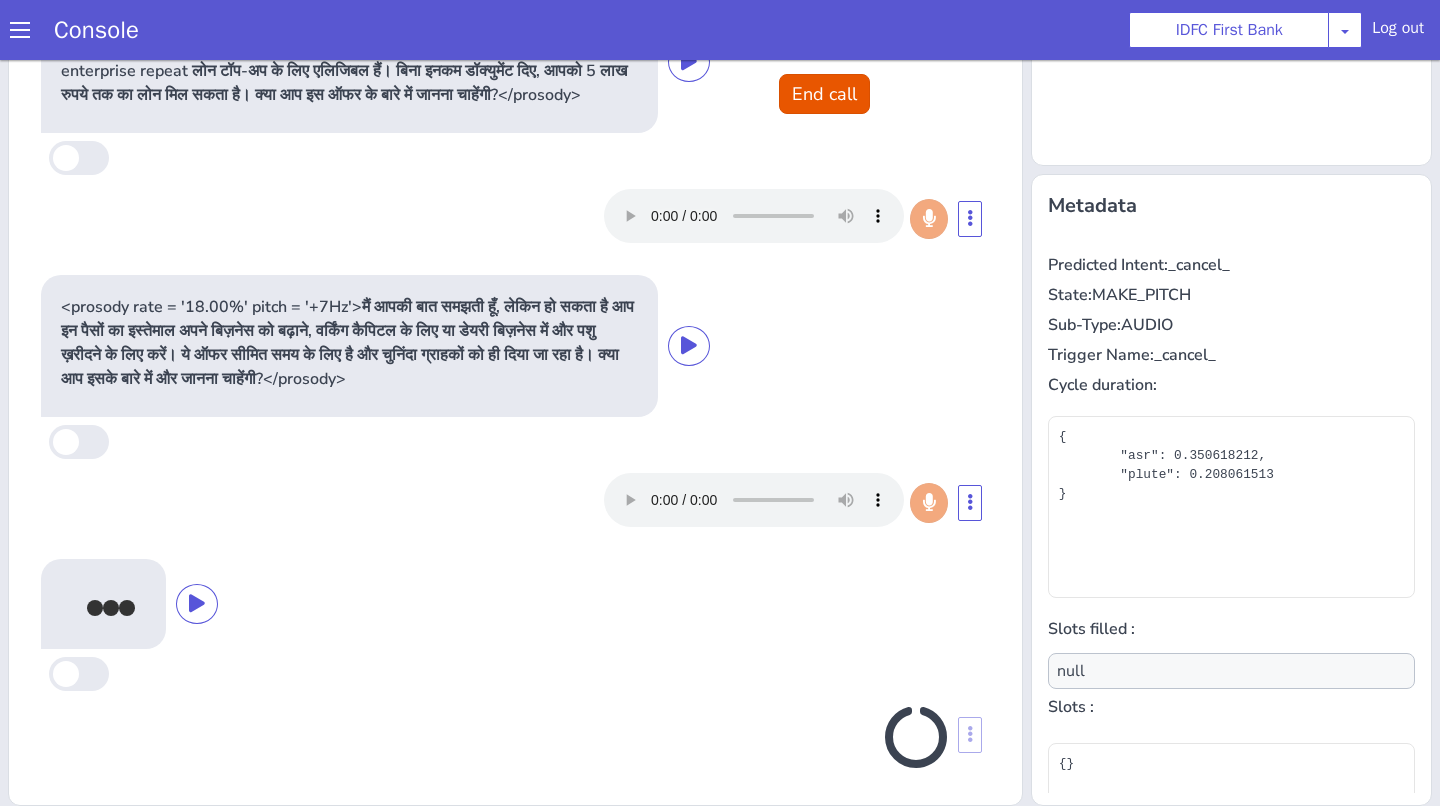 scroll, scrollTop: 184, scrollLeft: 0, axis: vertical 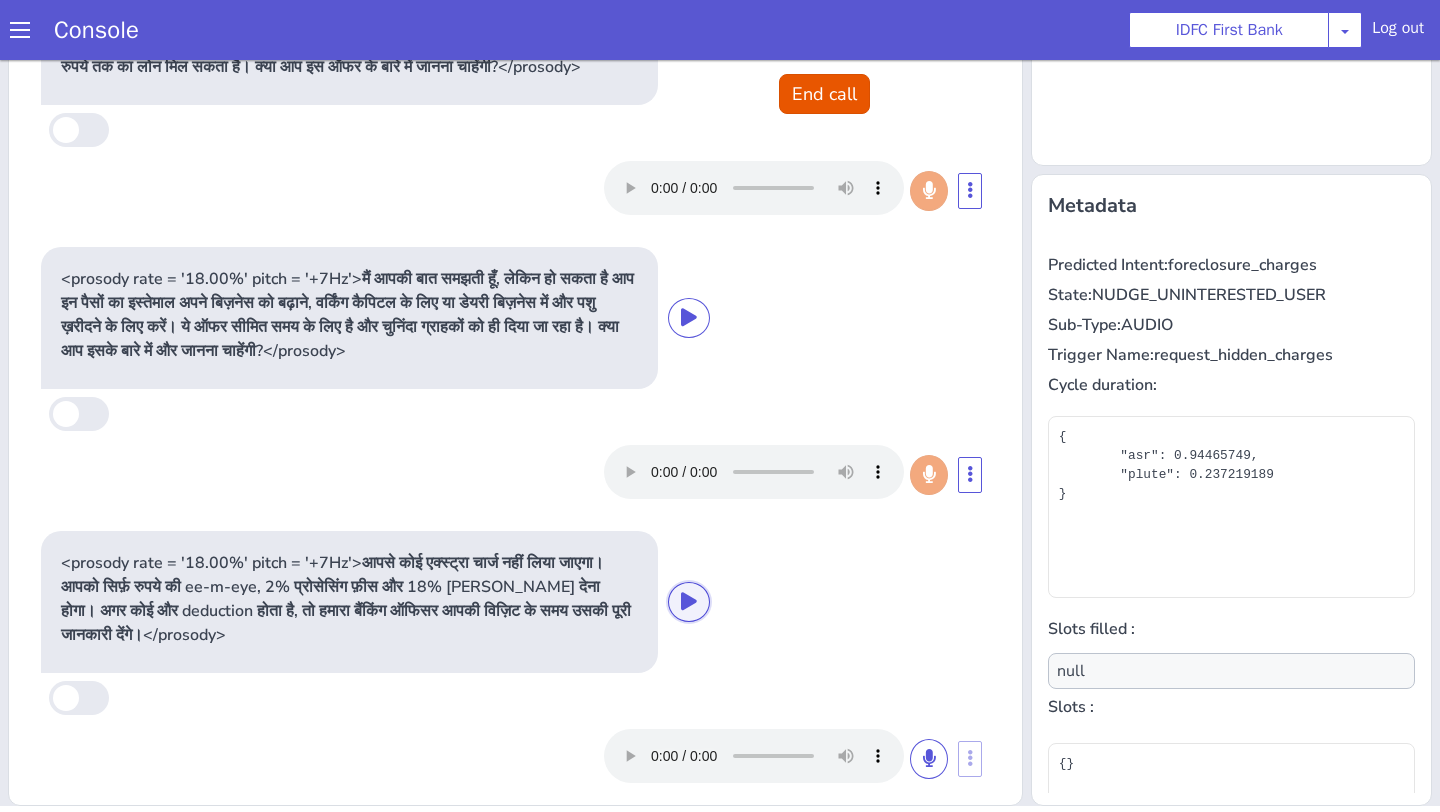 click at bounding box center (689, 601) 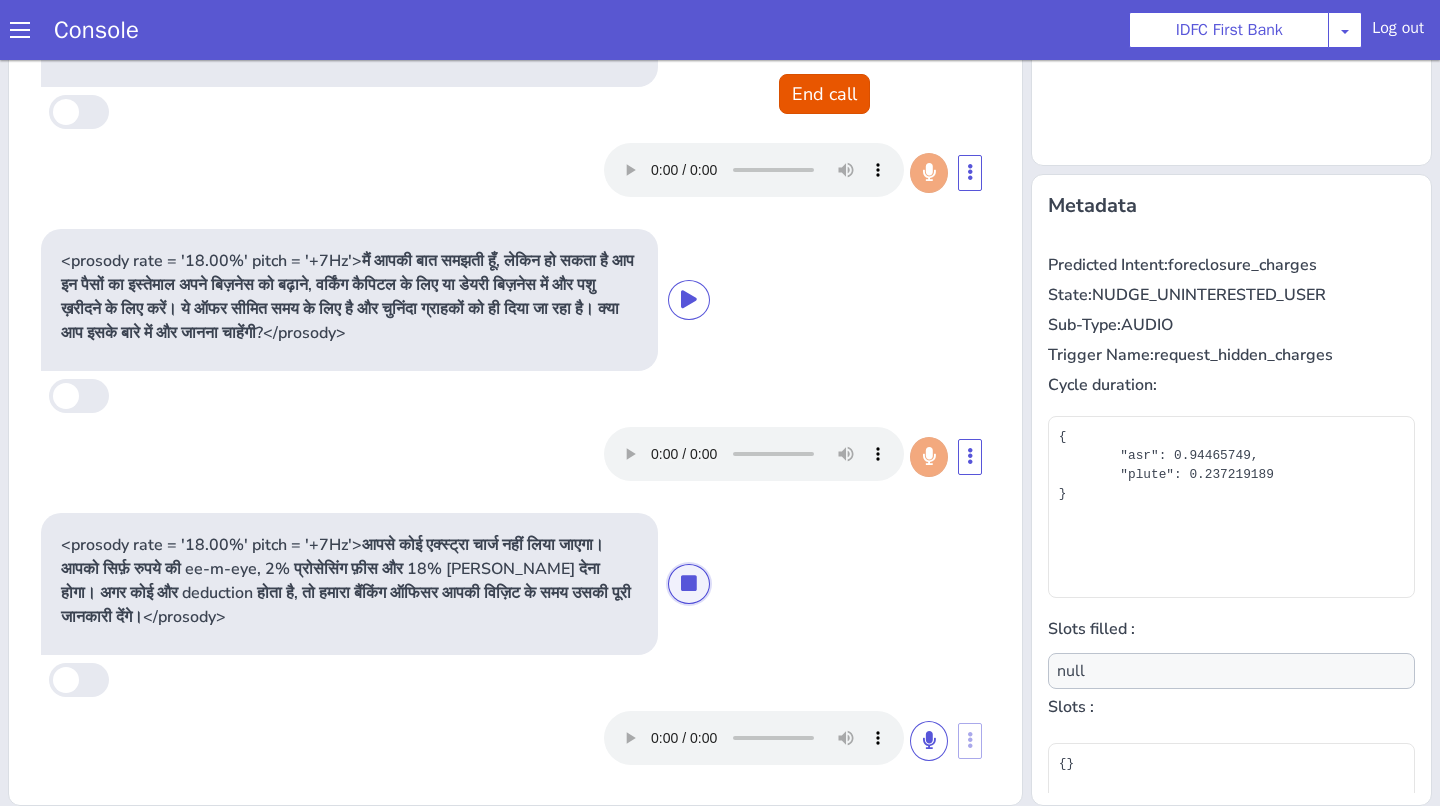 scroll, scrollTop: 226, scrollLeft: 0, axis: vertical 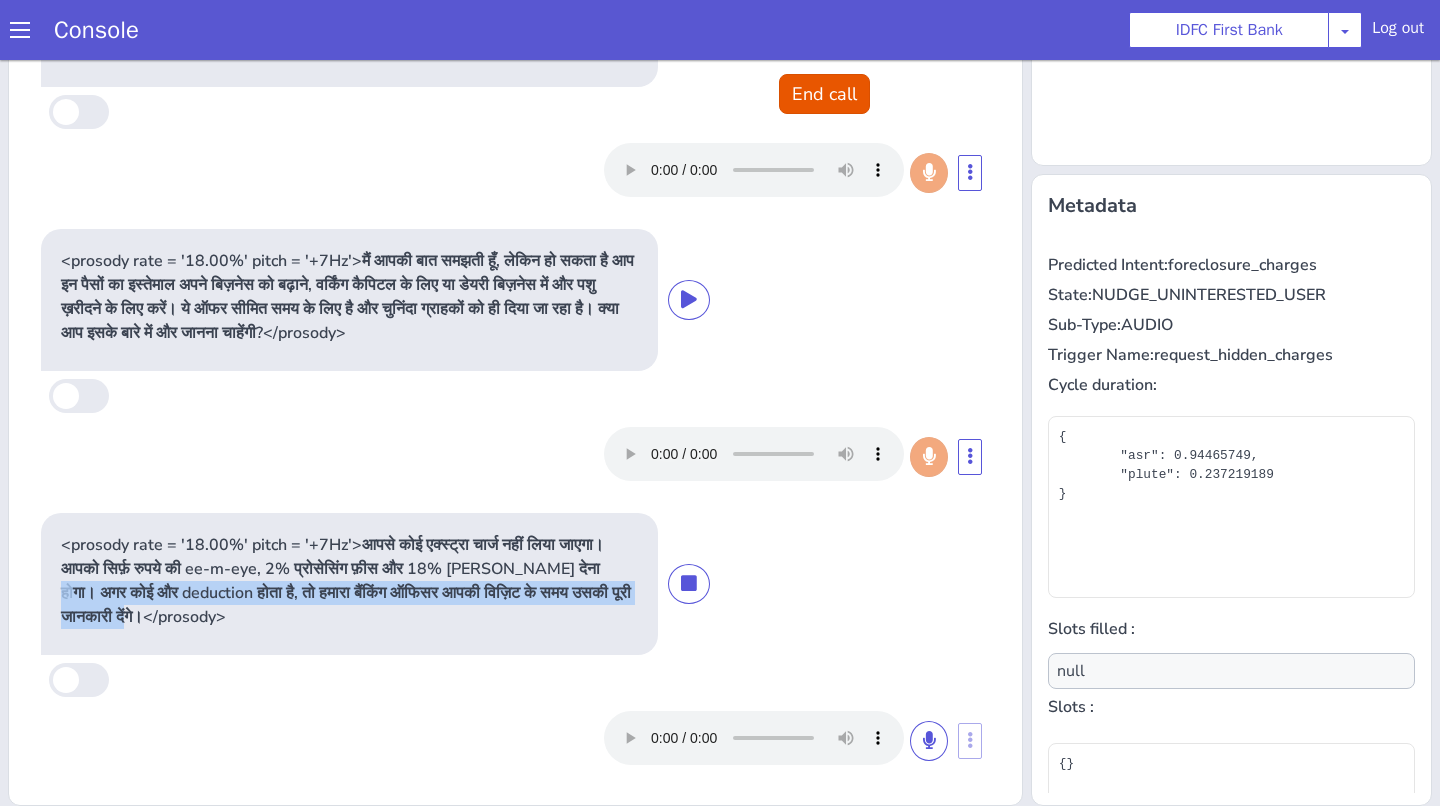 drag, startPoint x: 585, startPoint y: 567, endPoint x: 145, endPoint y: 618, distance: 442.94583 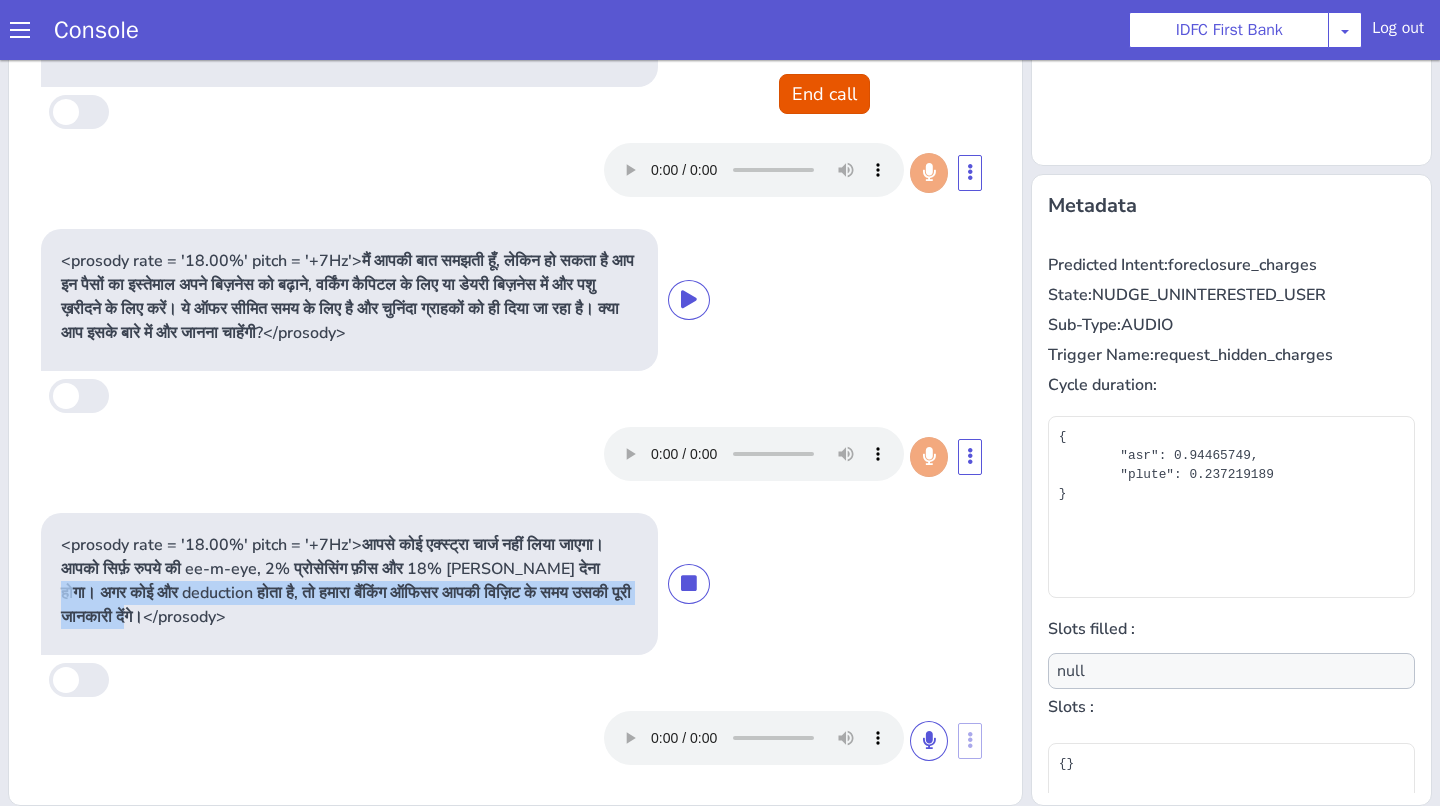 scroll, scrollTop: 0, scrollLeft: 0, axis: both 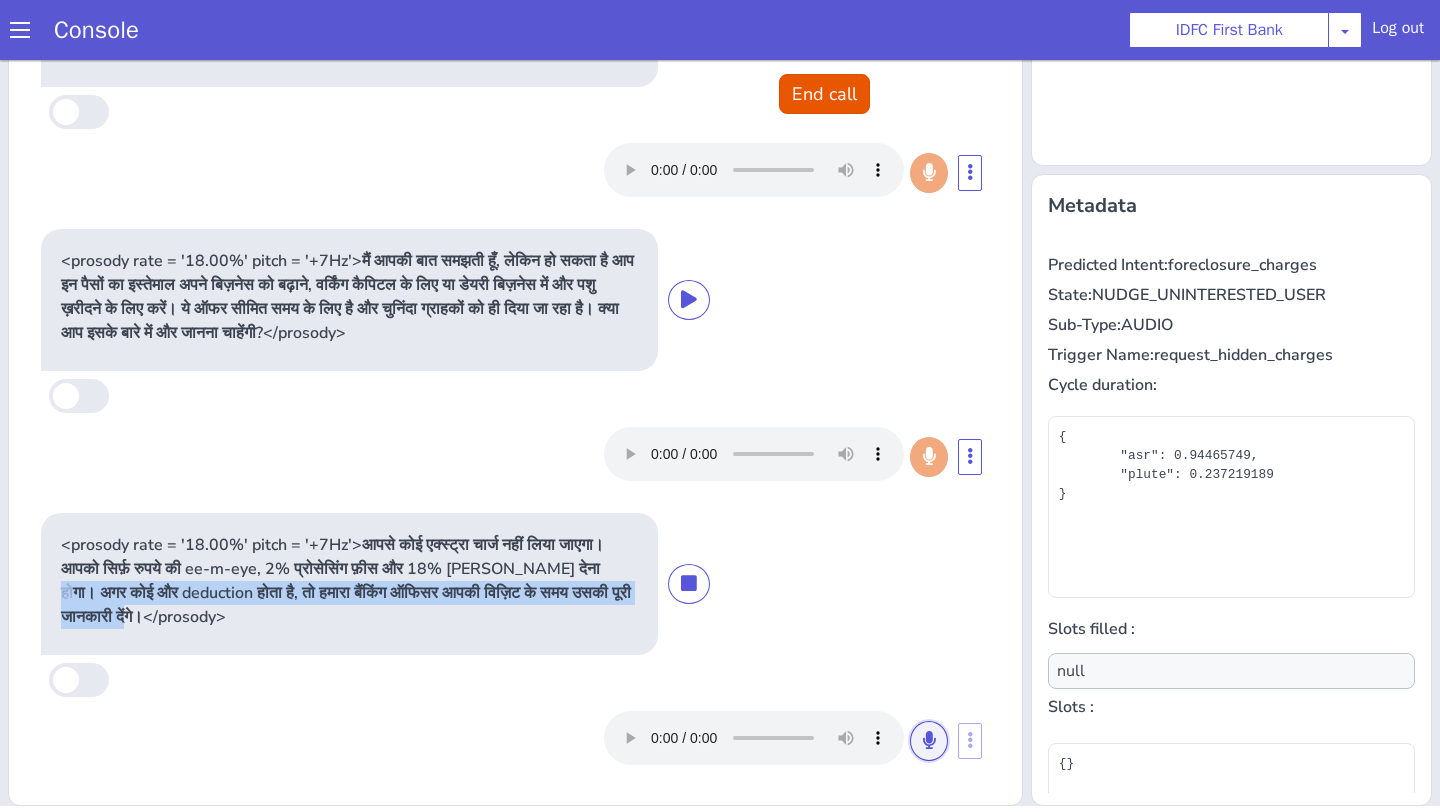 click at bounding box center [929, 741] 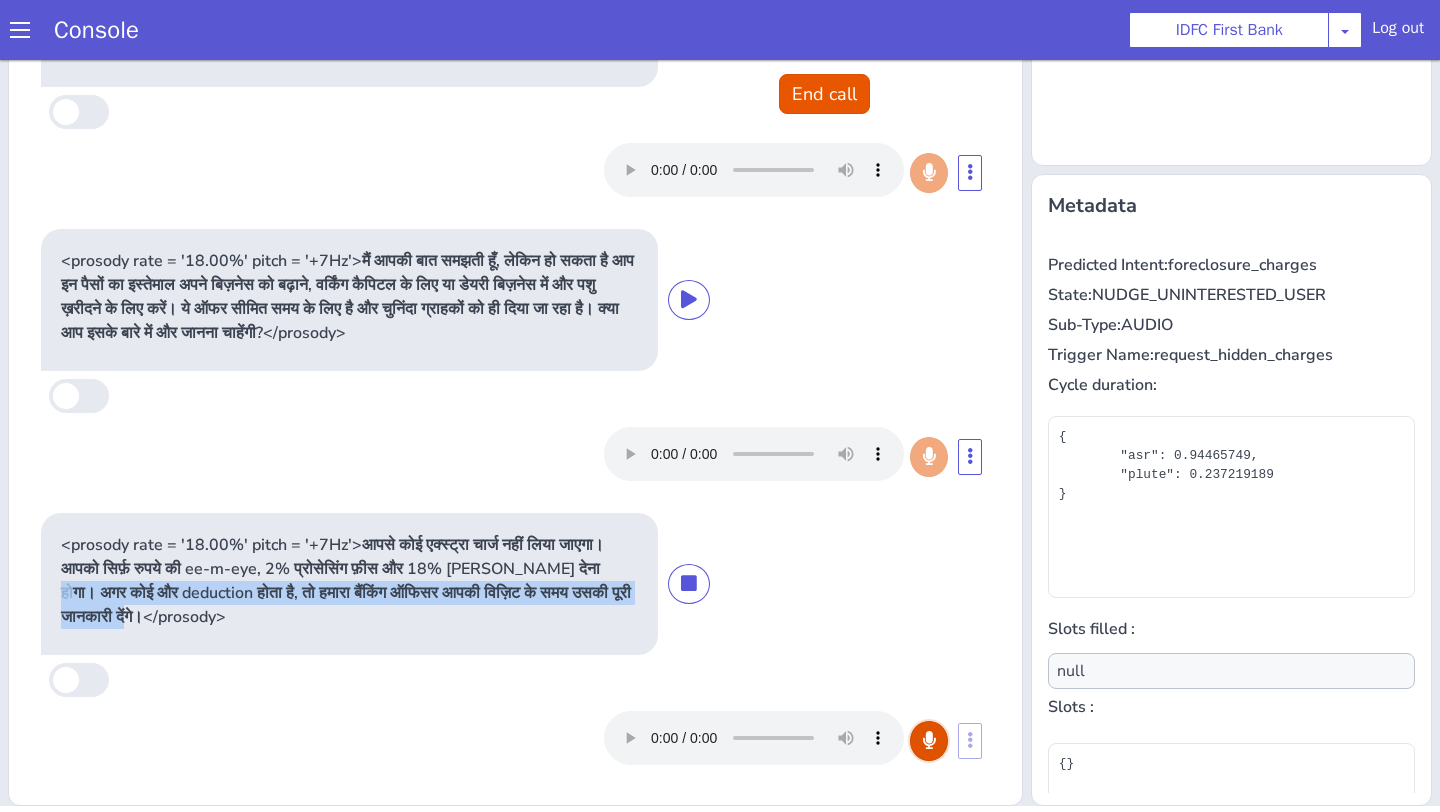 click at bounding box center (929, 741) 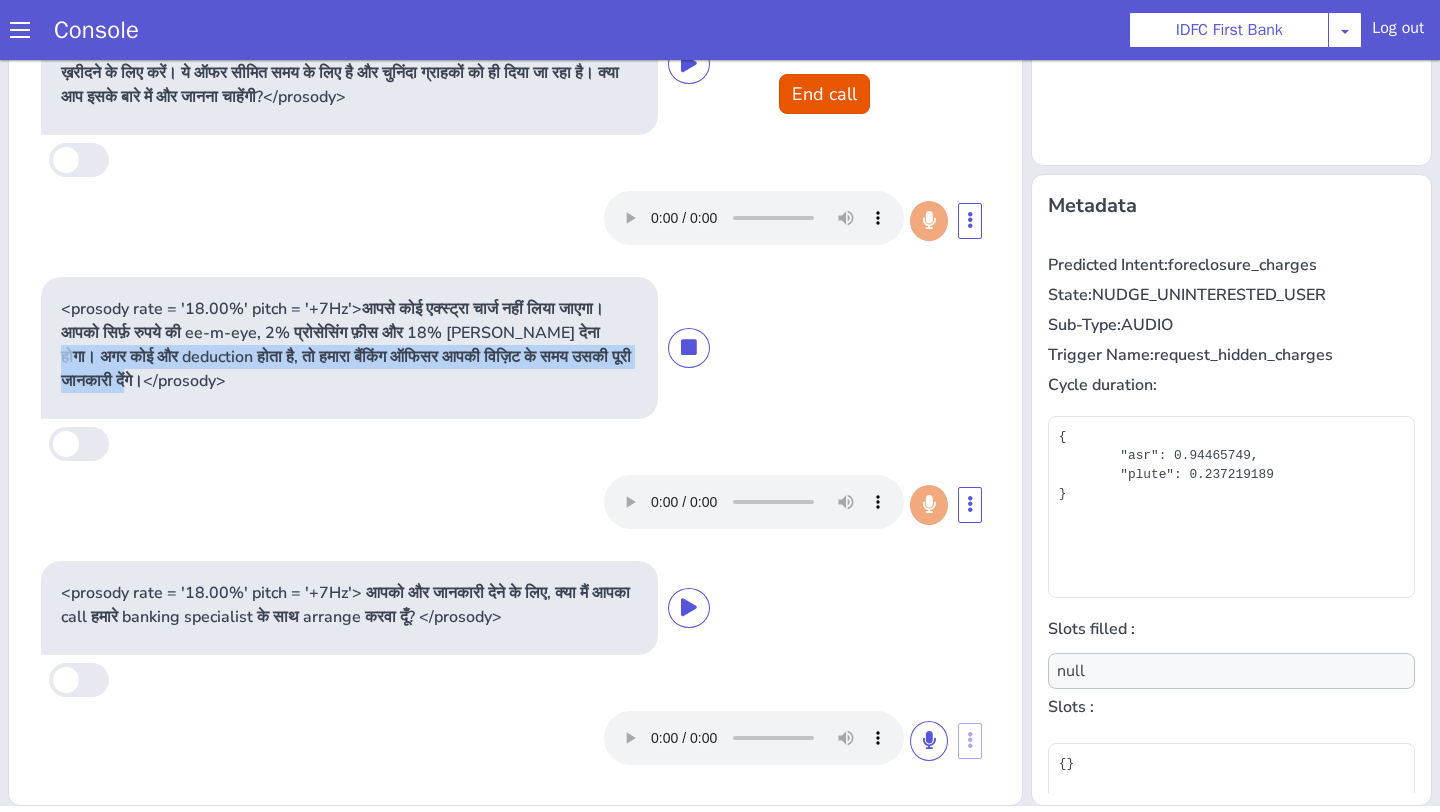 scroll, scrollTop: 462, scrollLeft: 0, axis: vertical 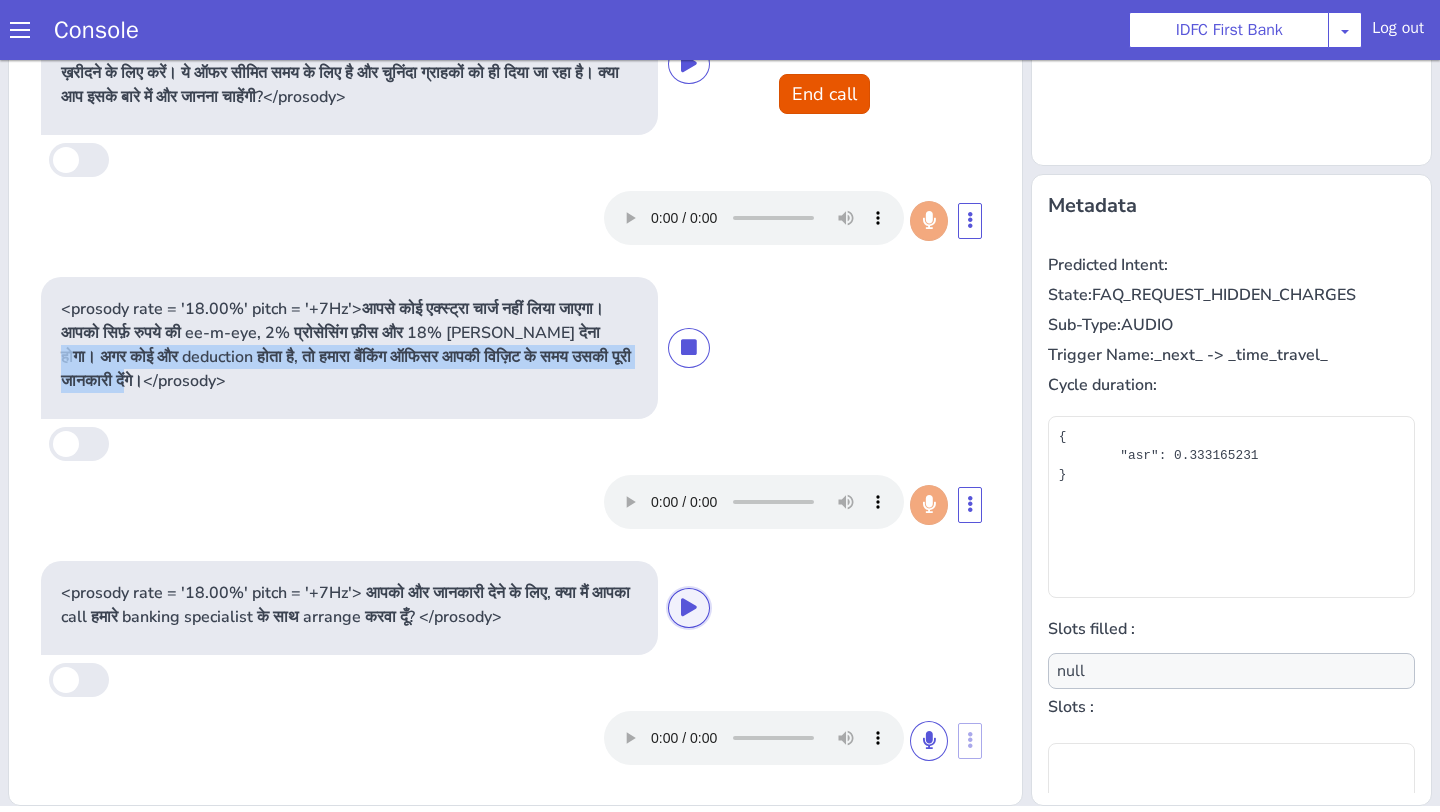 click at bounding box center [689, 608] 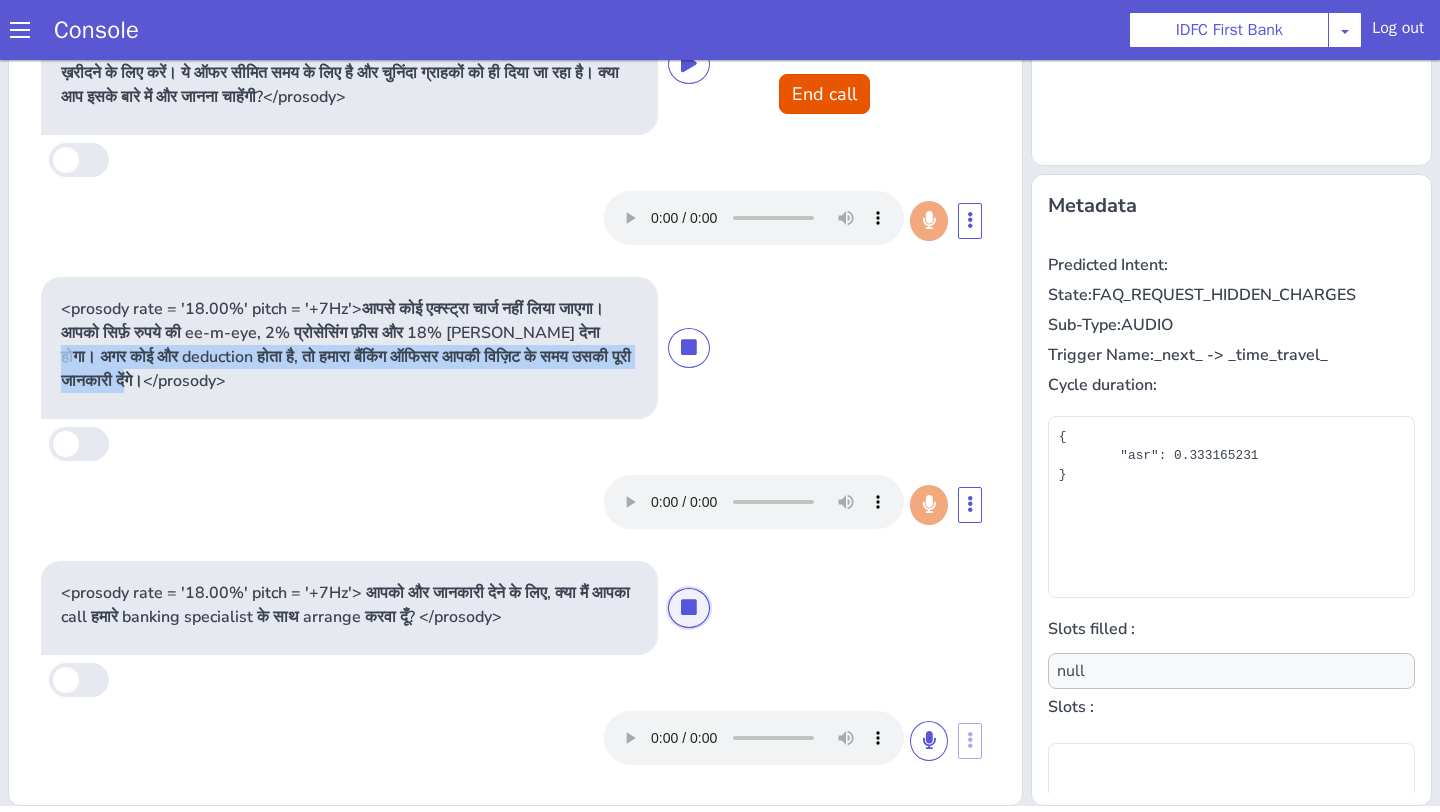 click at bounding box center [689, 607] 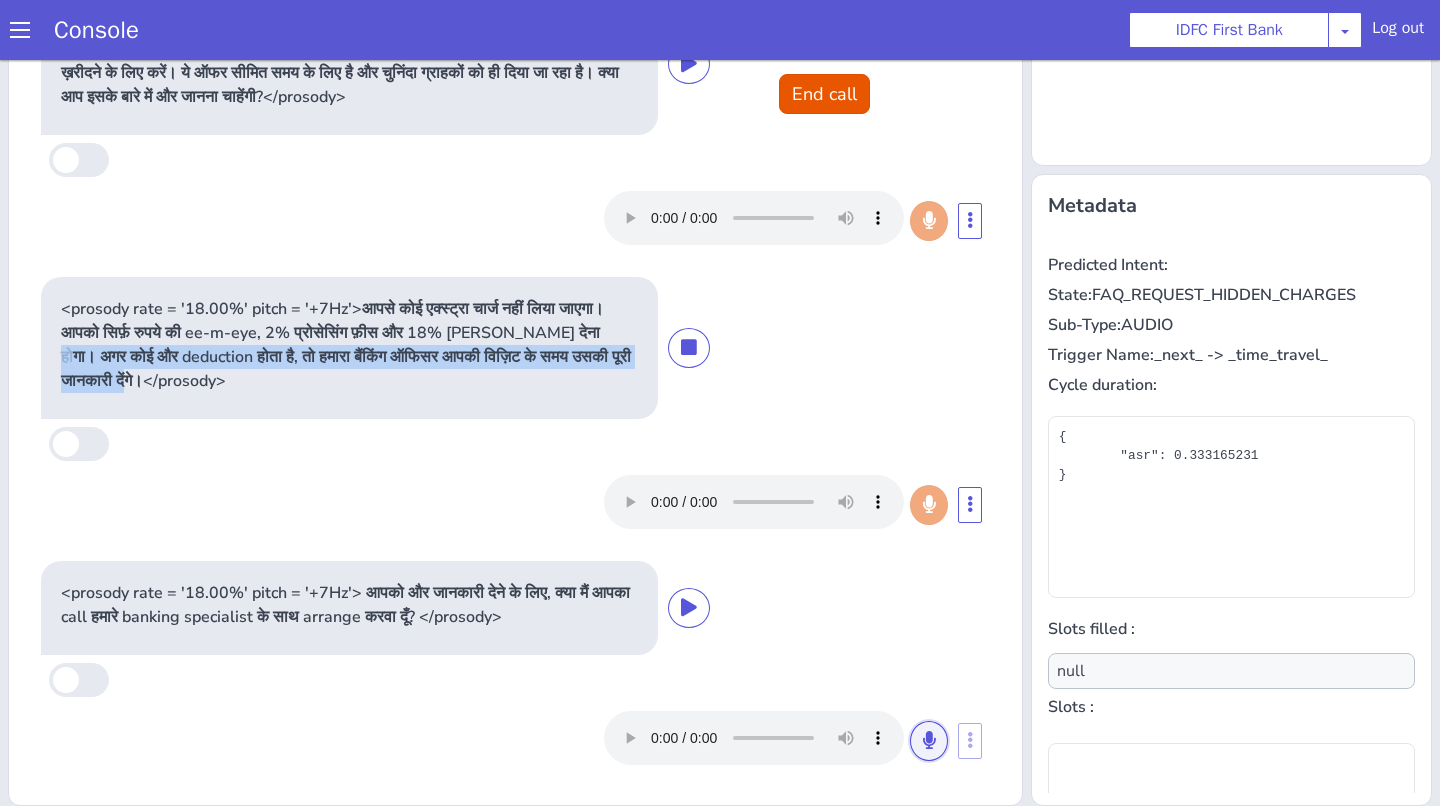 click at bounding box center [929, 740] 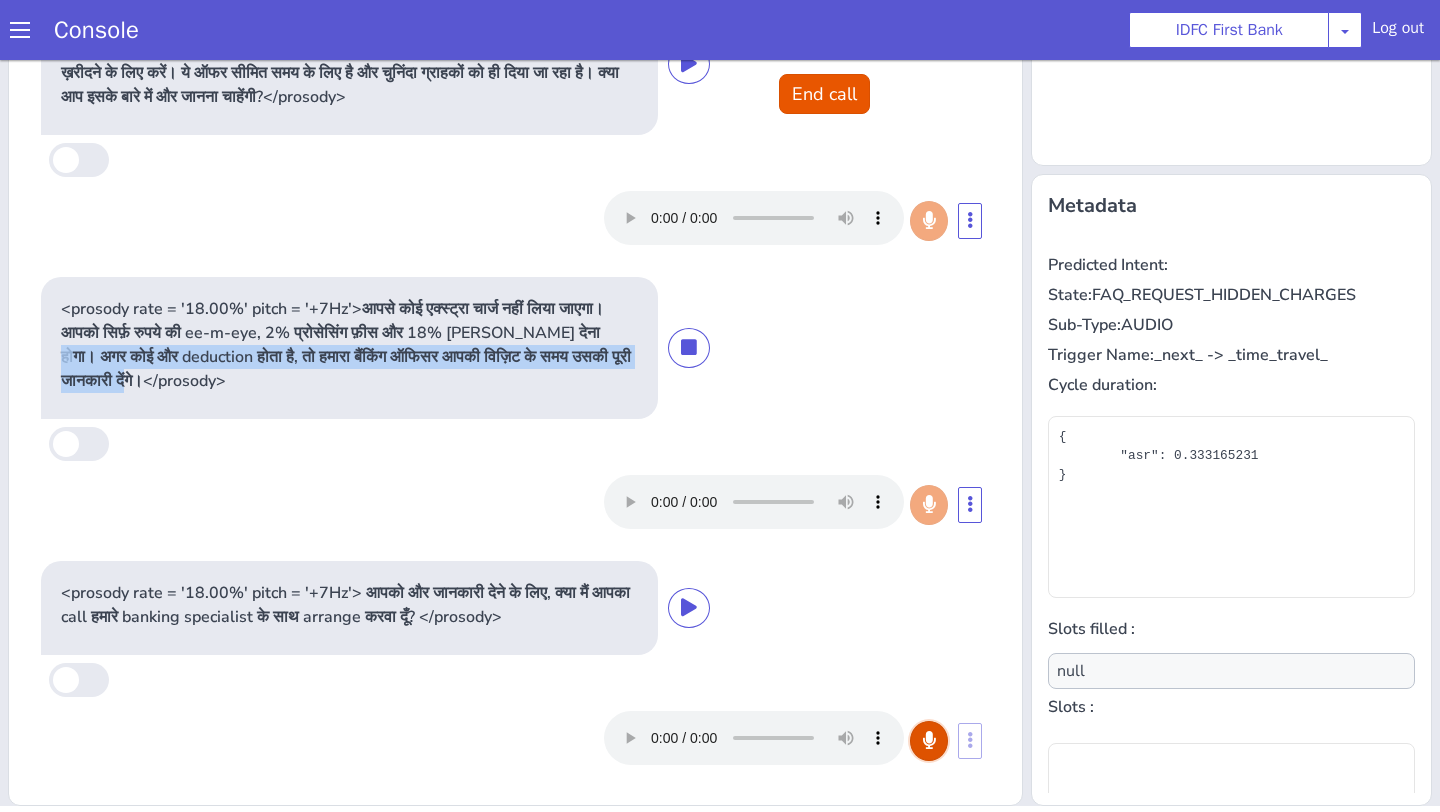 click at bounding box center [929, 740] 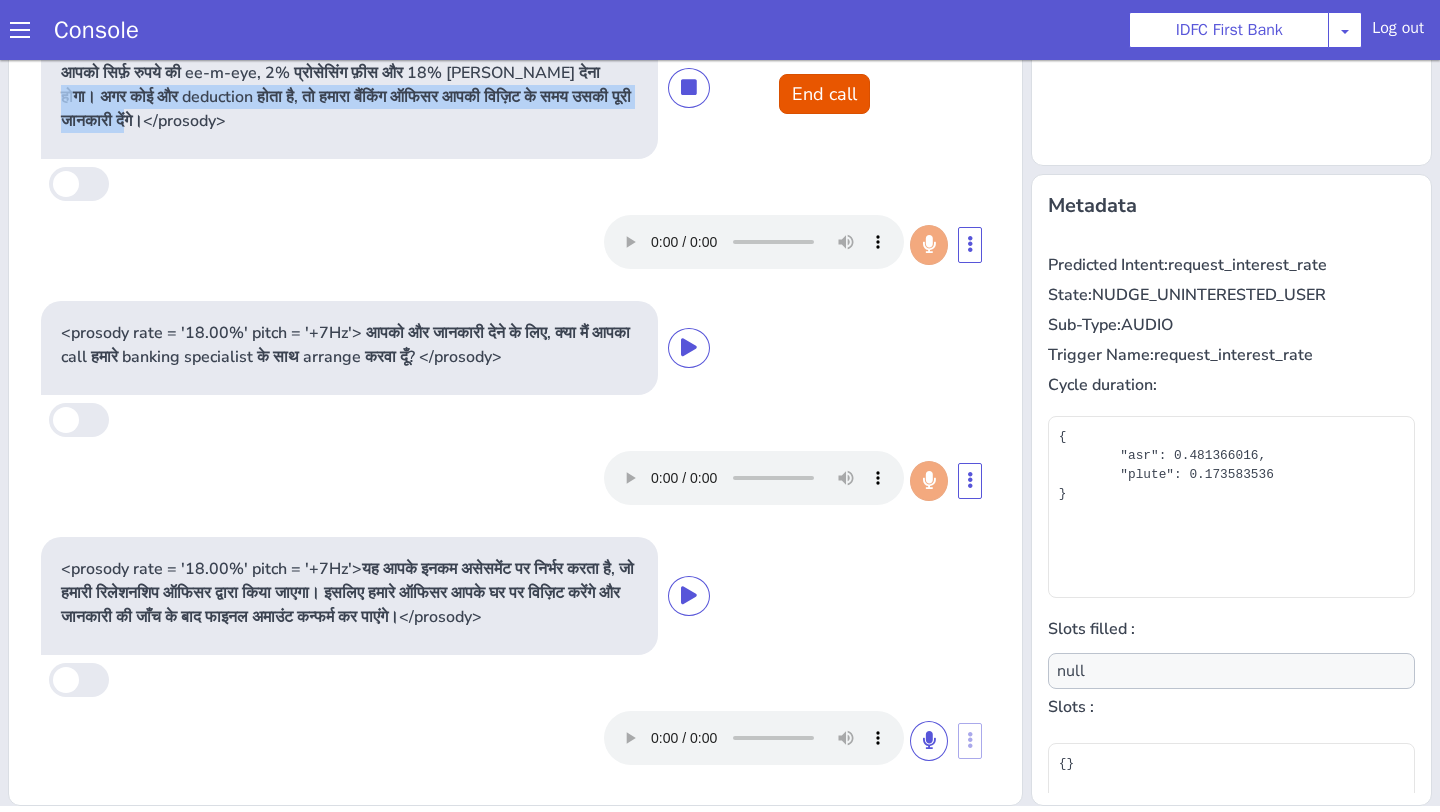 scroll, scrollTop: 722, scrollLeft: 0, axis: vertical 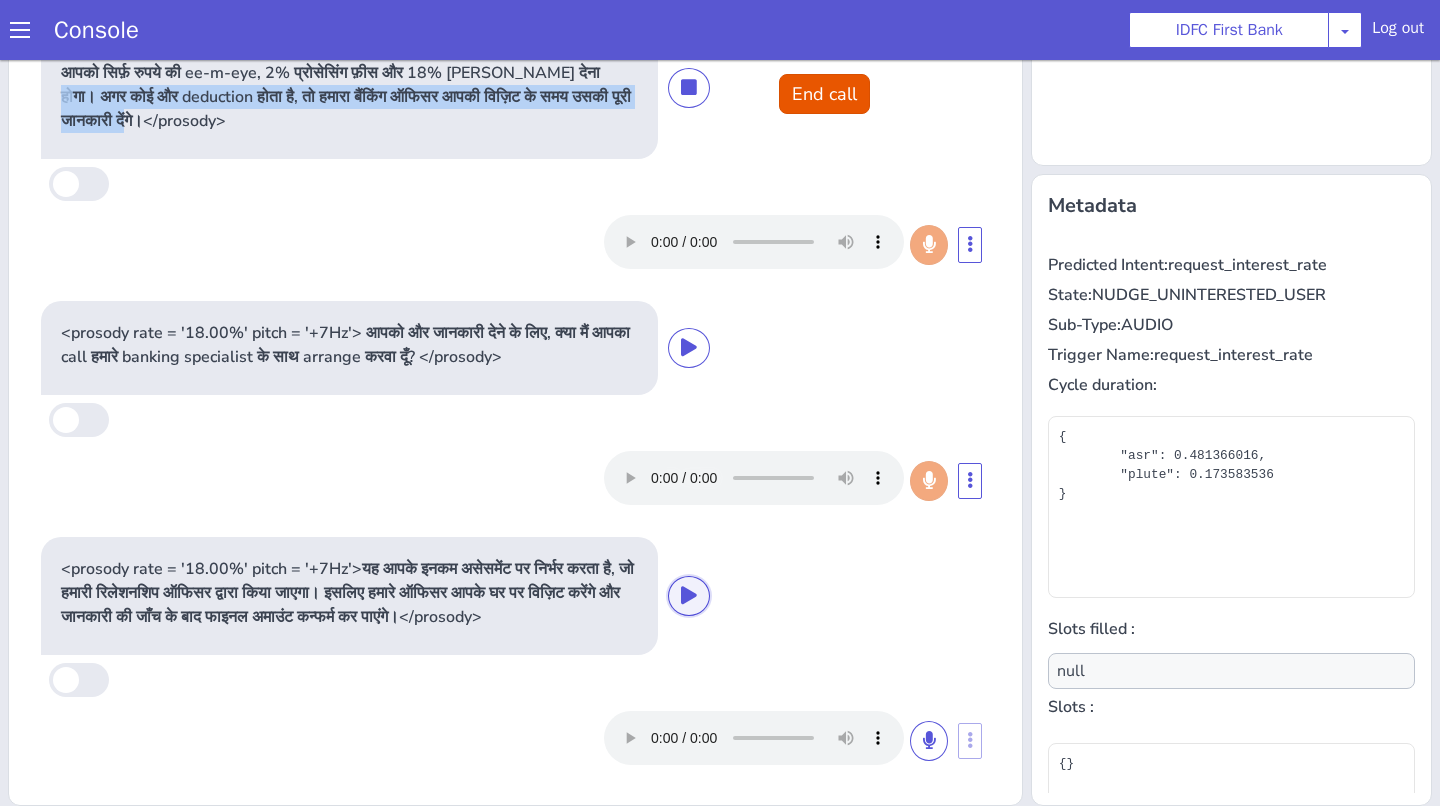 click at bounding box center [689, 595] 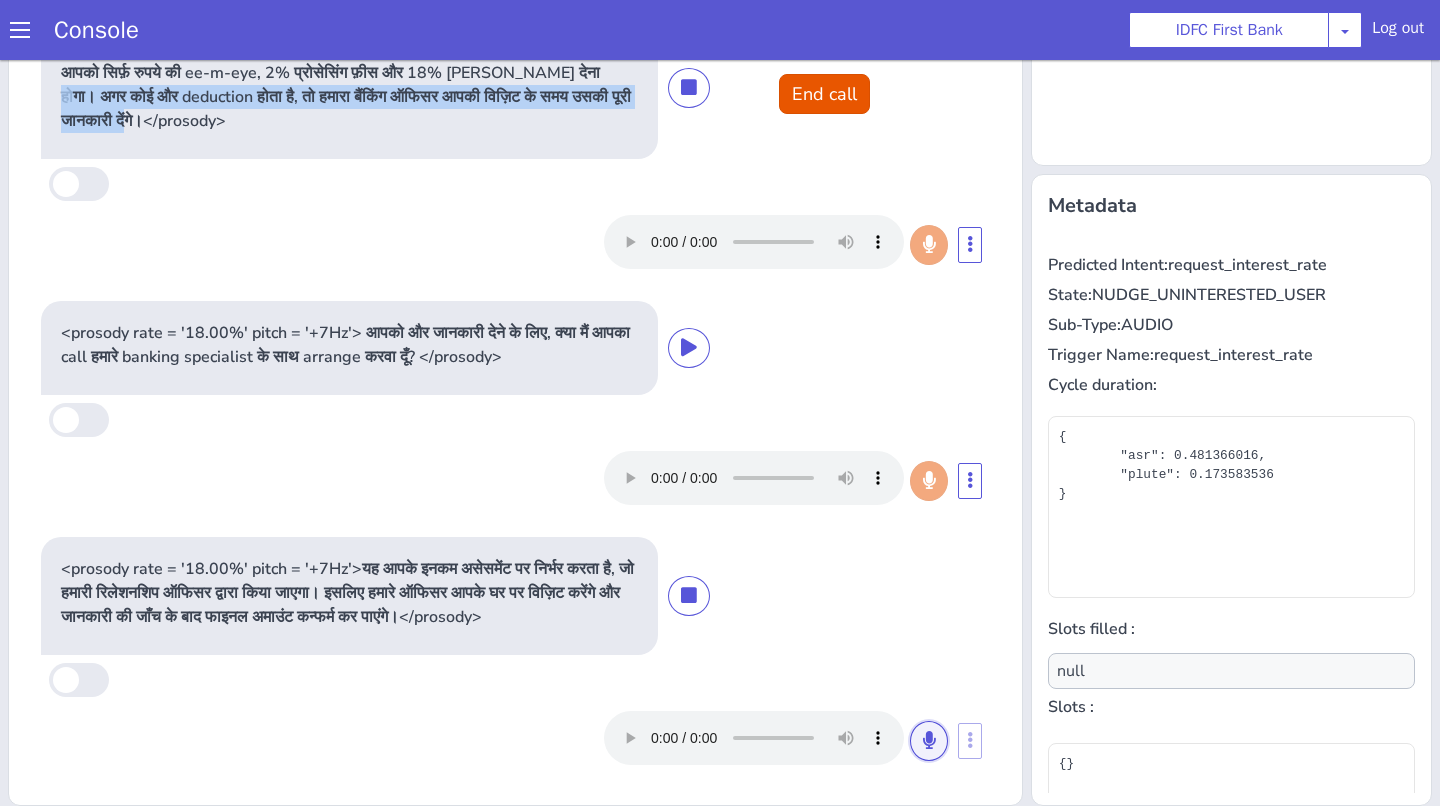 click at bounding box center [929, 740] 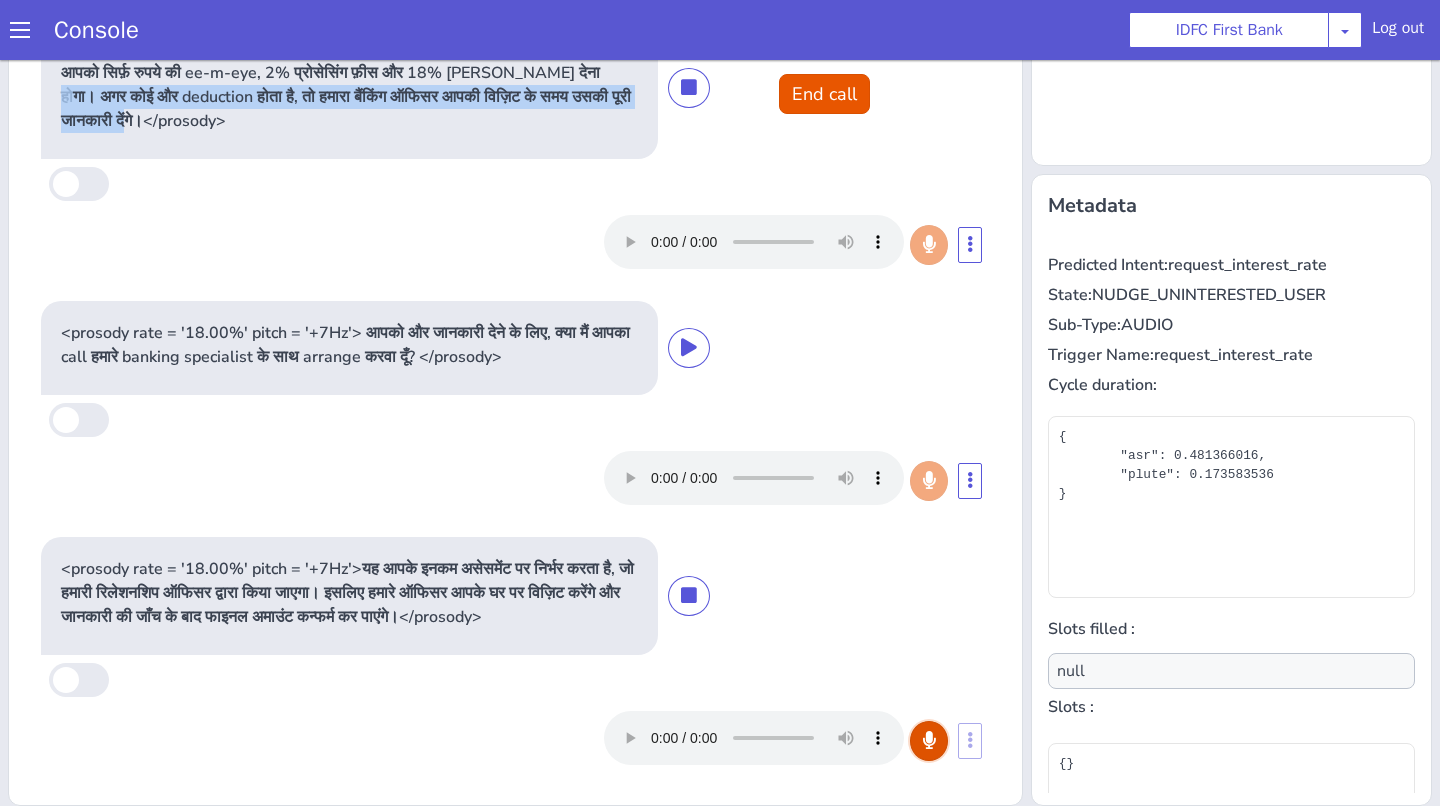 click at bounding box center (929, 740) 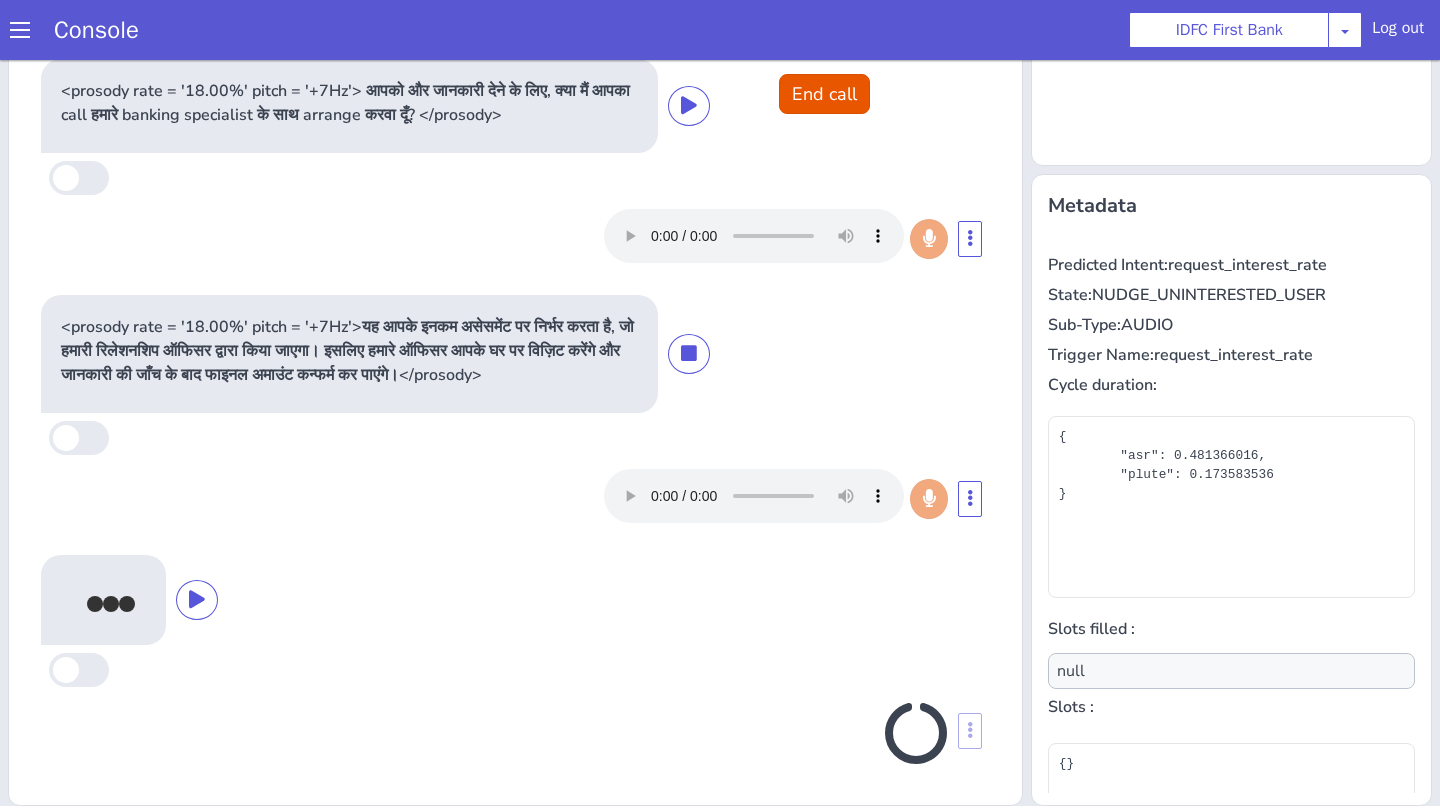 scroll, scrollTop: 958, scrollLeft: 0, axis: vertical 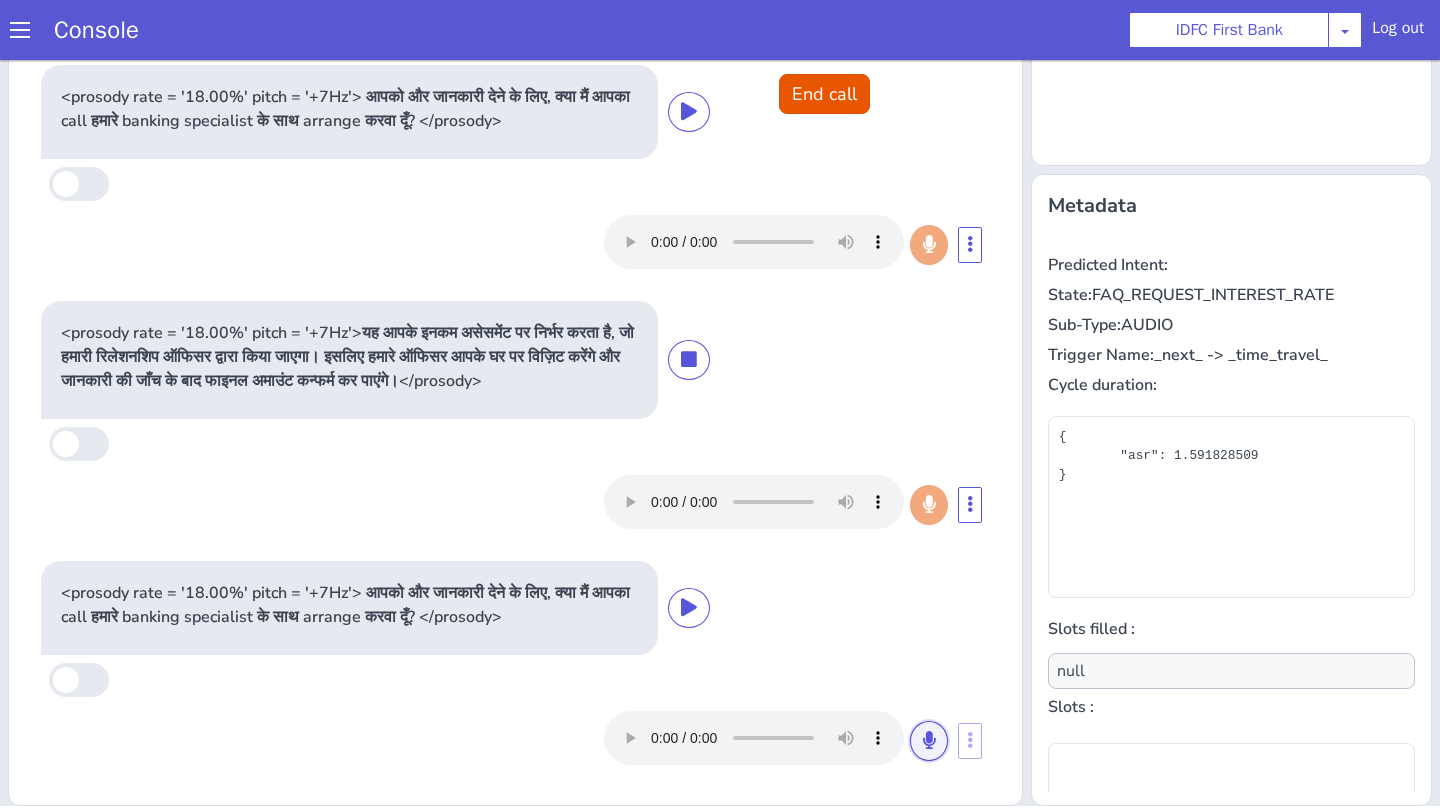 click at bounding box center (929, 741) 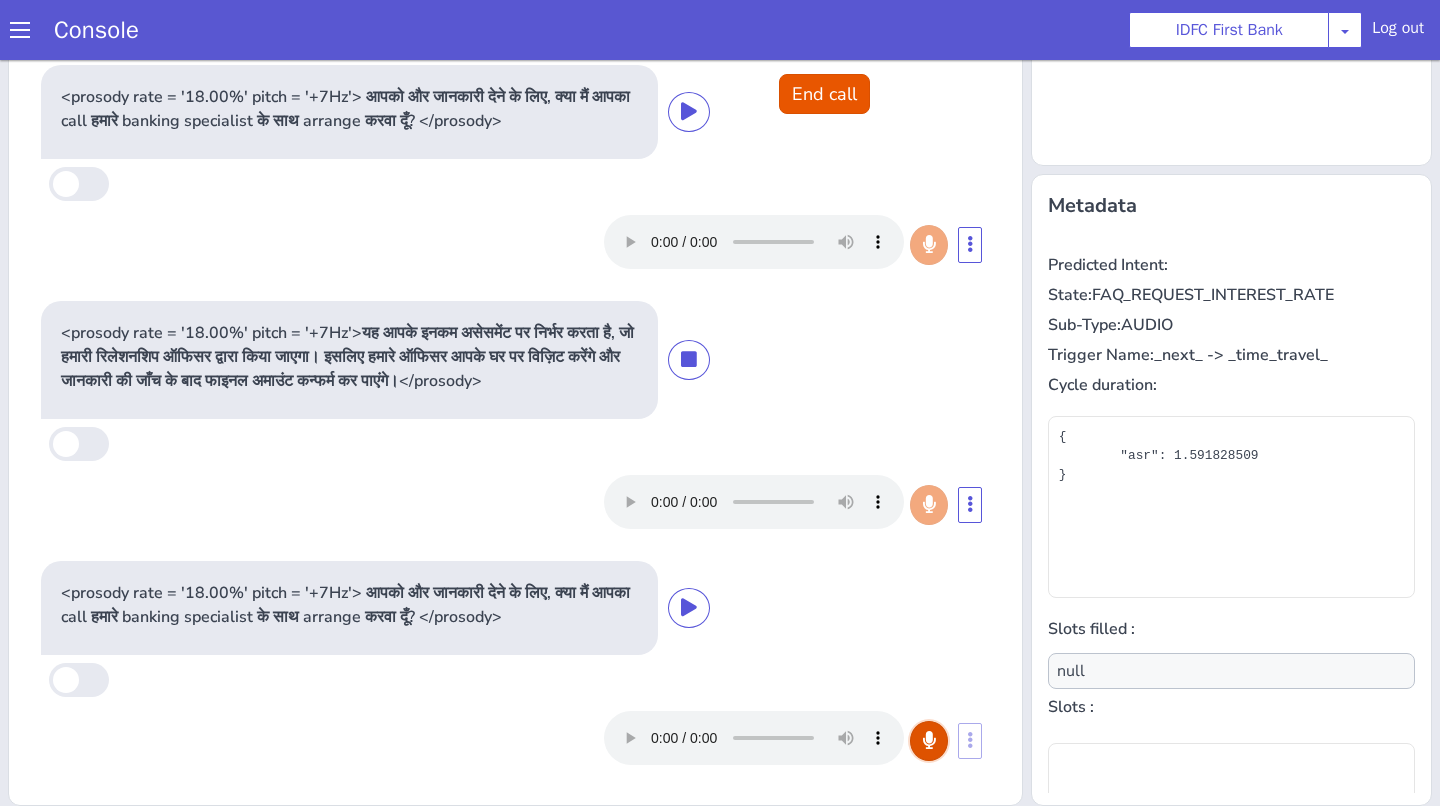 click at bounding box center (929, 741) 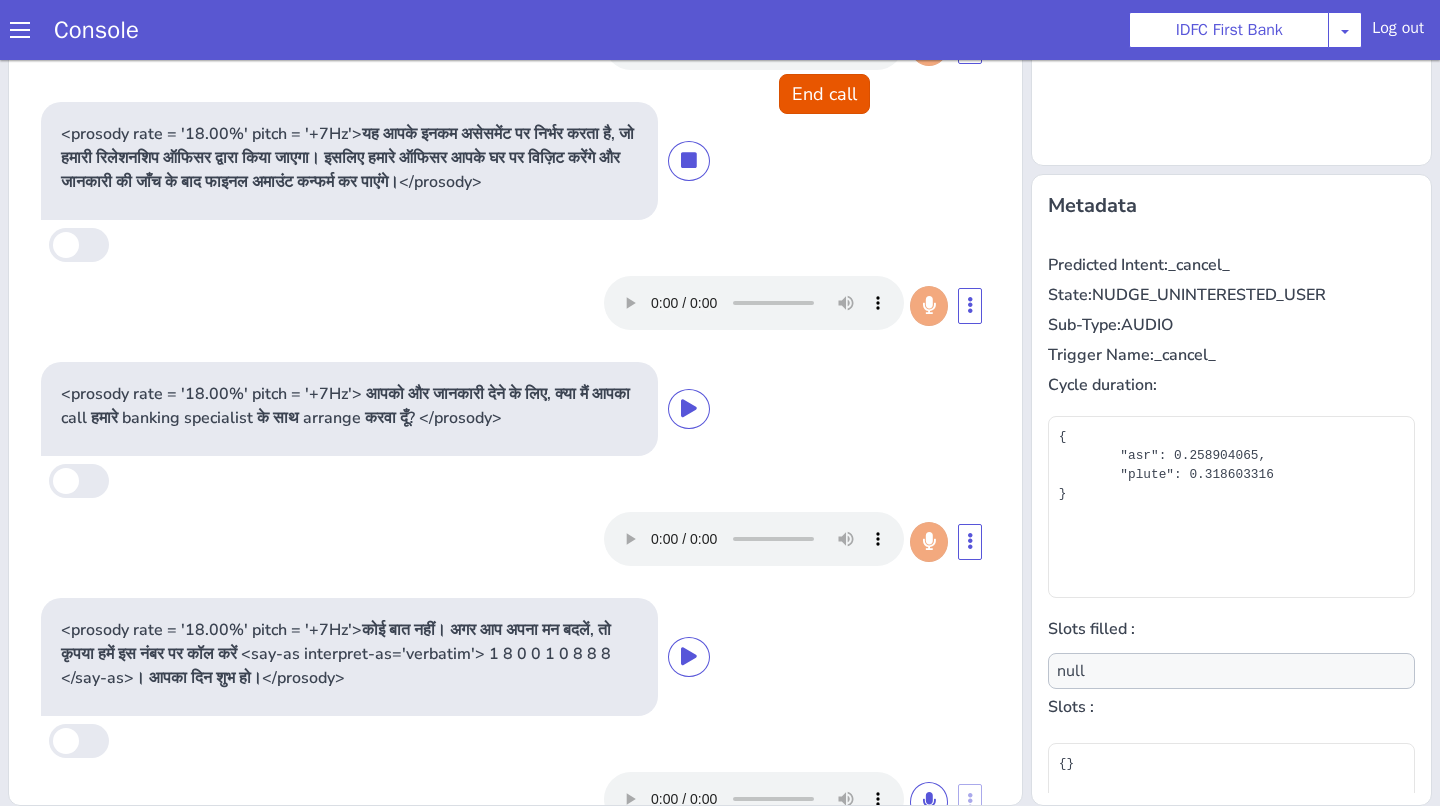 scroll, scrollTop: 1065, scrollLeft: 0, axis: vertical 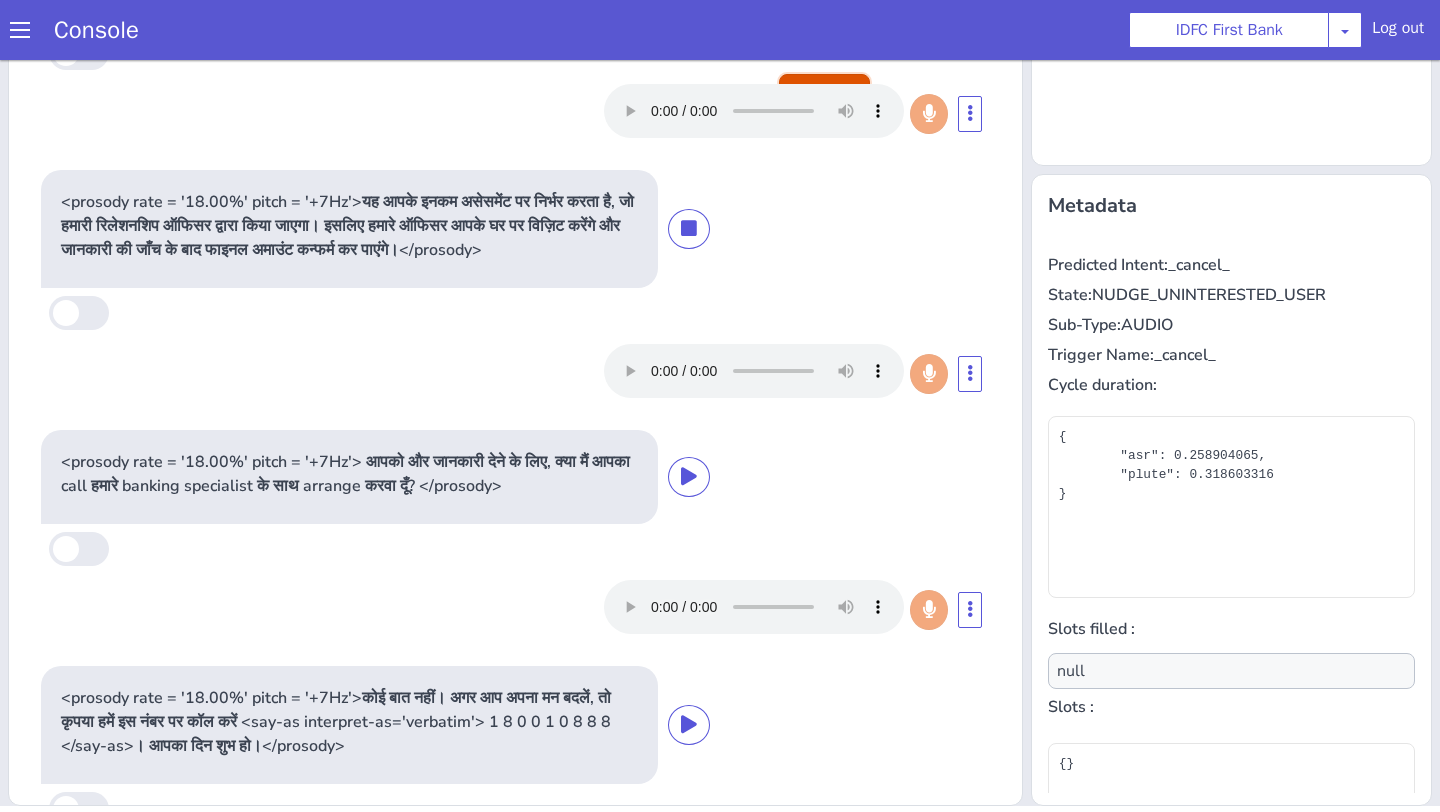 click on "End call" at bounding box center [824, 94] 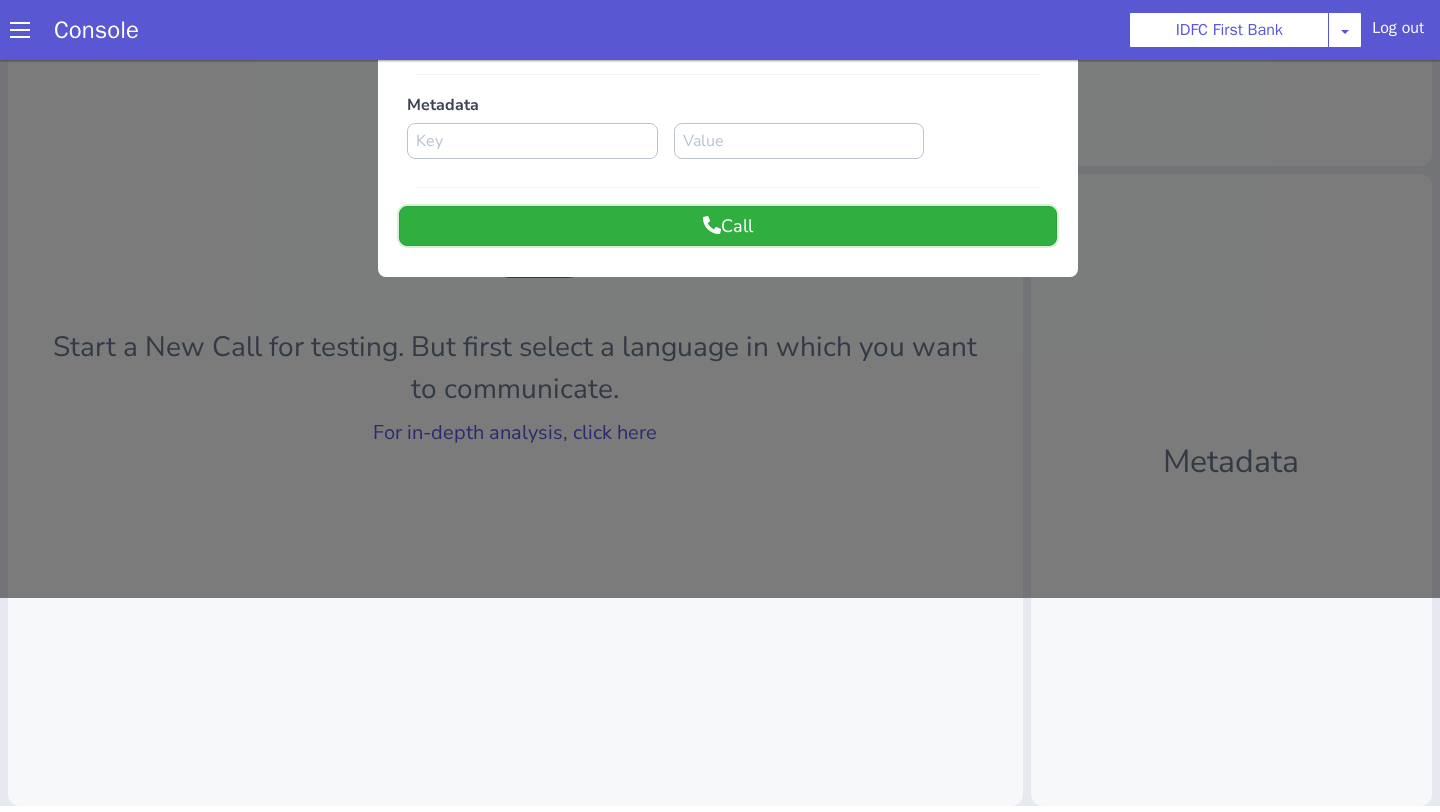 click on "Call" at bounding box center (728, 226) 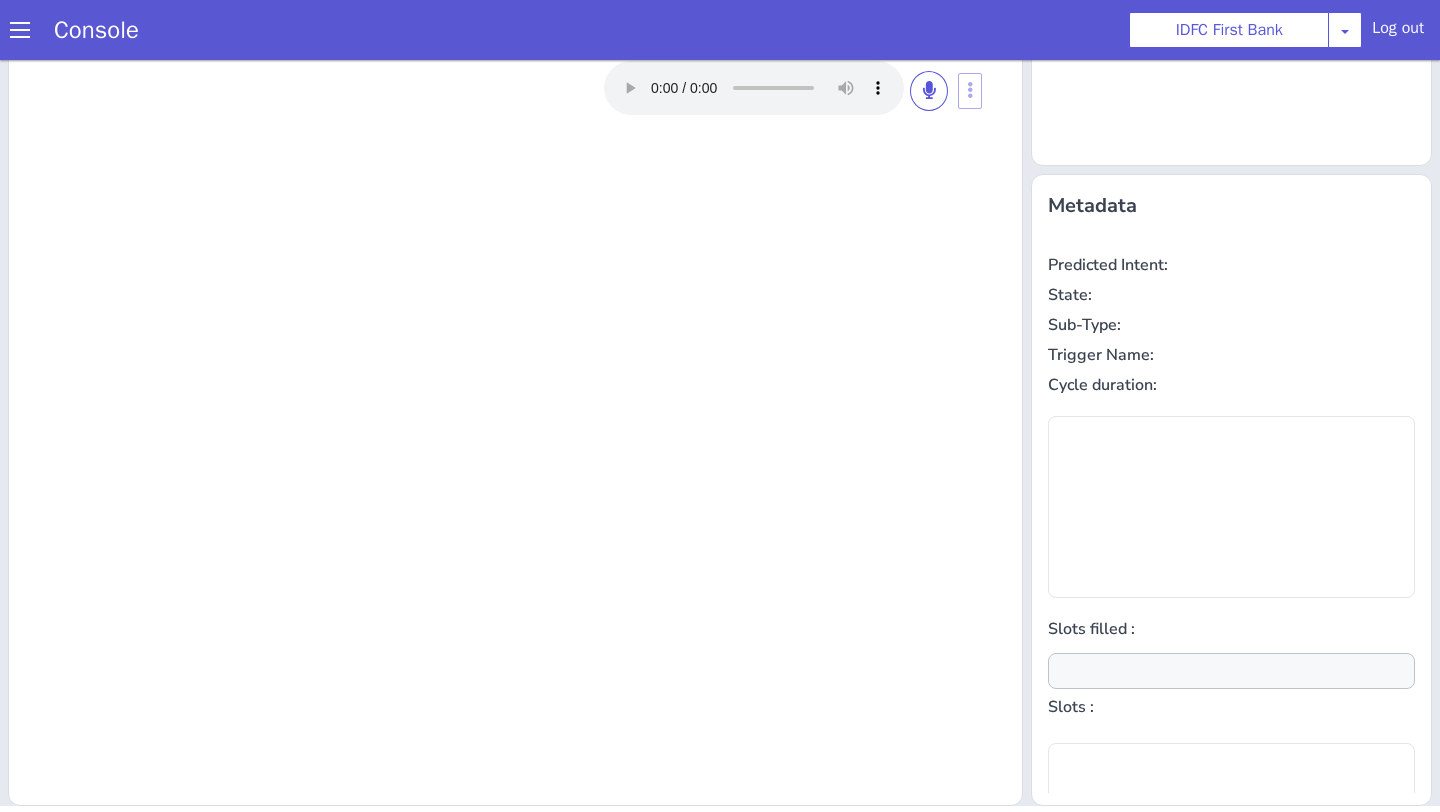 scroll, scrollTop: 0, scrollLeft: 0, axis: both 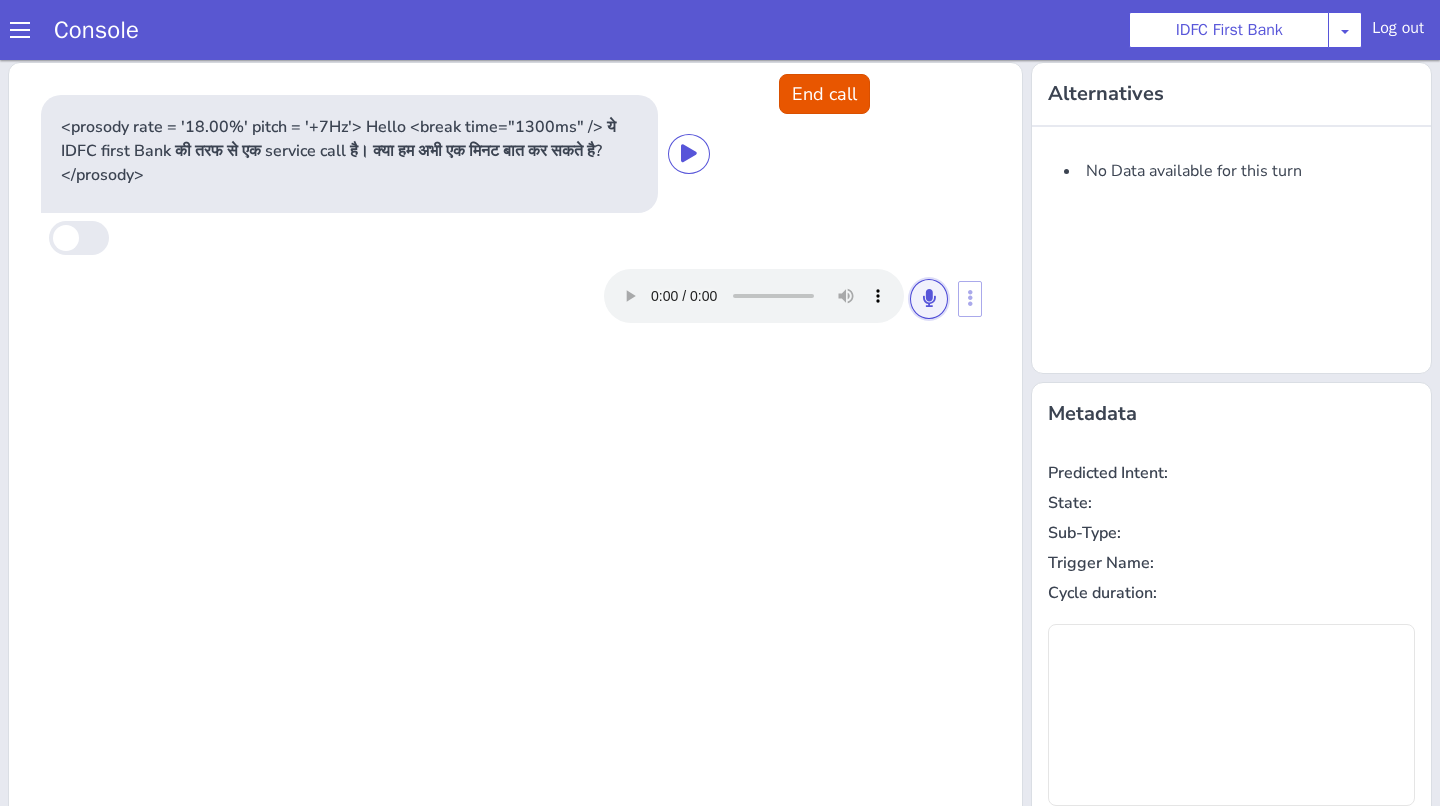click at bounding box center (929, 299) 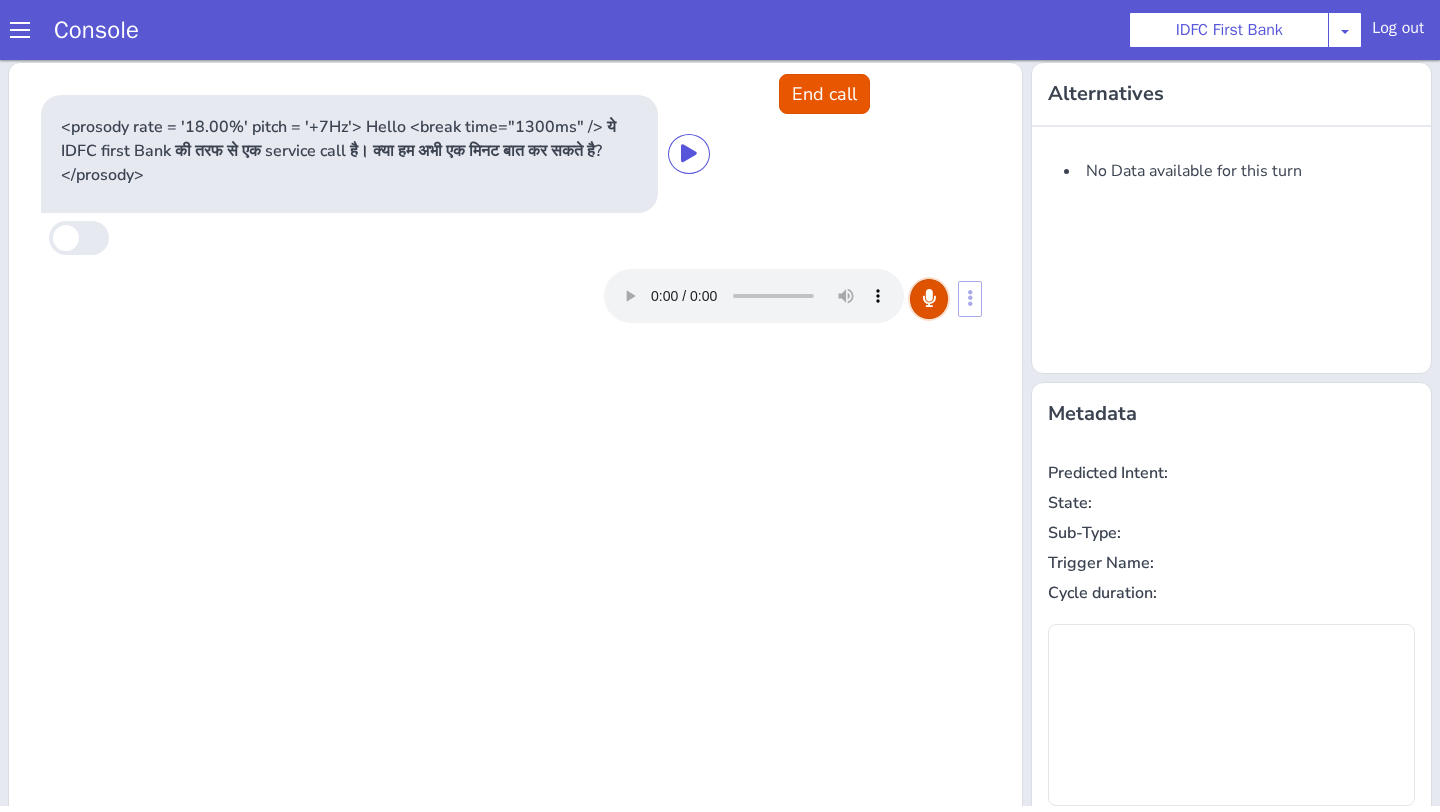 click at bounding box center (929, 299) 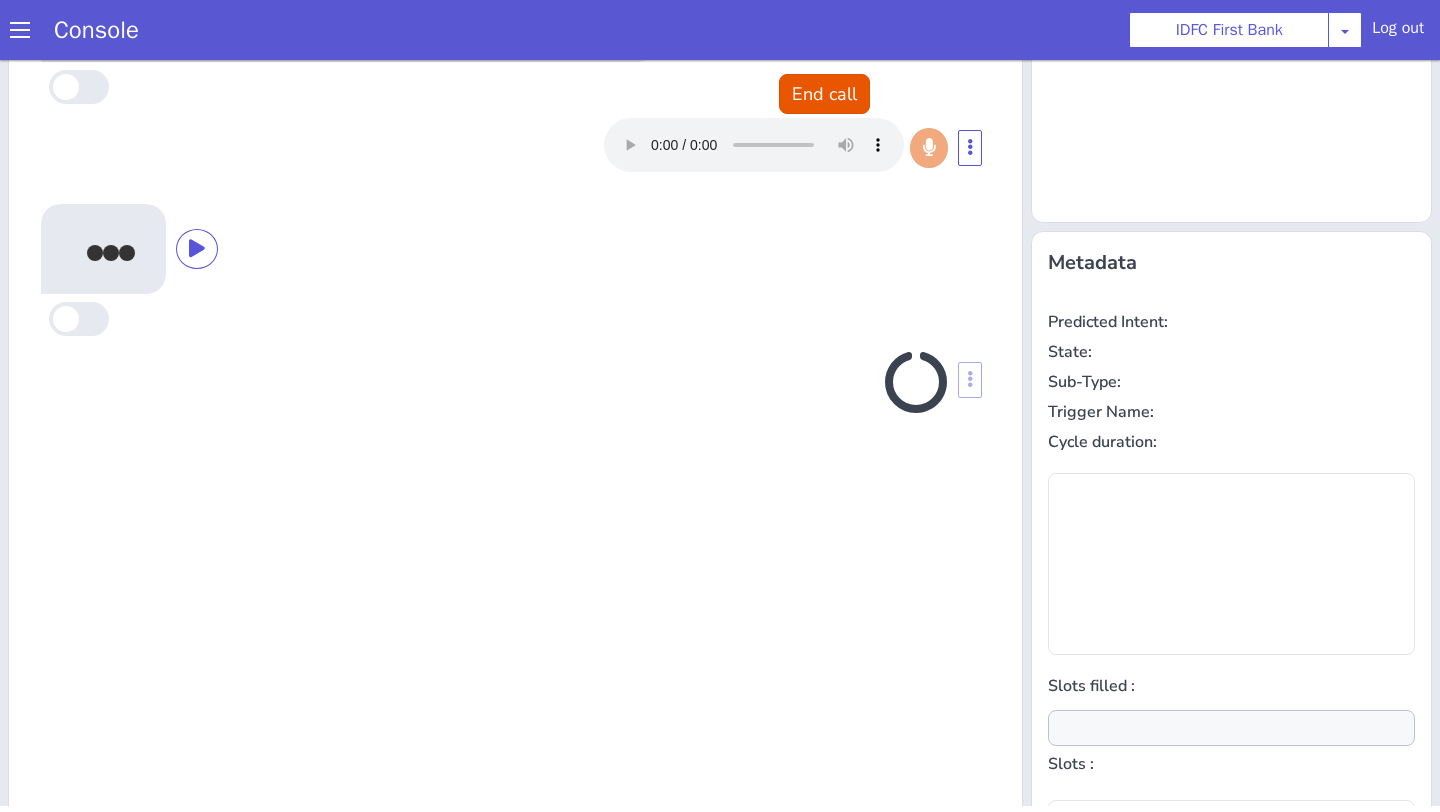 scroll, scrollTop: 208, scrollLeft: 0, axis: vertical 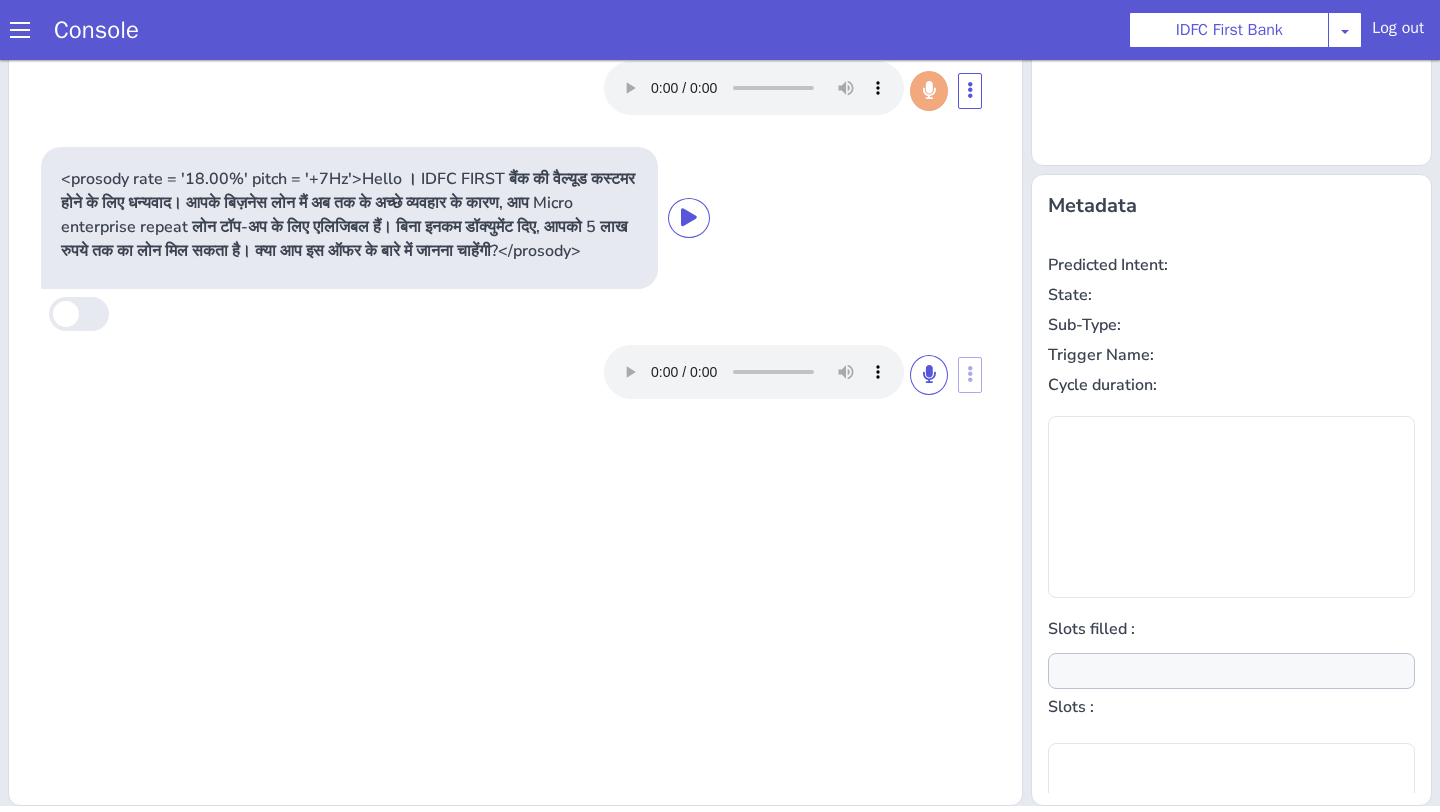 type on "null" 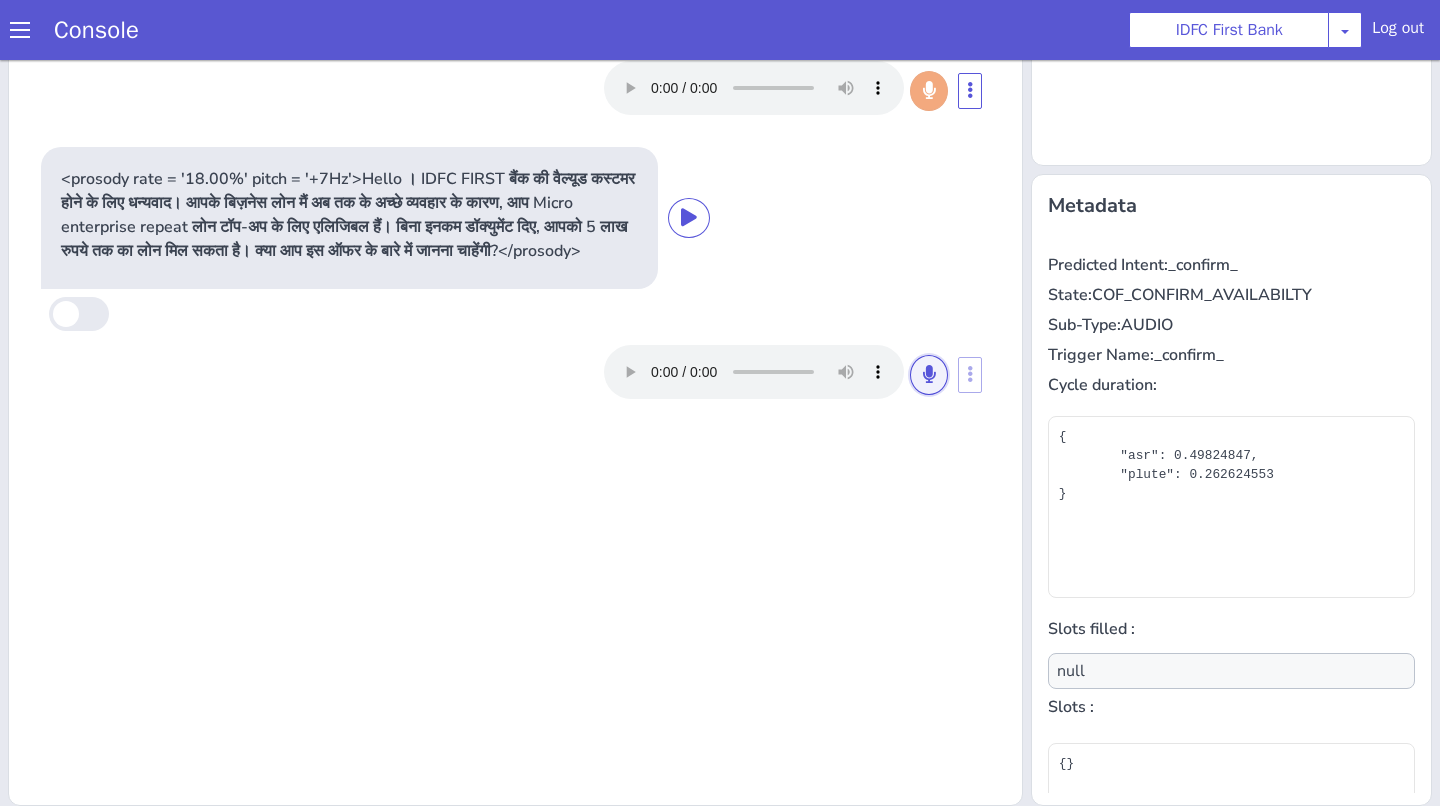 click at bounding box center [929, 374] 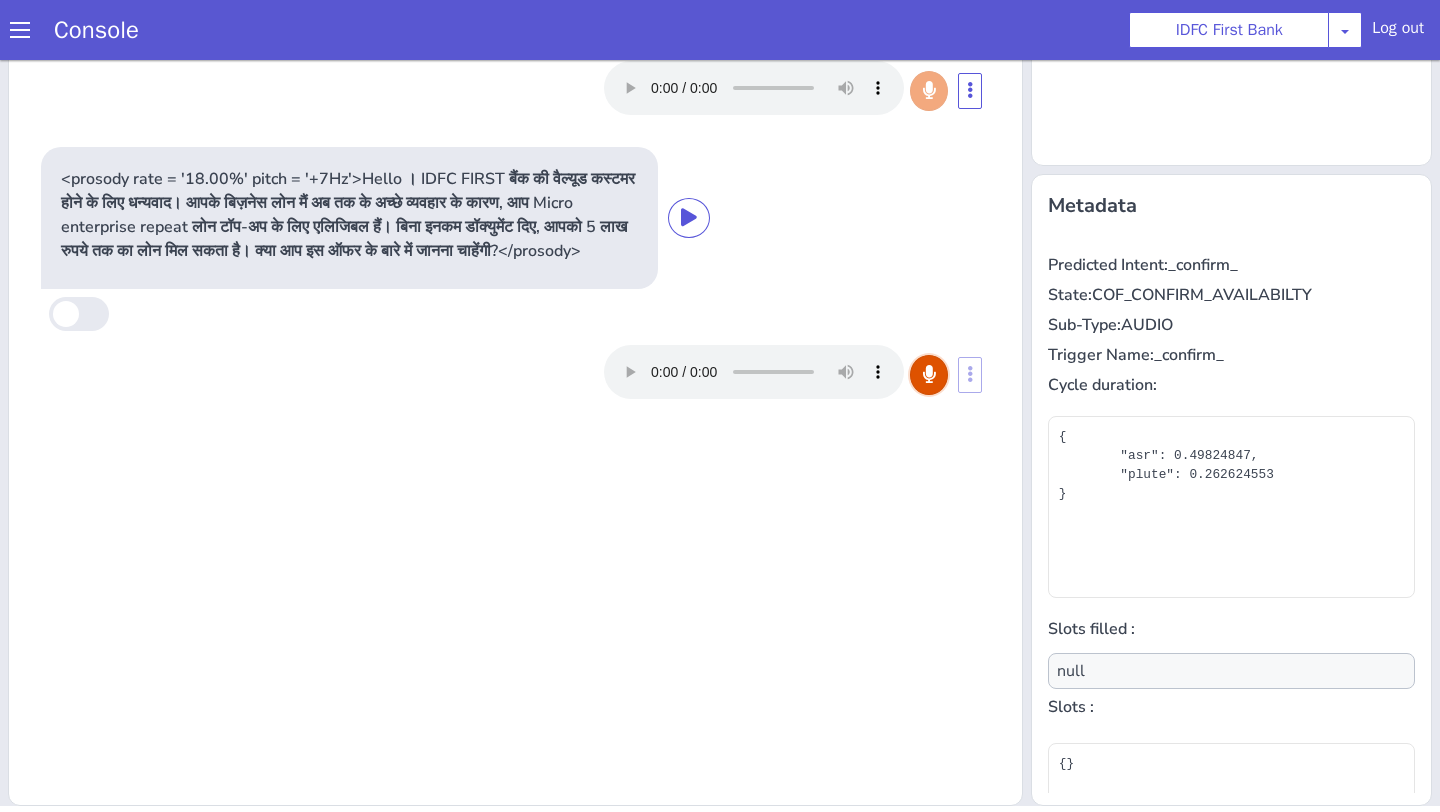 click at bounding box center (929, 374) 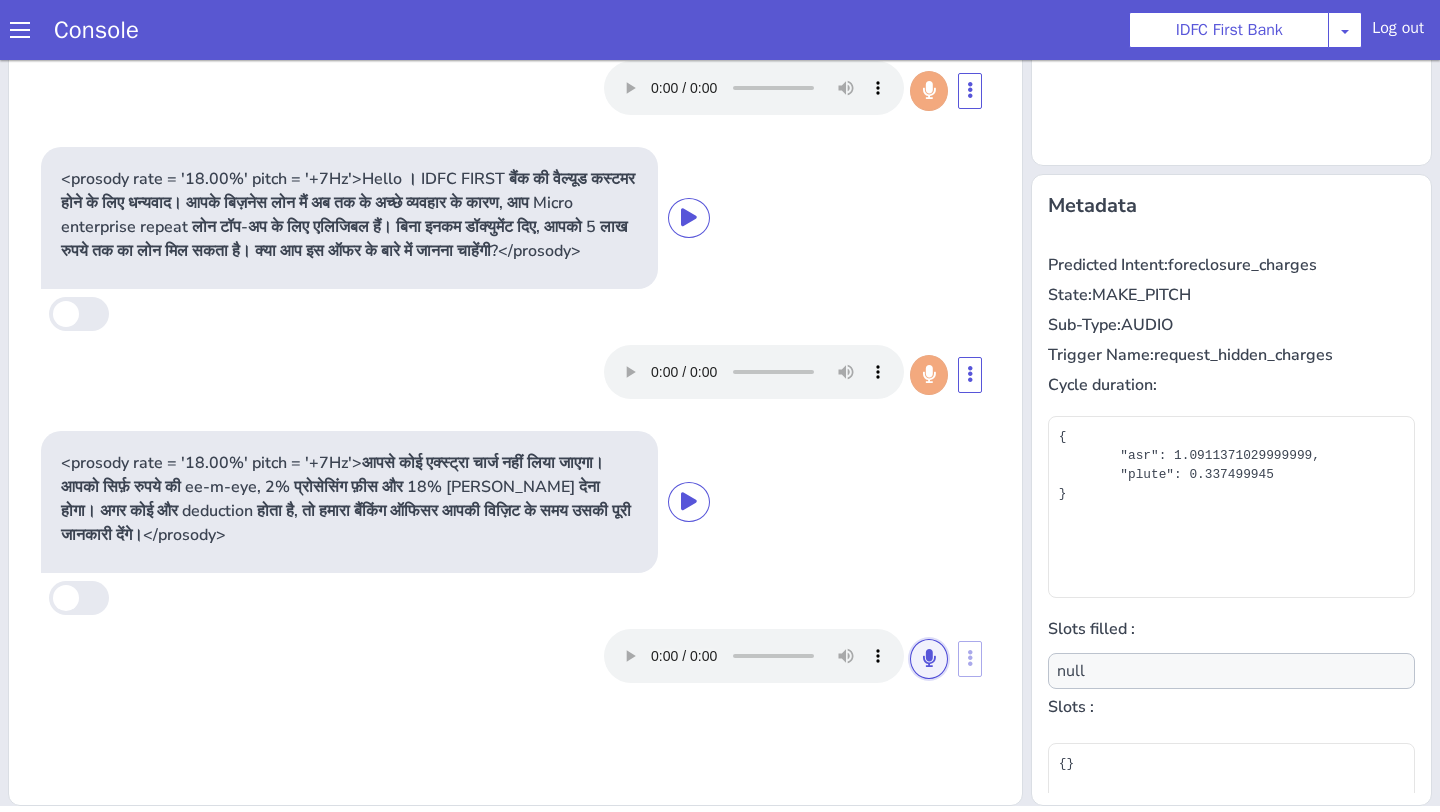 click at bounding box center [929, 658] 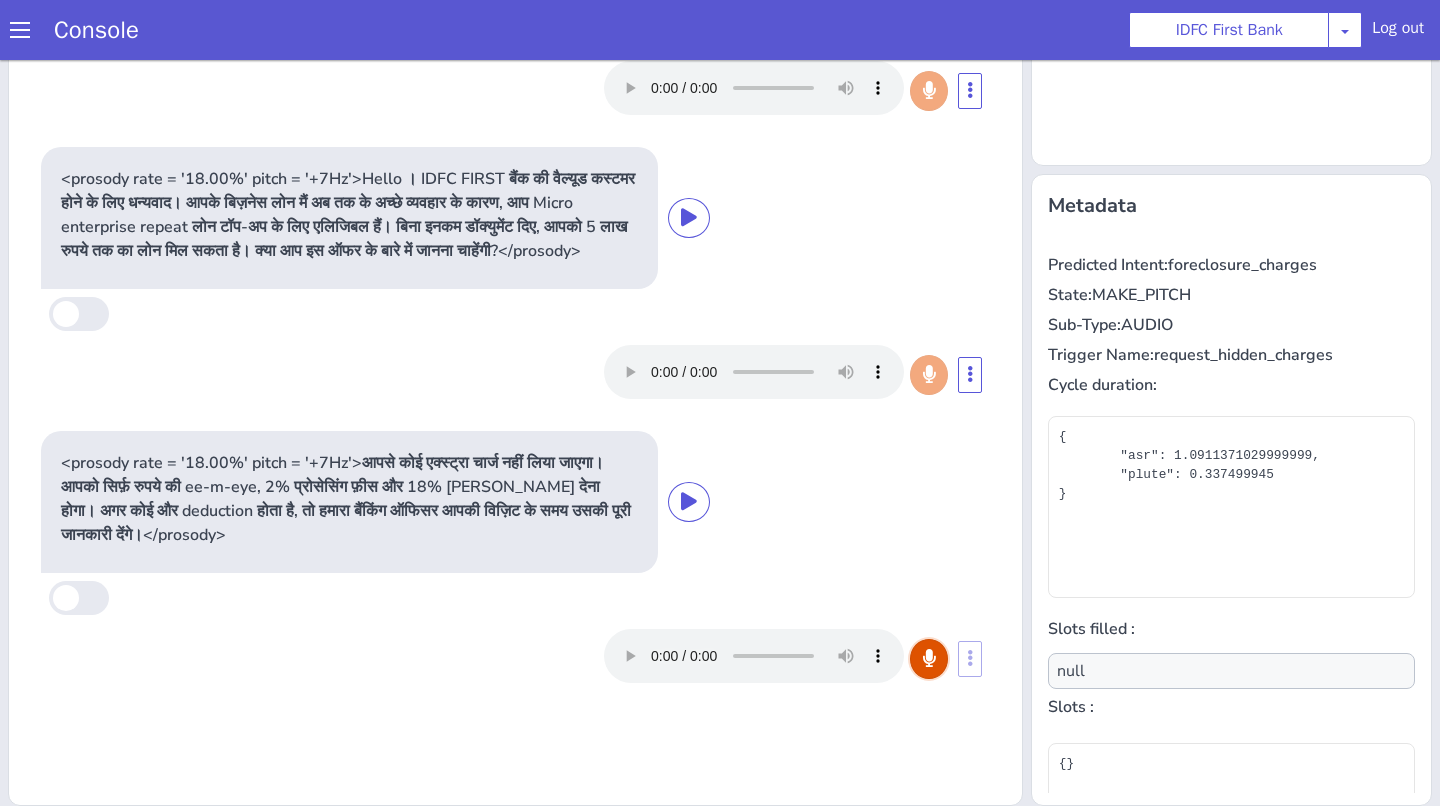 click at bounding box center (929, 658) 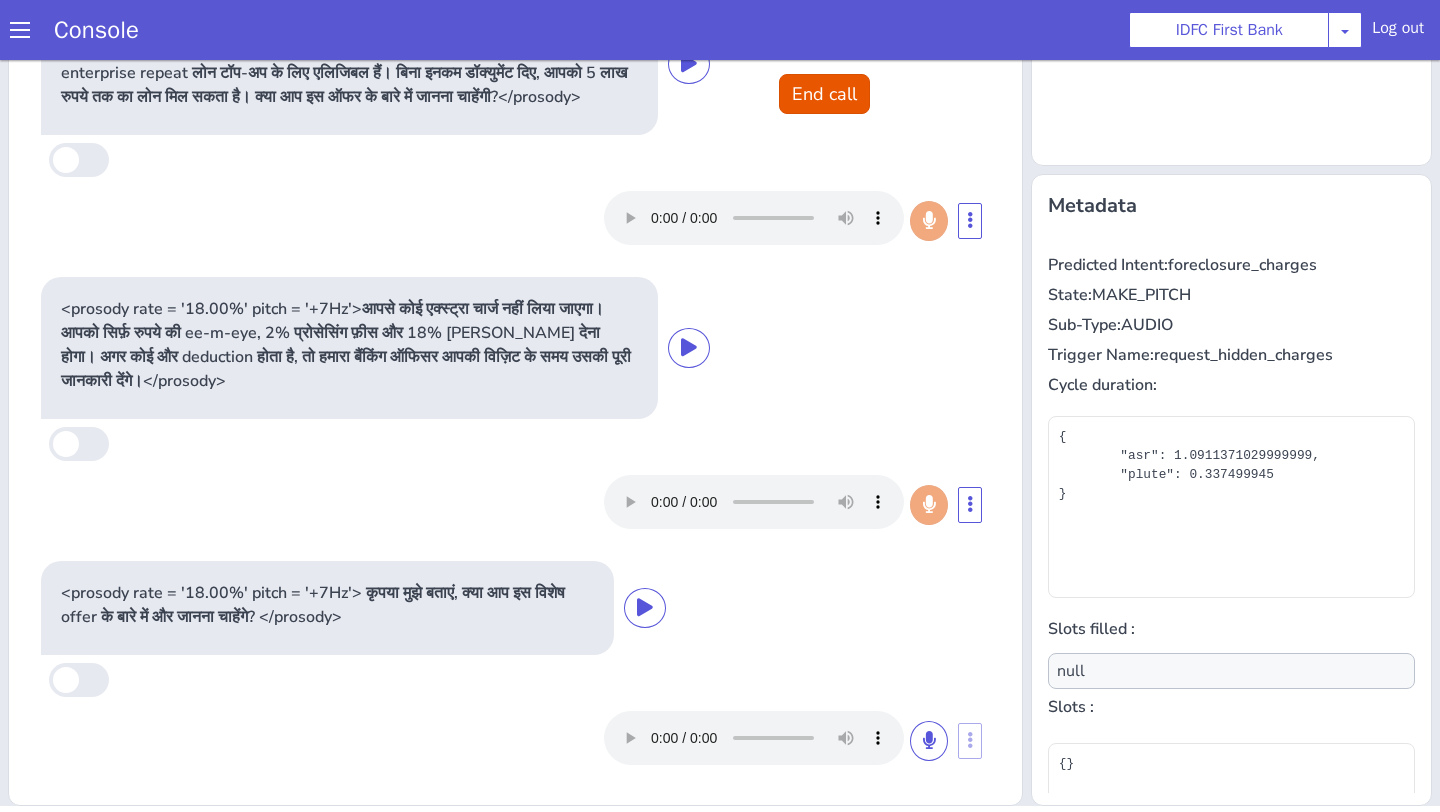 scroll, scrollTop: 178, scrollLeft: 0, axis: vertical 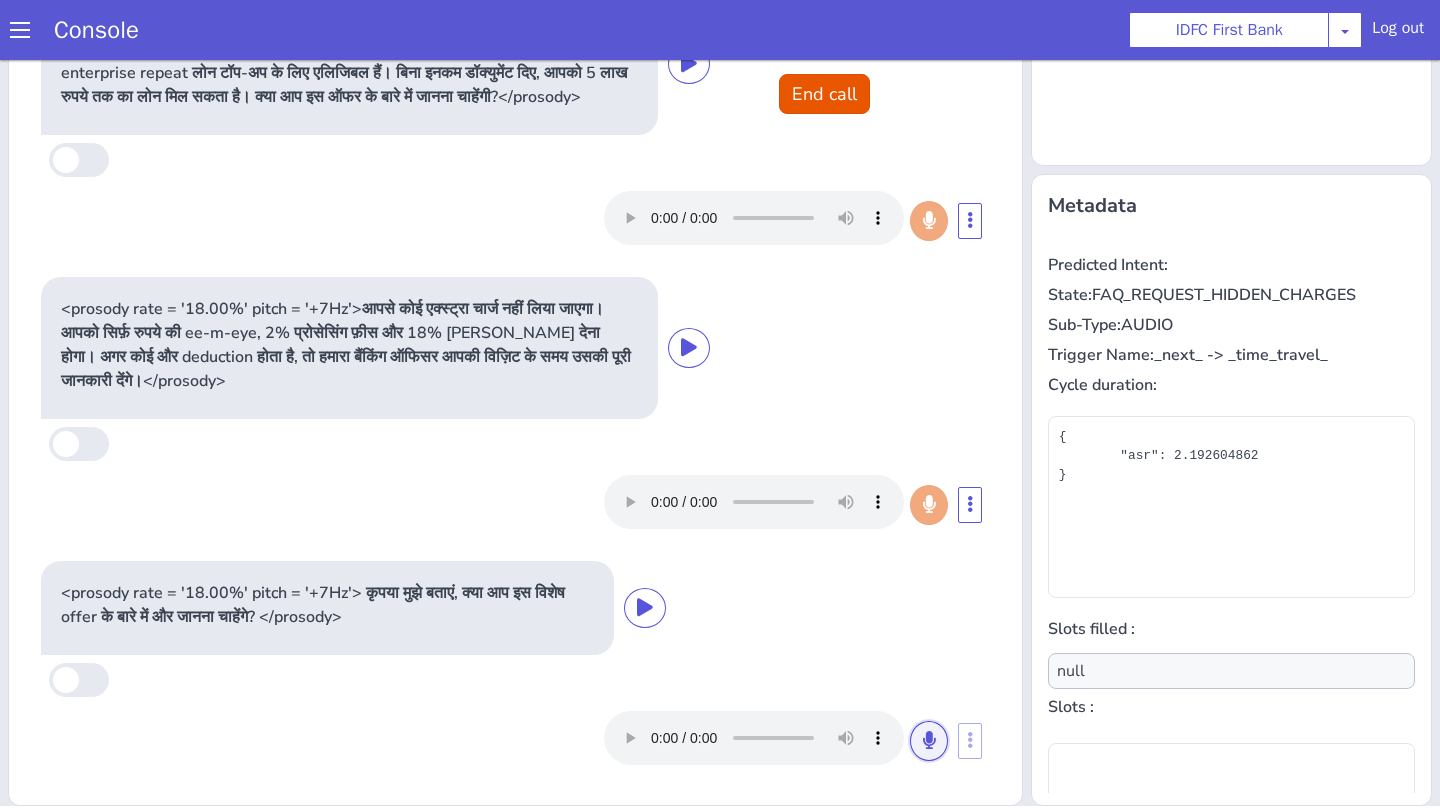 click at bounding box center (929, 741) 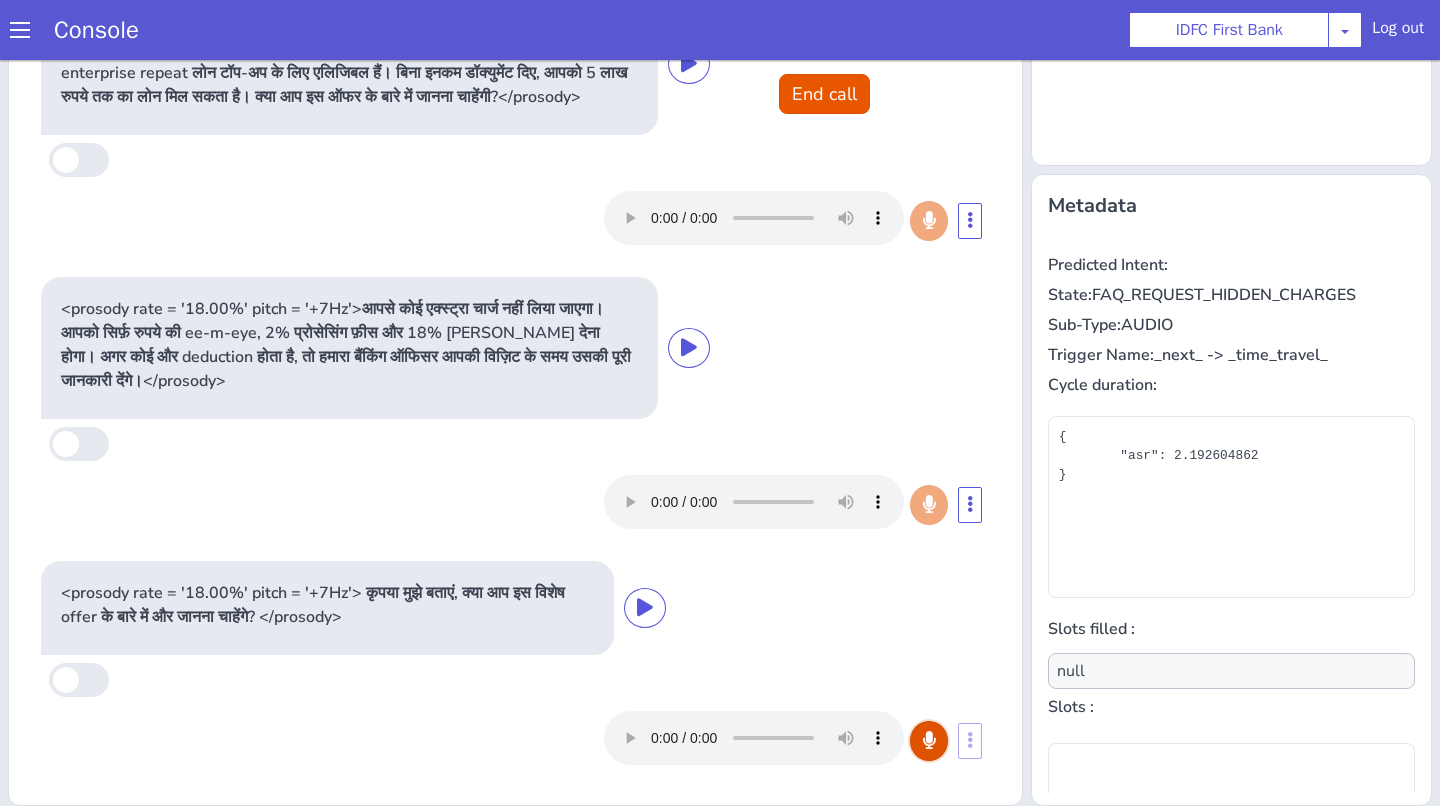 click at bounding box center (929, 741) 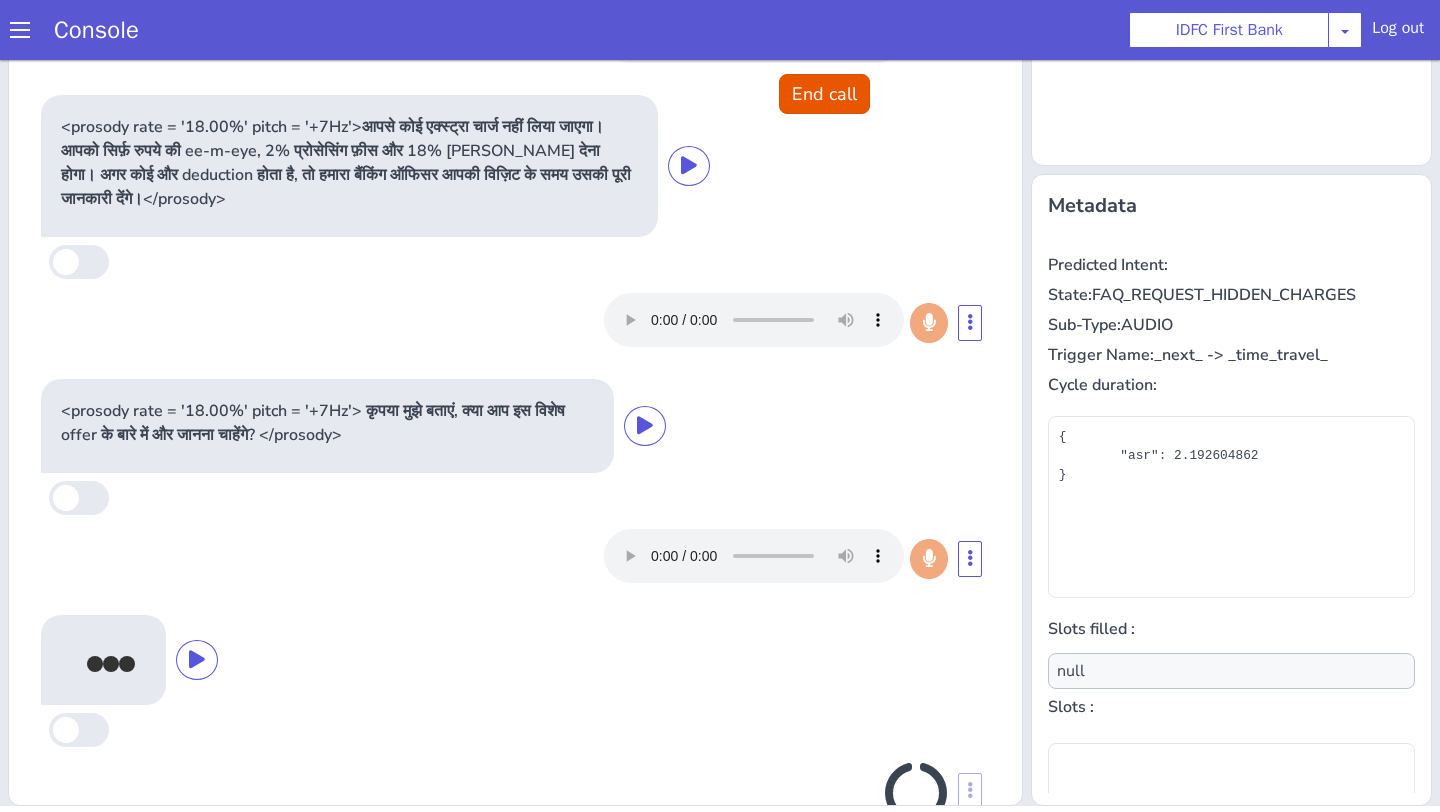 scroll, scrollTop: 420, scrollLeft: 0, axis: vertical 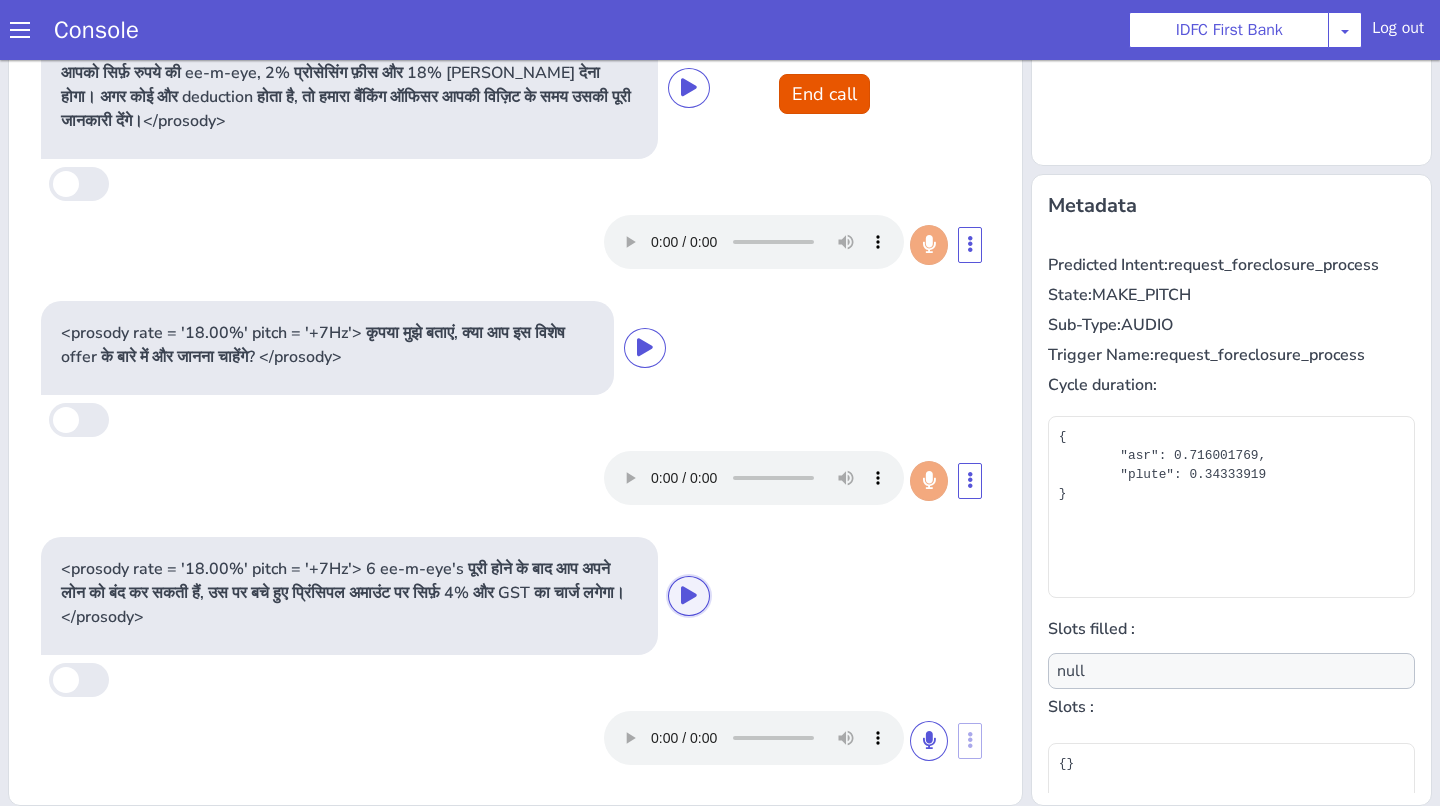 click at bounding box center (689, 595) 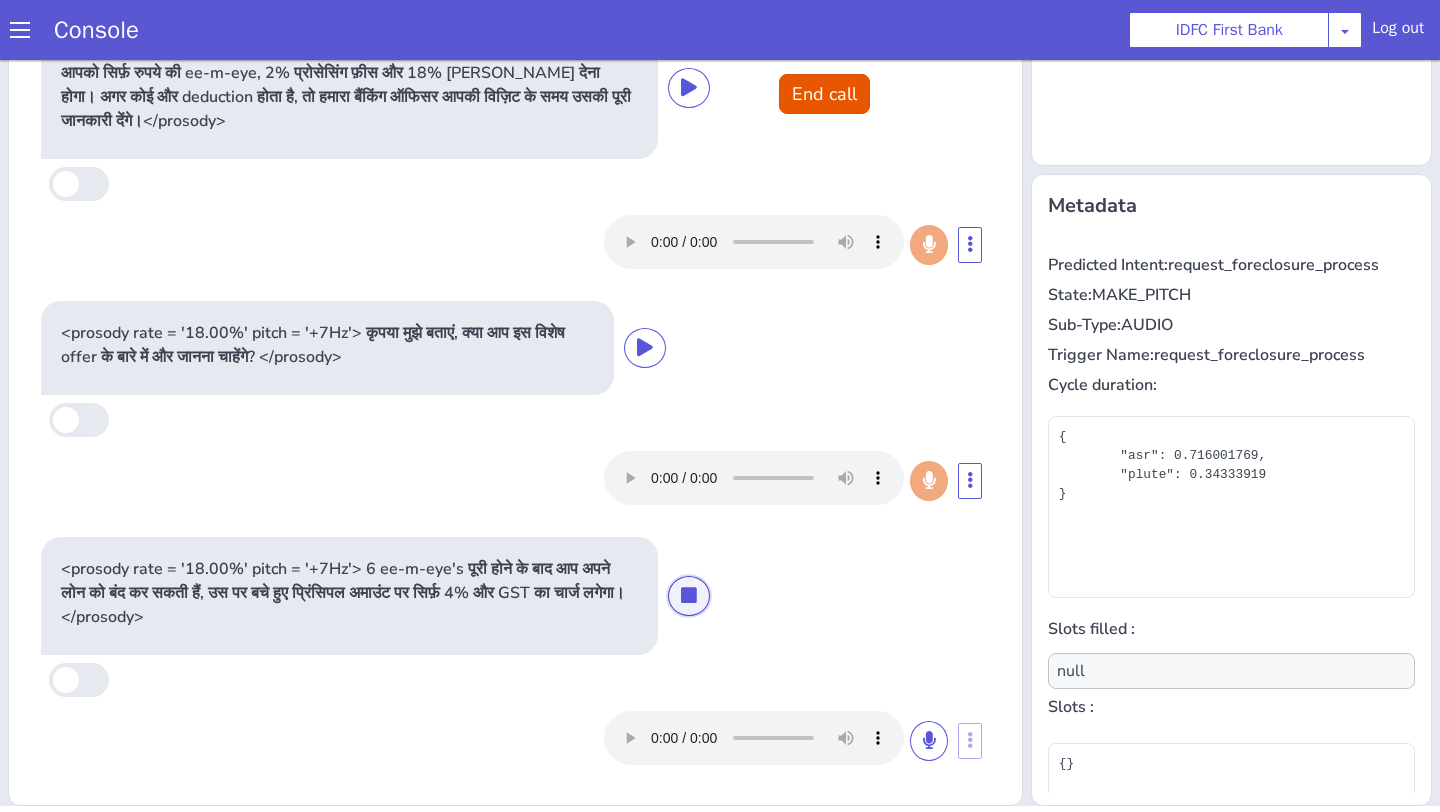 scroll, scrollTop: 438, scrollLeft: 0, axis: vertical 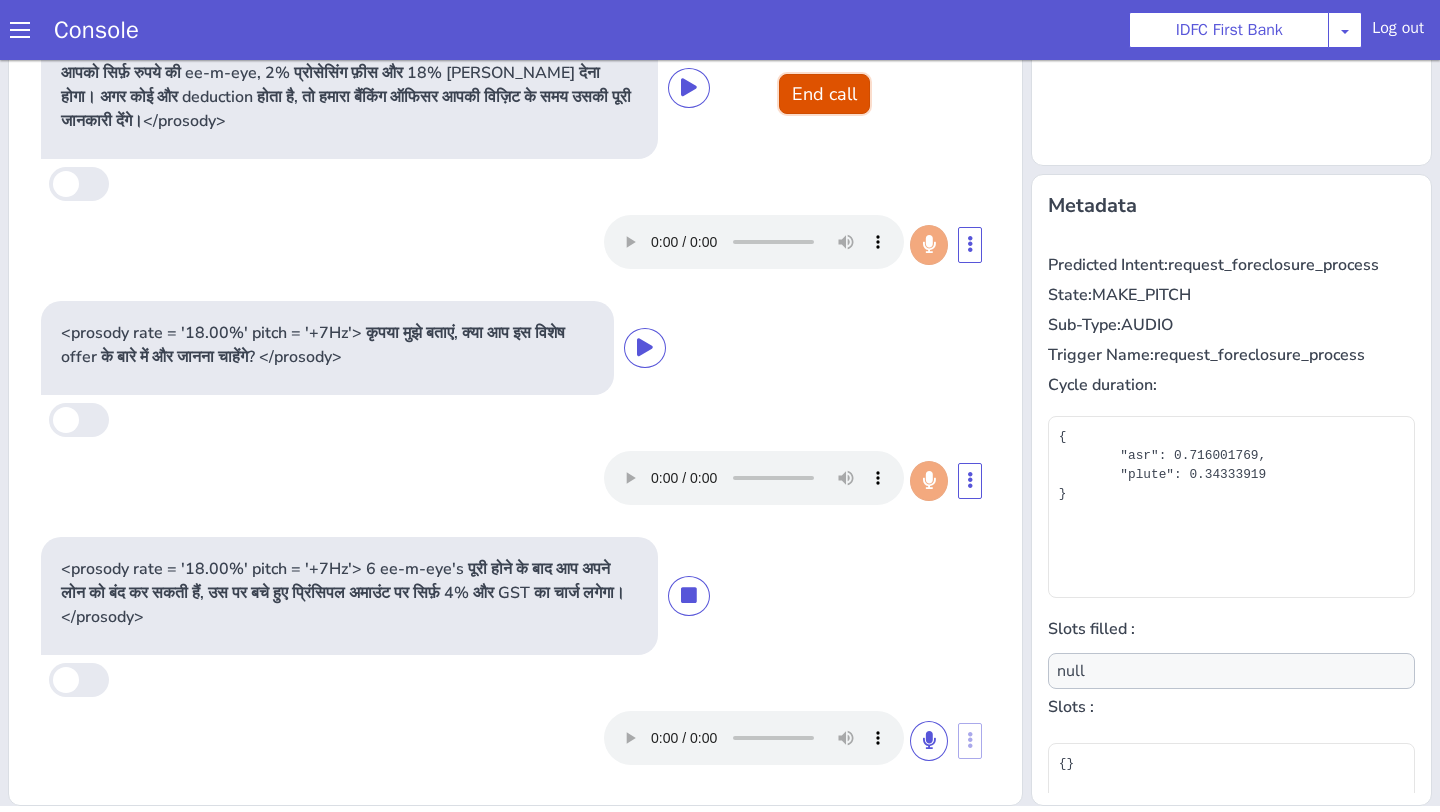 click on "End call" at bounding box center [824, 94] 